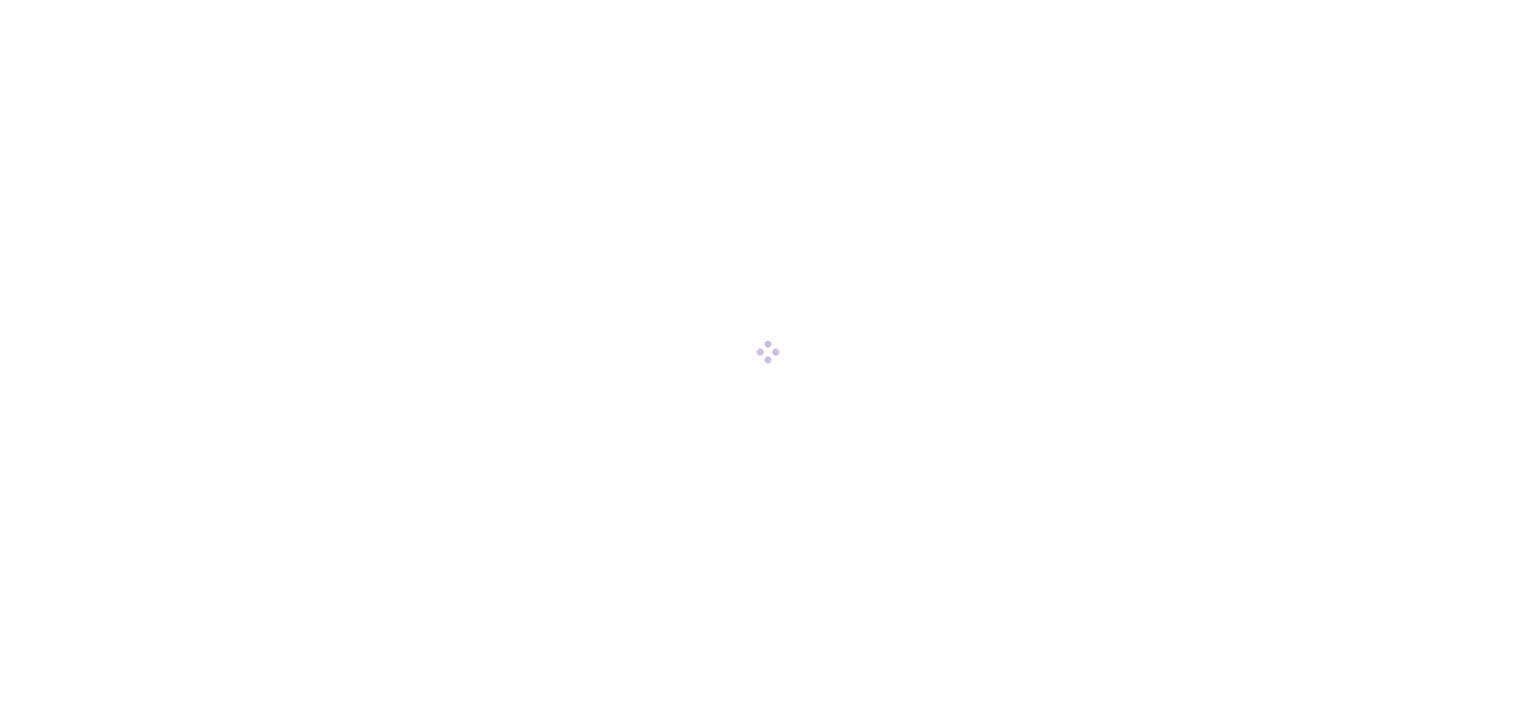 scroll, scrollTop: 0, scrollLeft: 0, axis: both 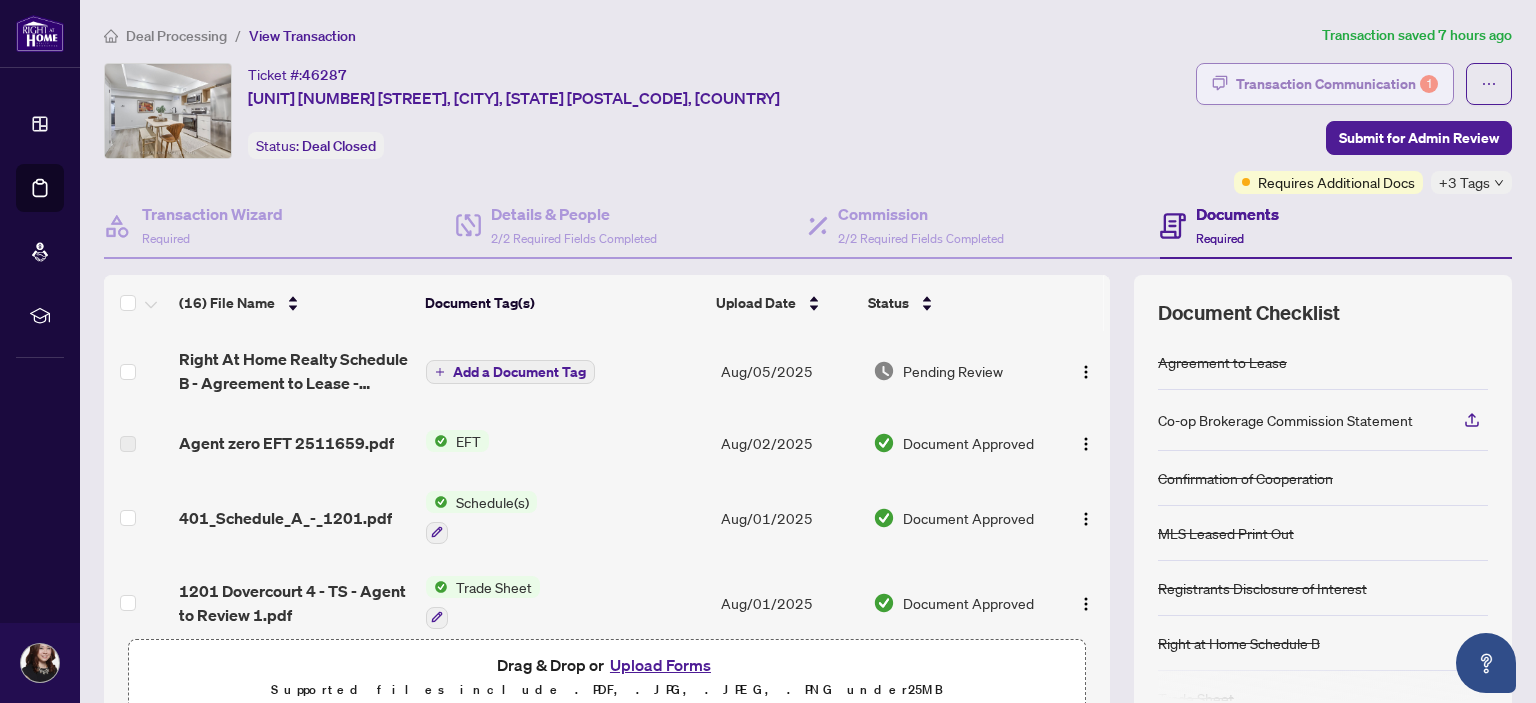 click on "Transaction Communication 1" at bounding box center (1337, 84) 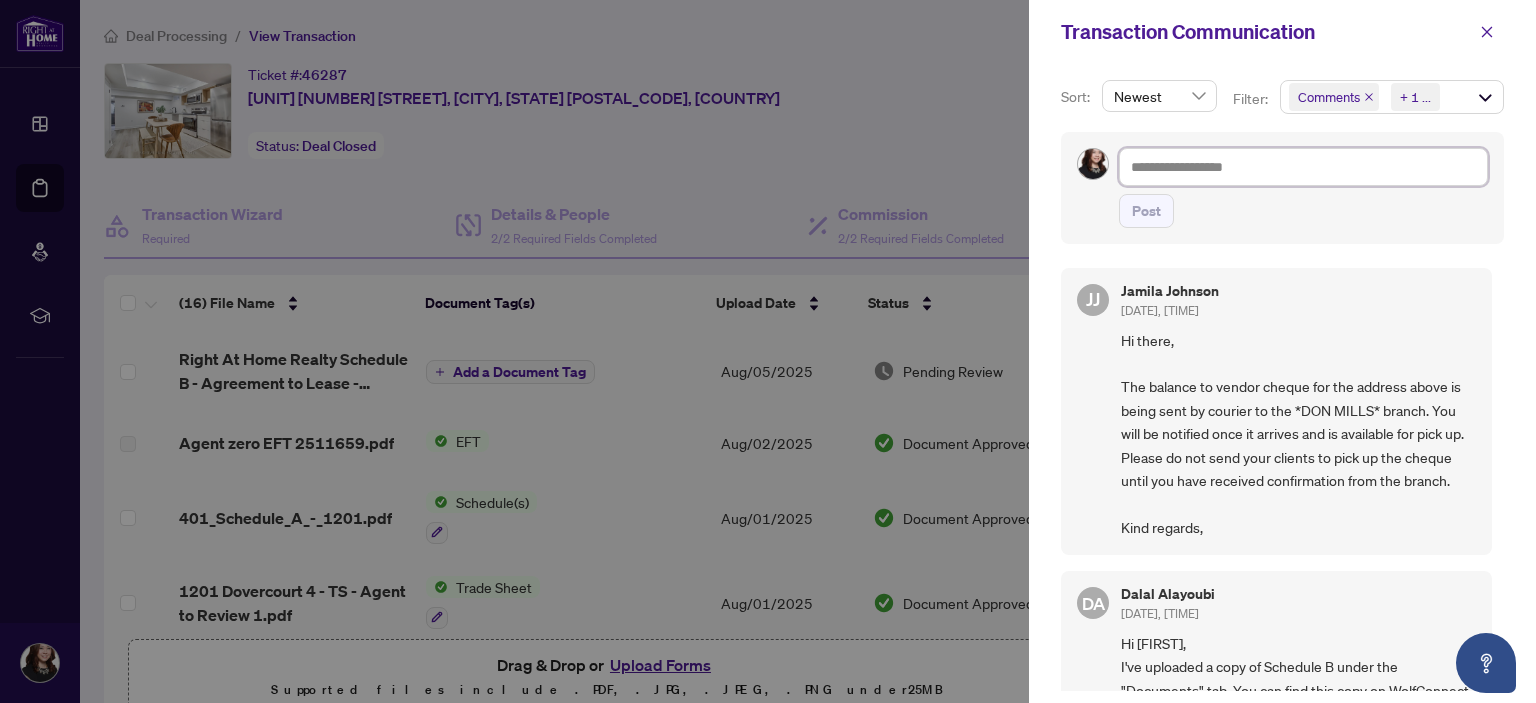 click at bounding box center [1303, 167] 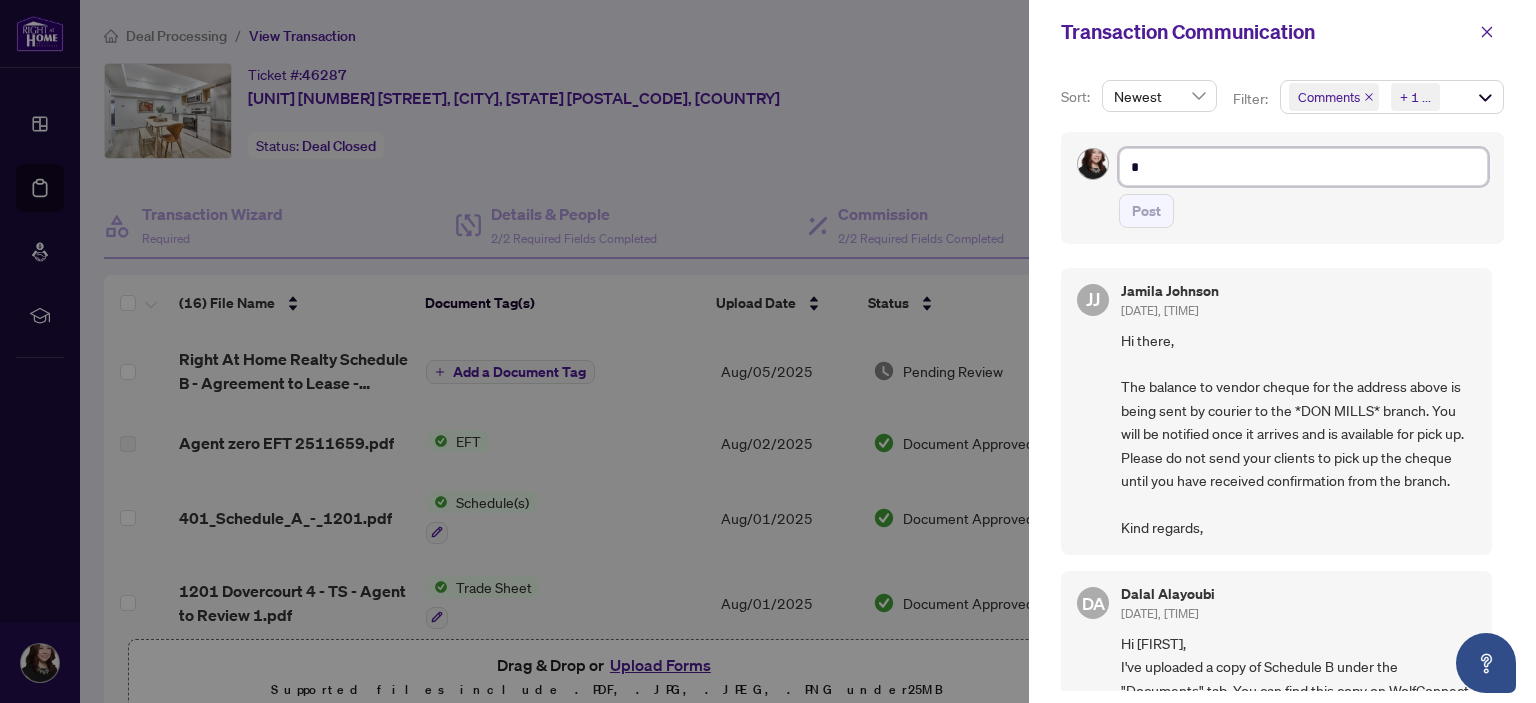 type on "**" 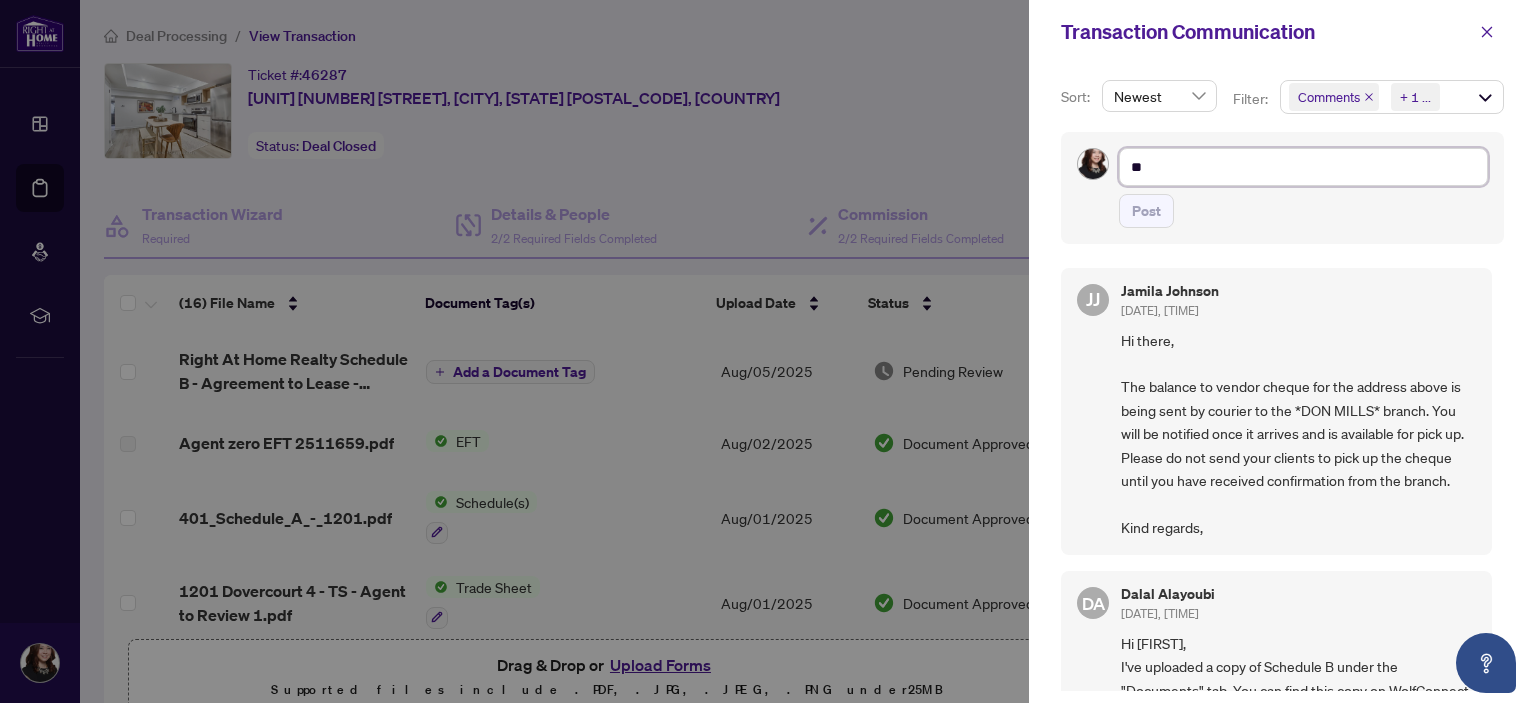 type on "**" 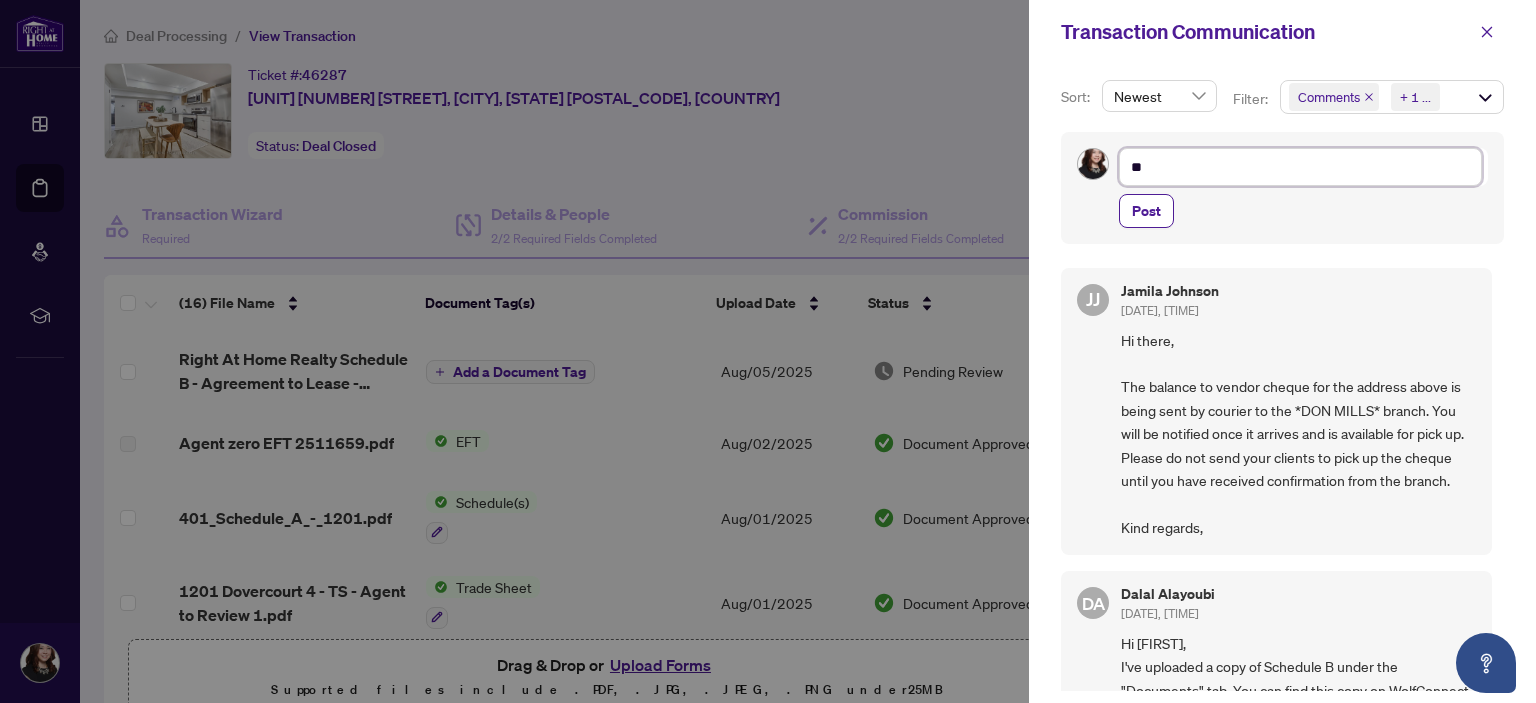 type on "**" 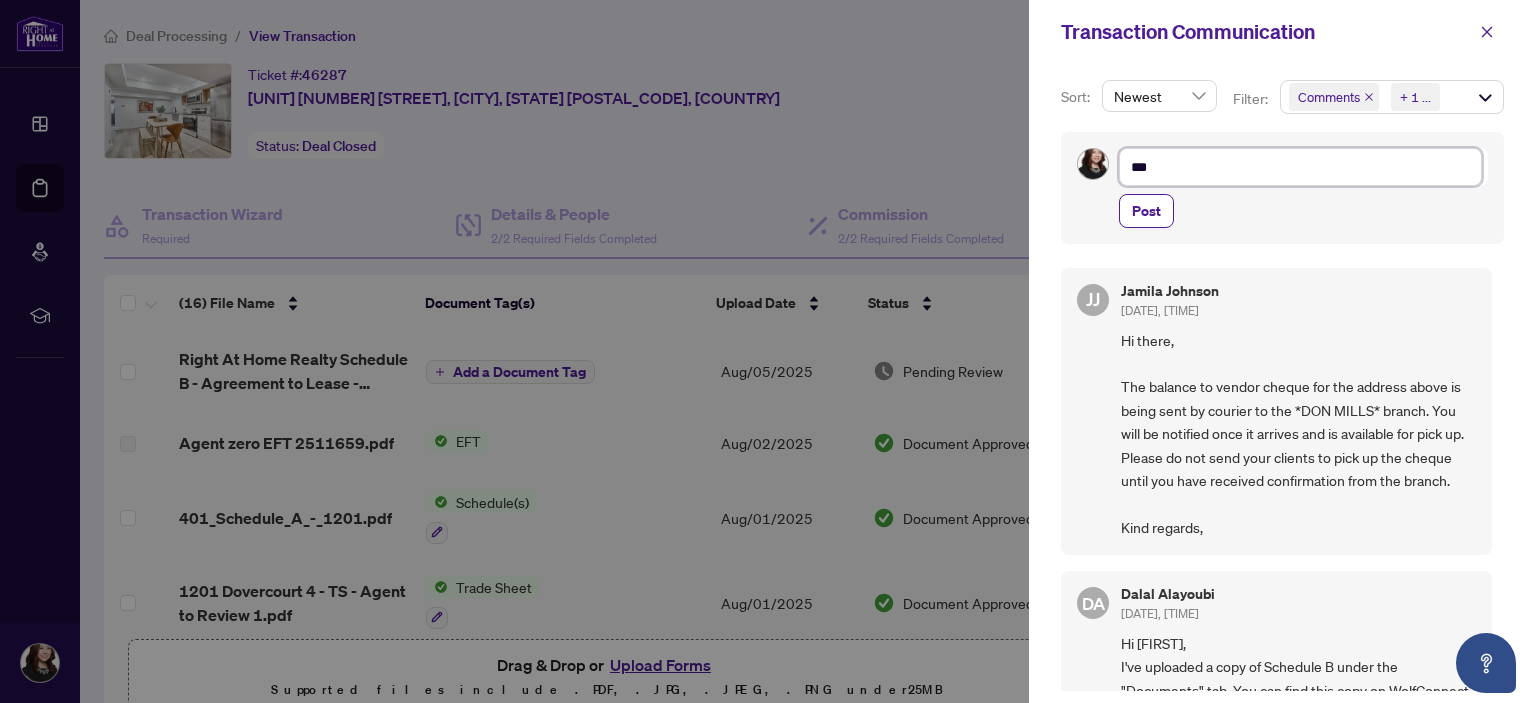 type on "****" 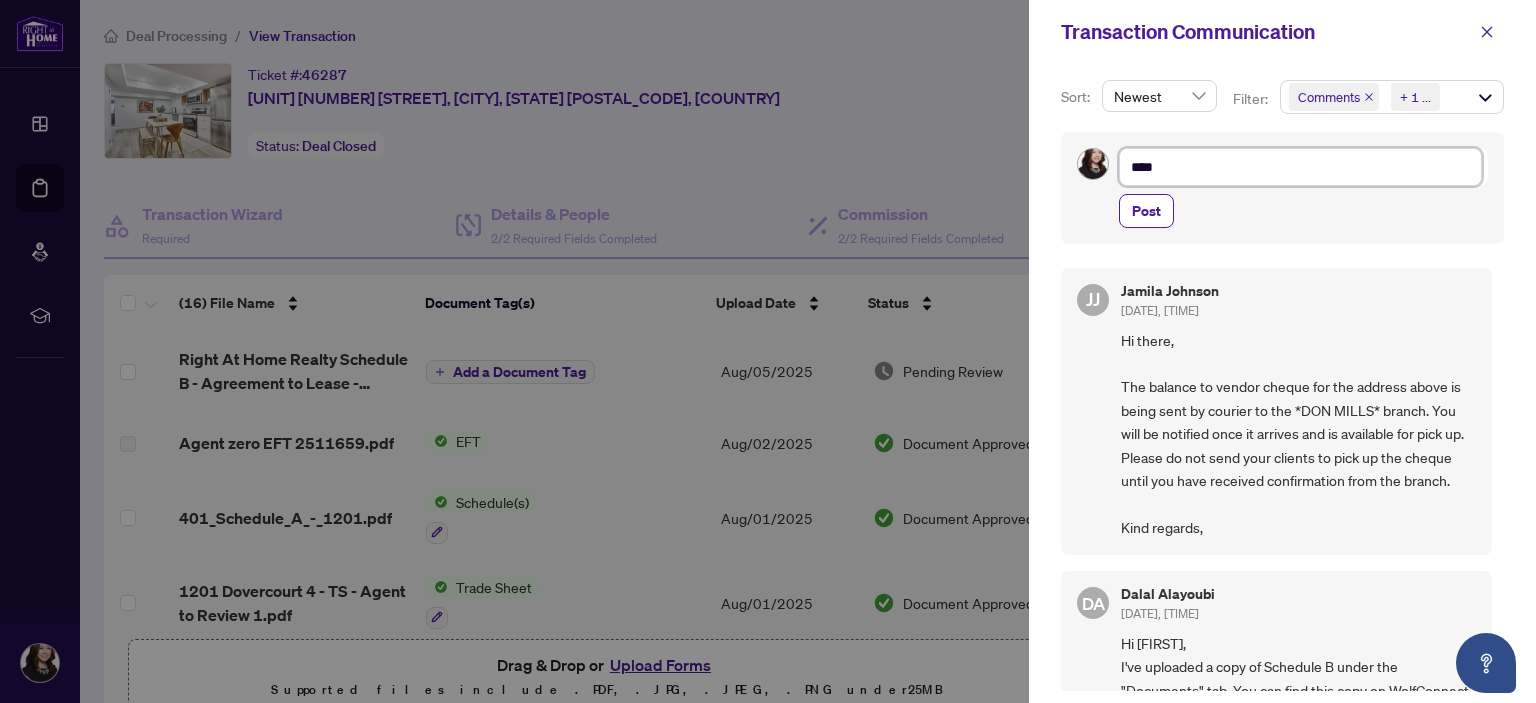 type on "*****" 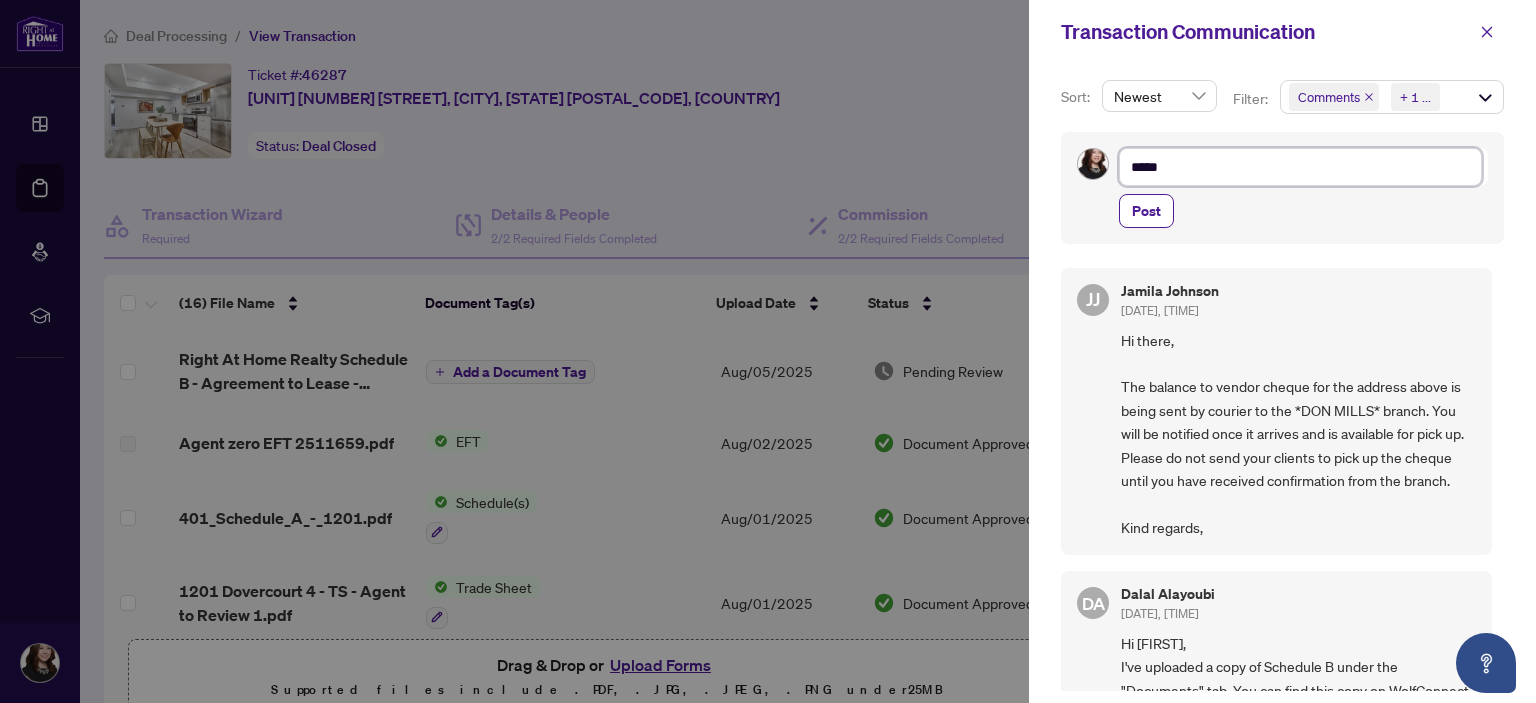 type on "******" 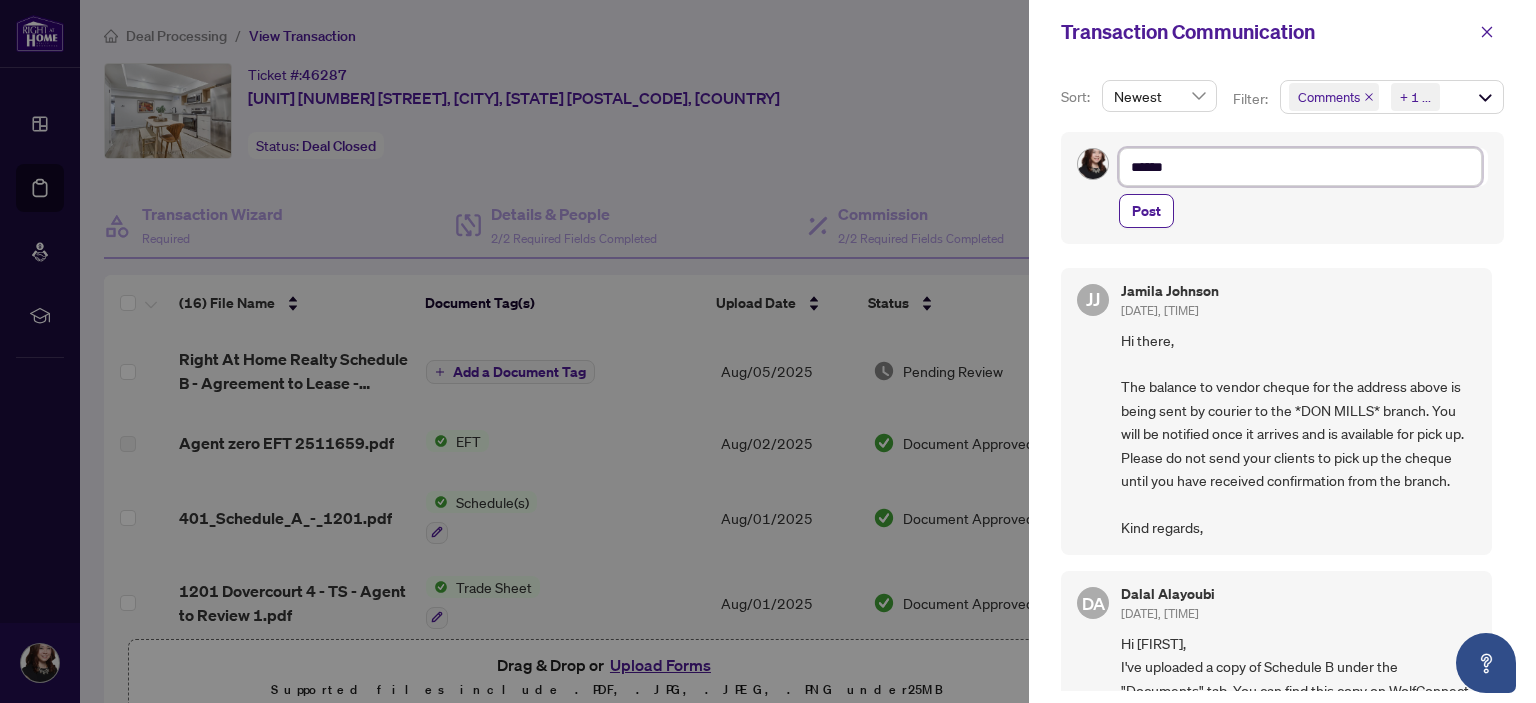 type on "******" 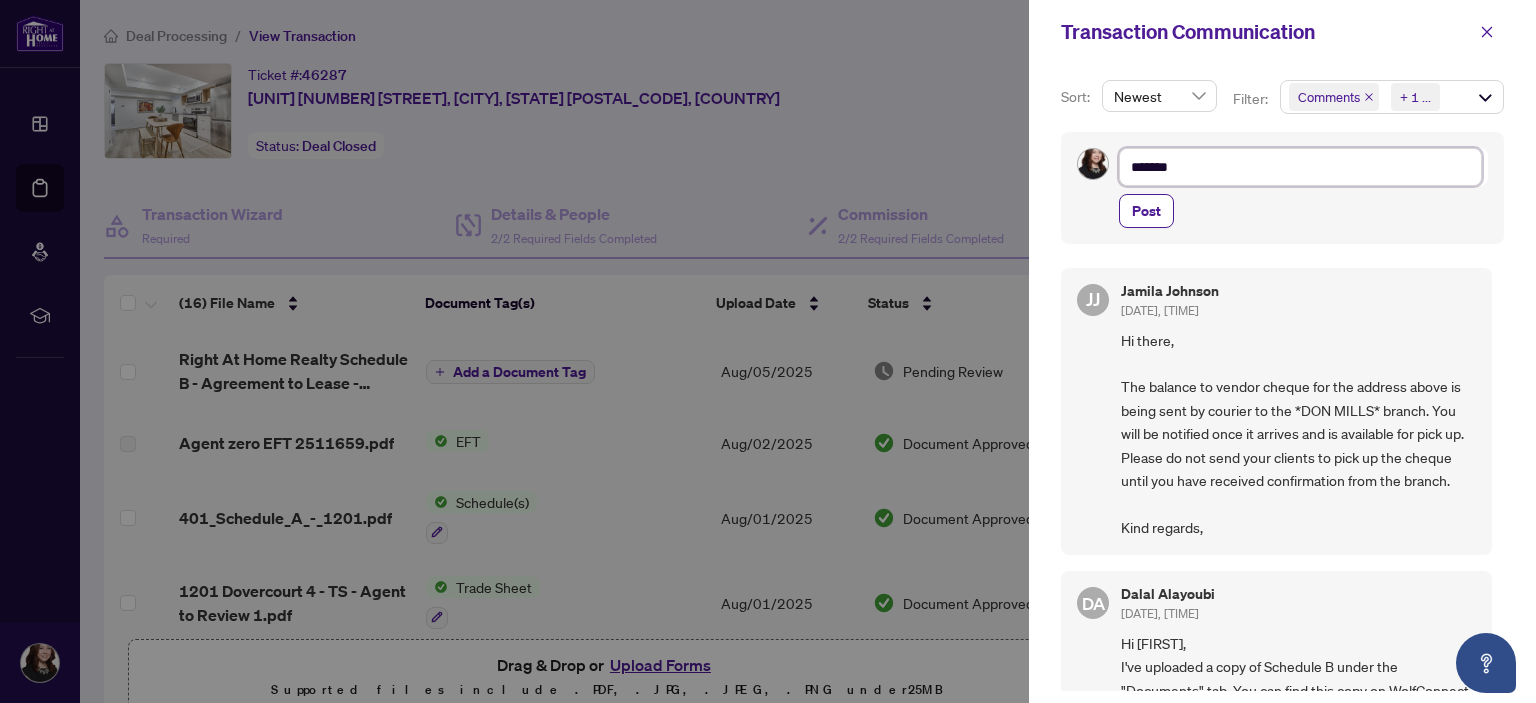 type on "********" 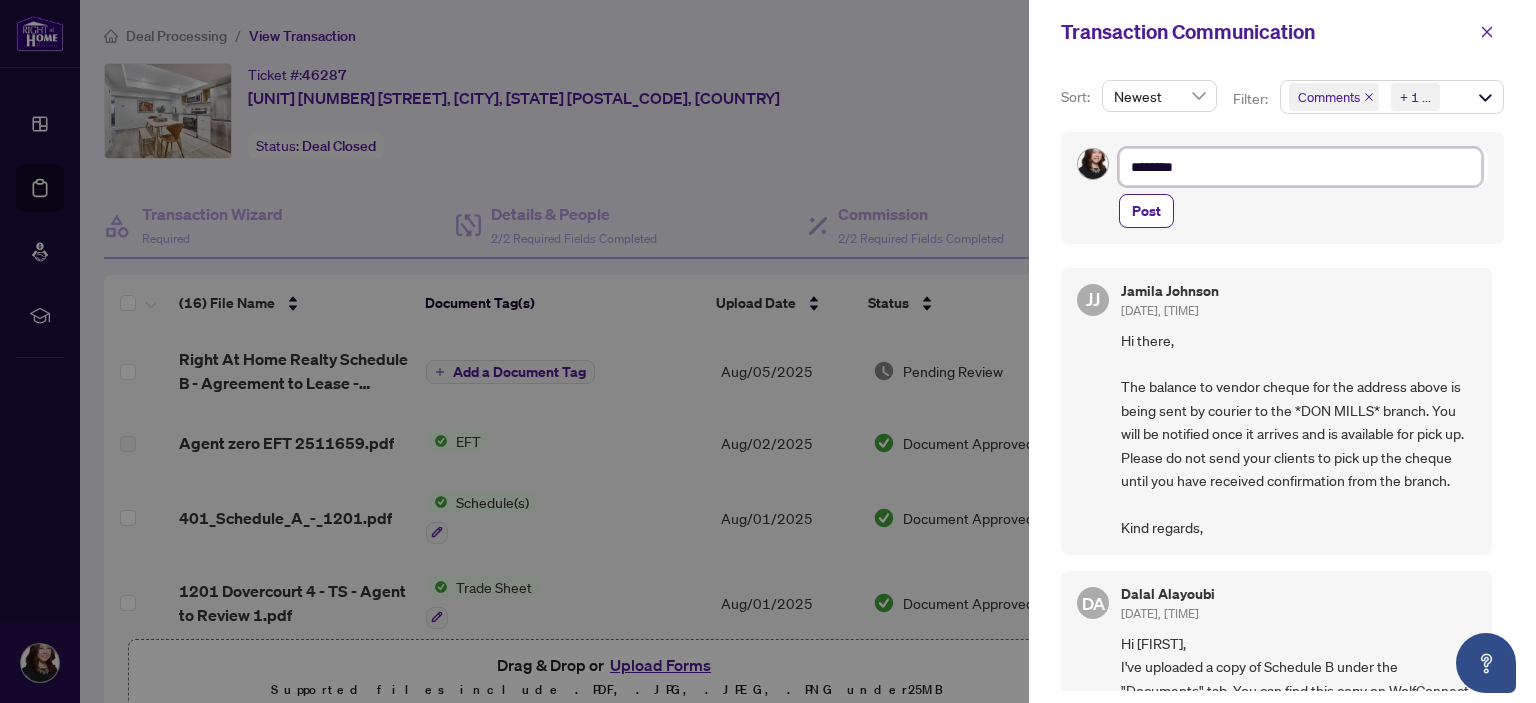 type on "*********" 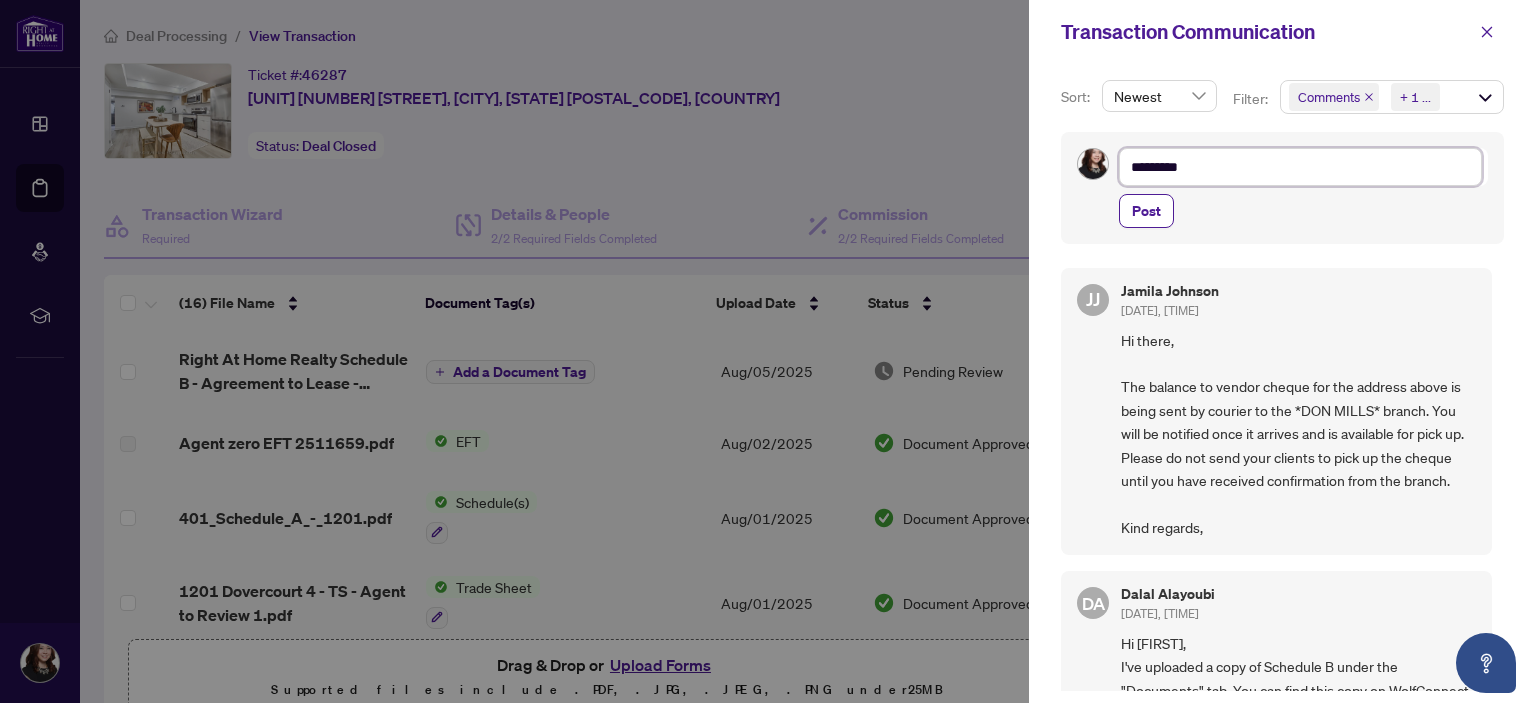 type on "*********" 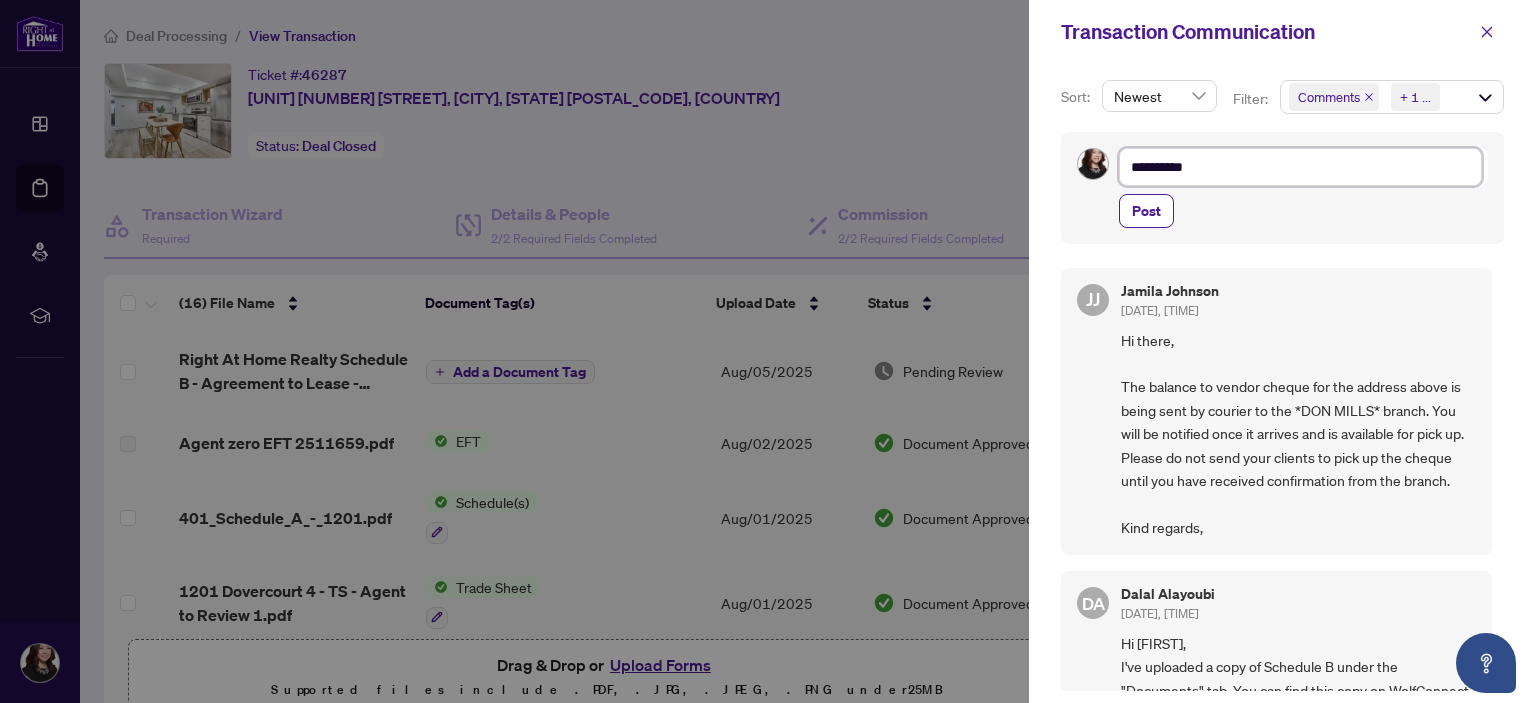 type on "**********" 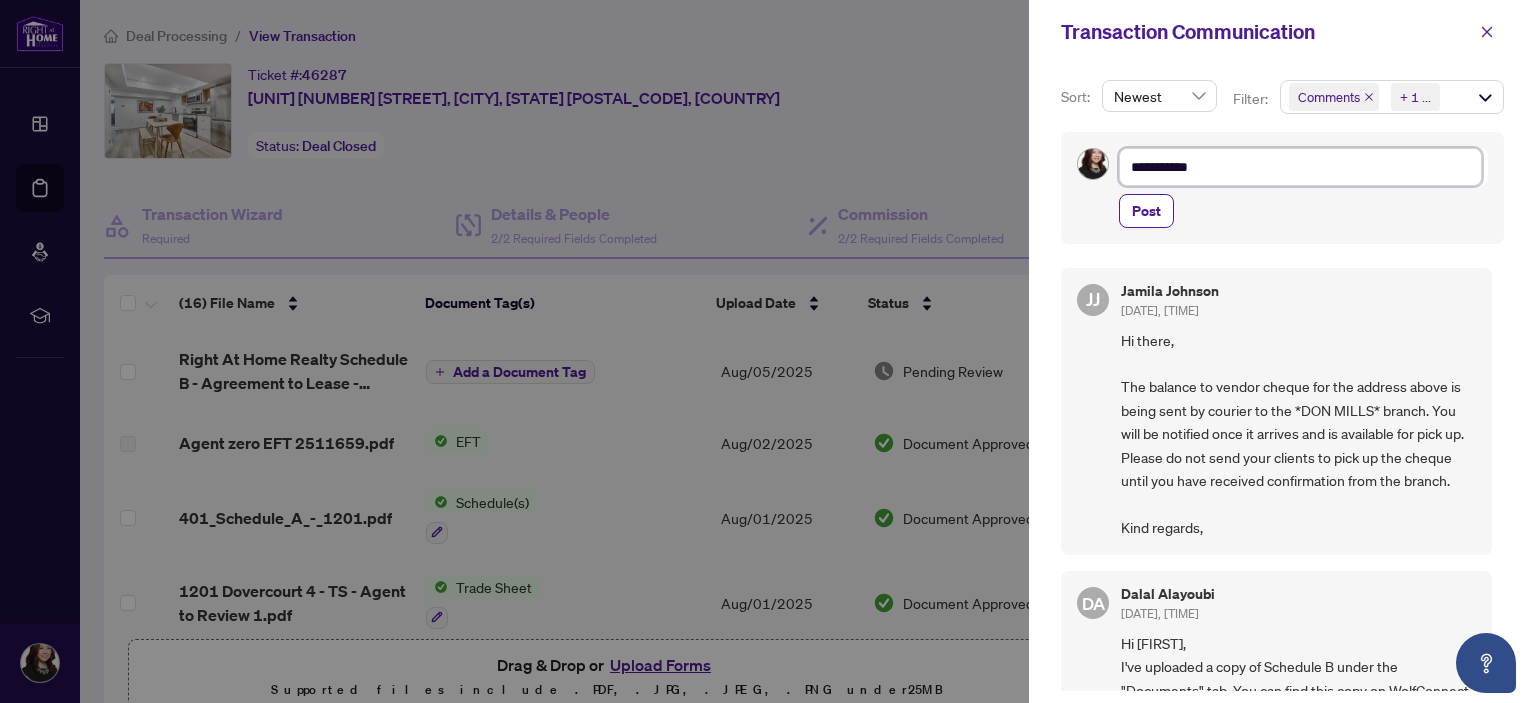 type on "**********" 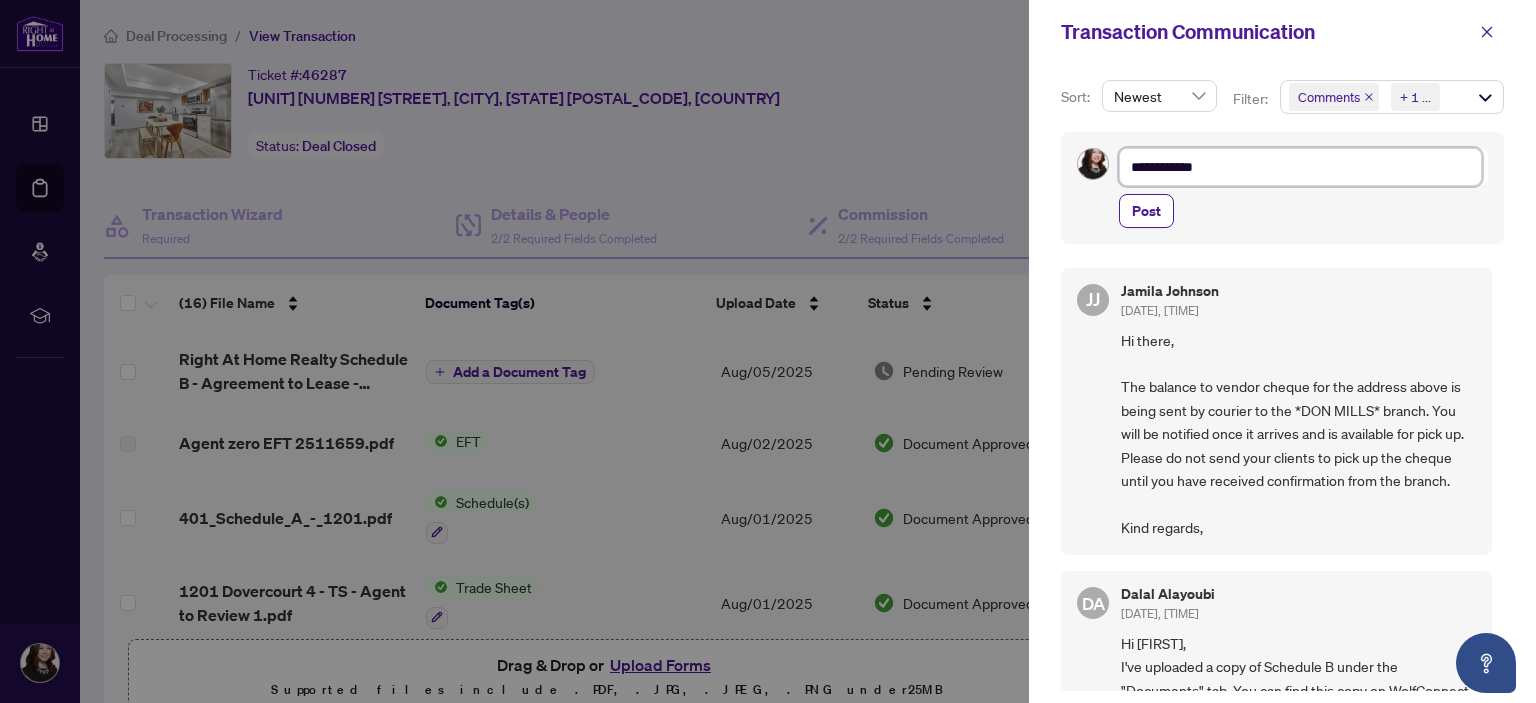 type on "**********" 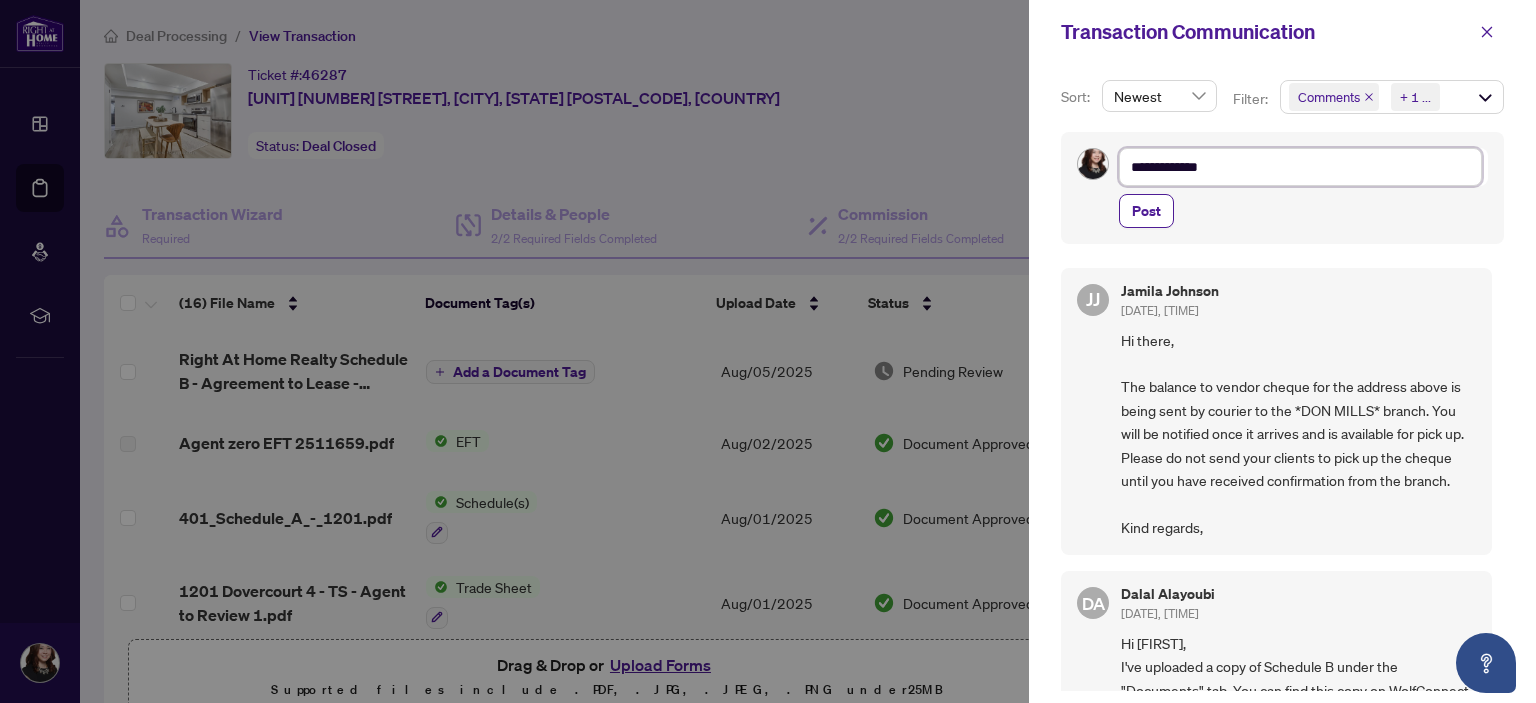 type on "**********" 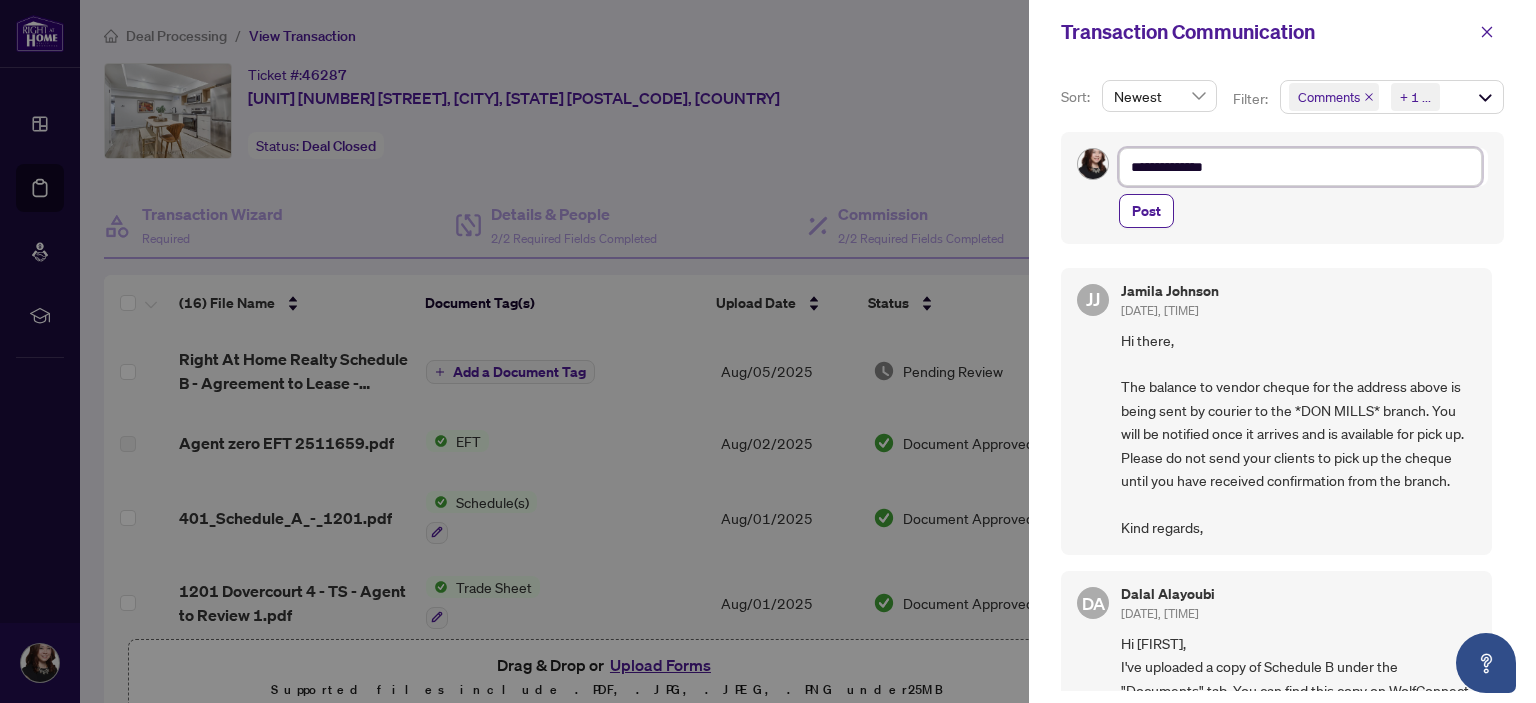 type on "**********" 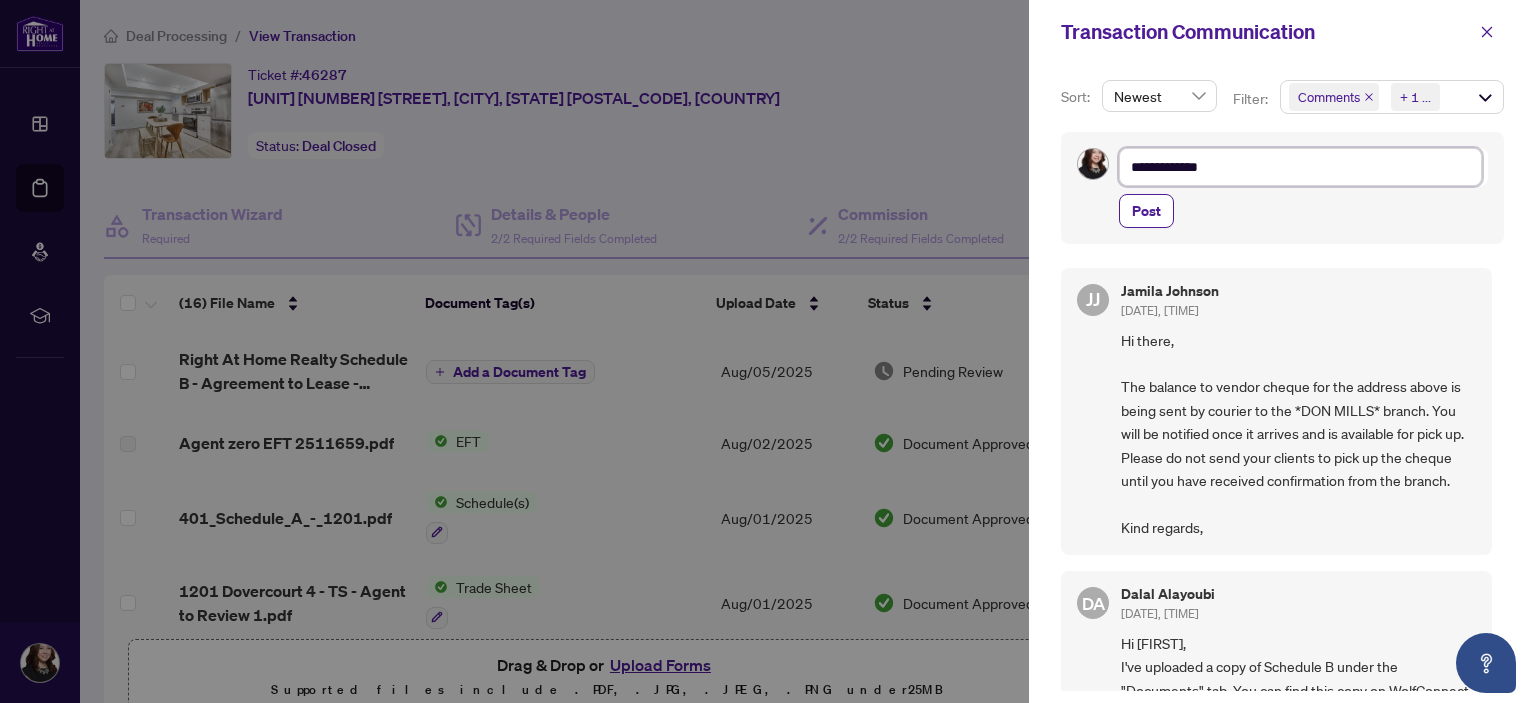 type on "**********" 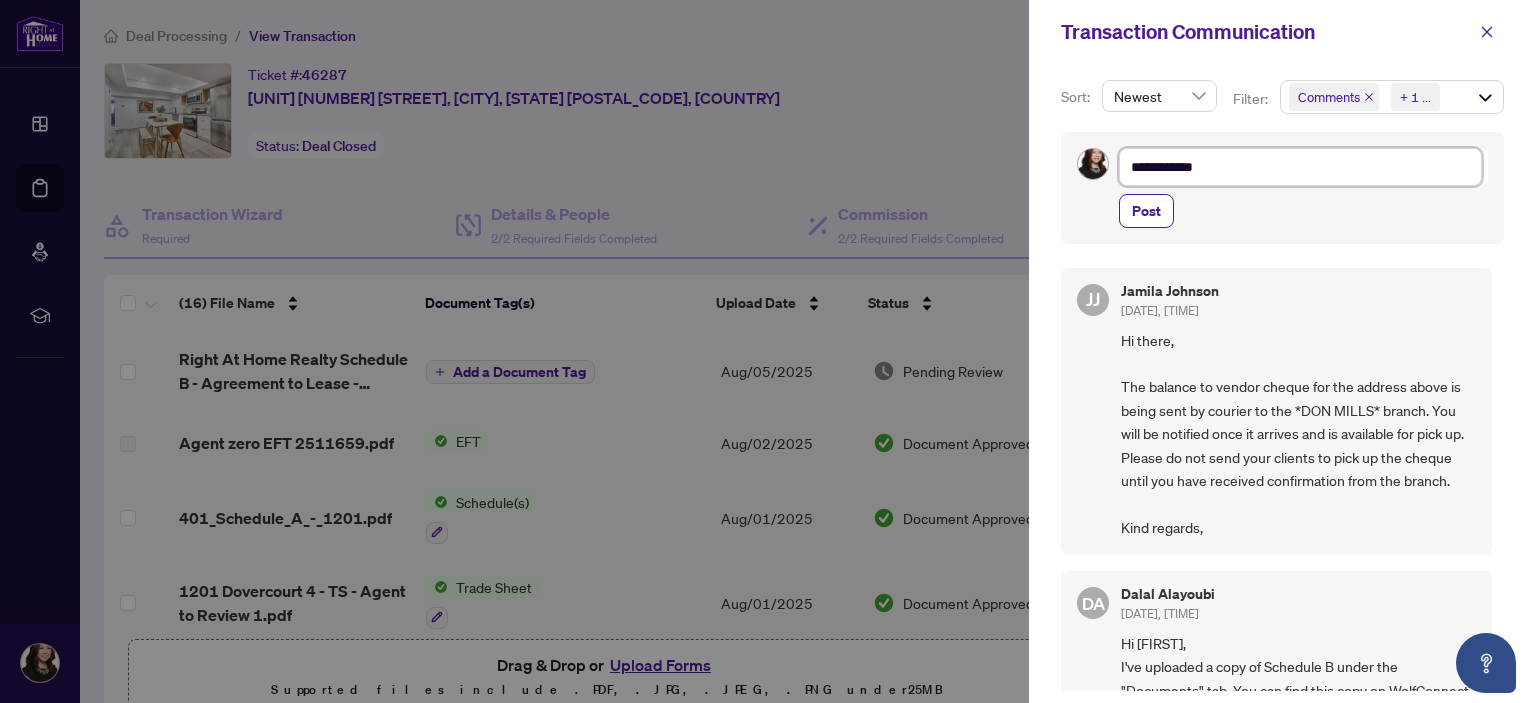 type on "**********" 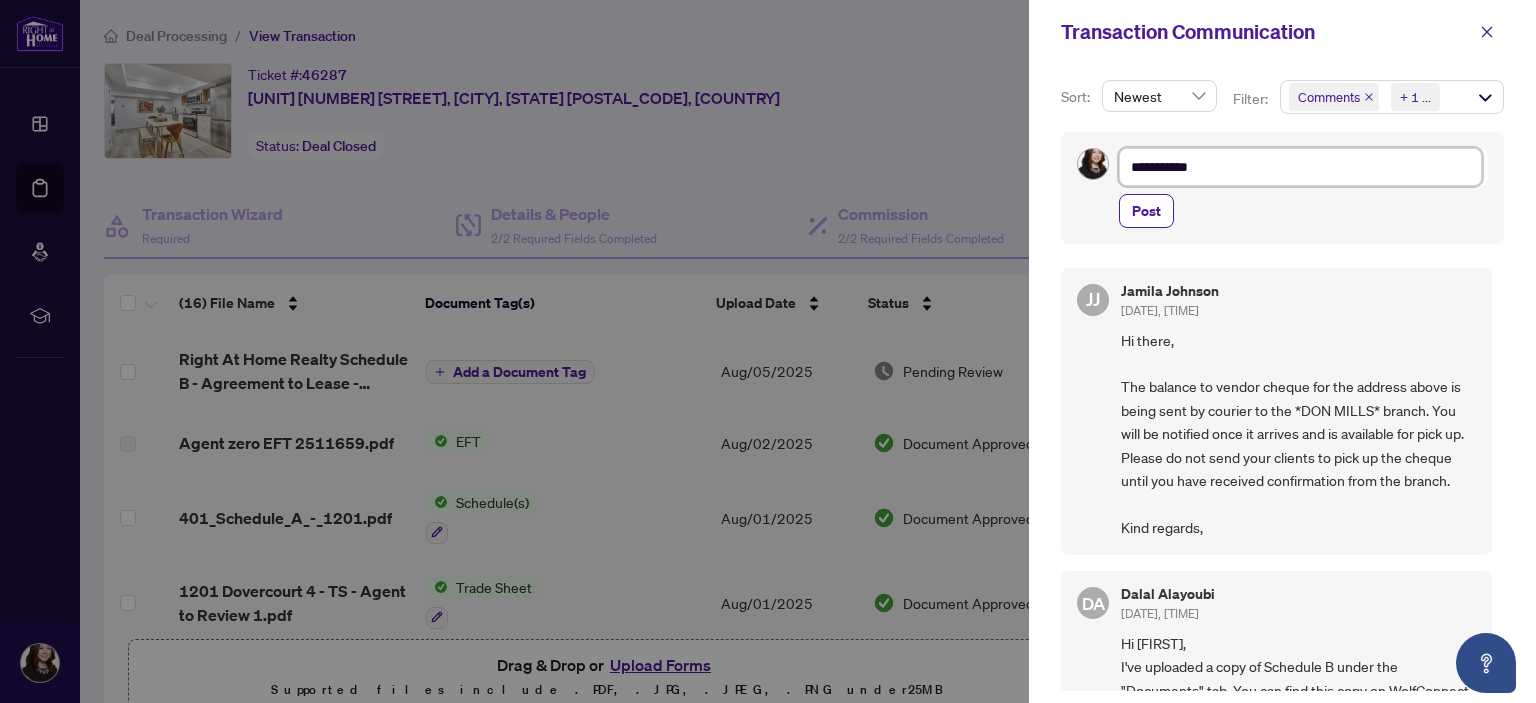 type on "*********" 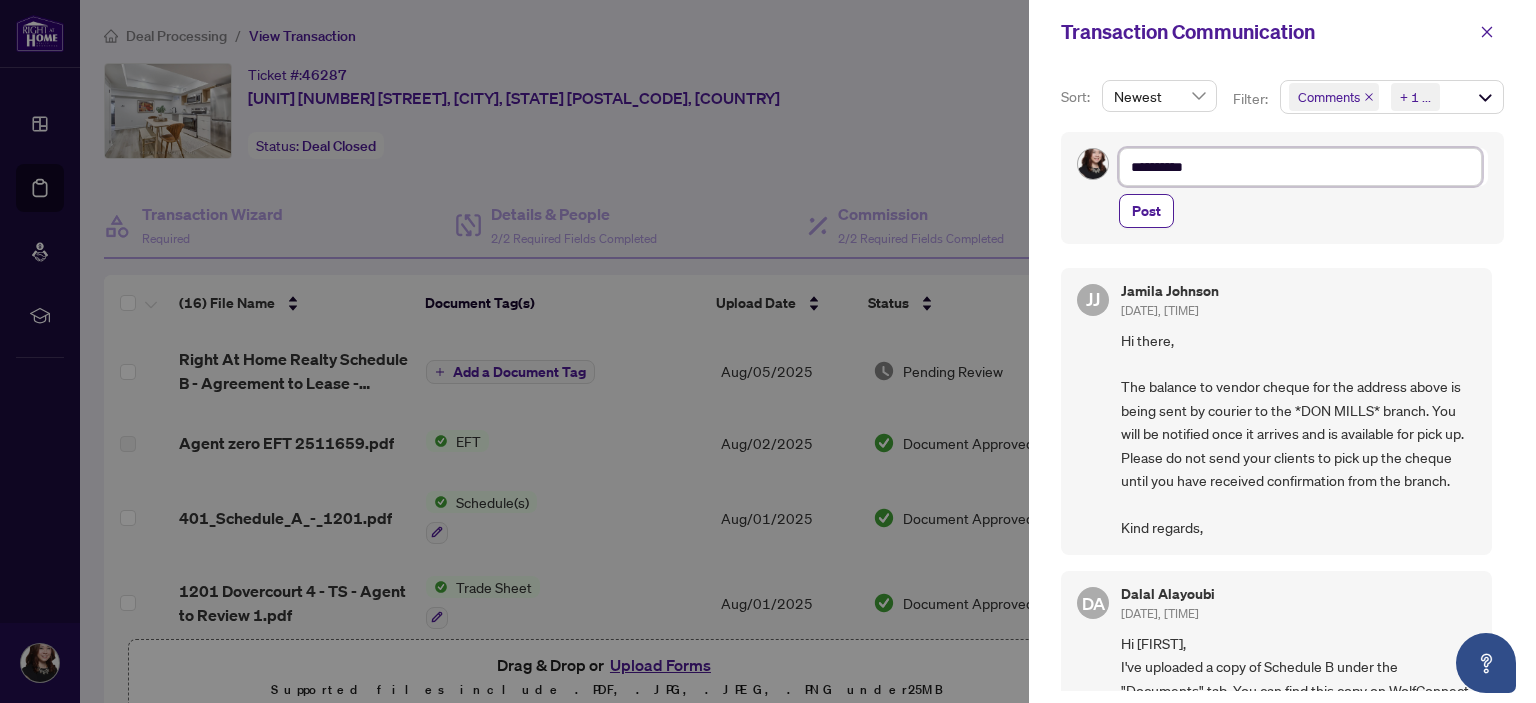 type on "**********" 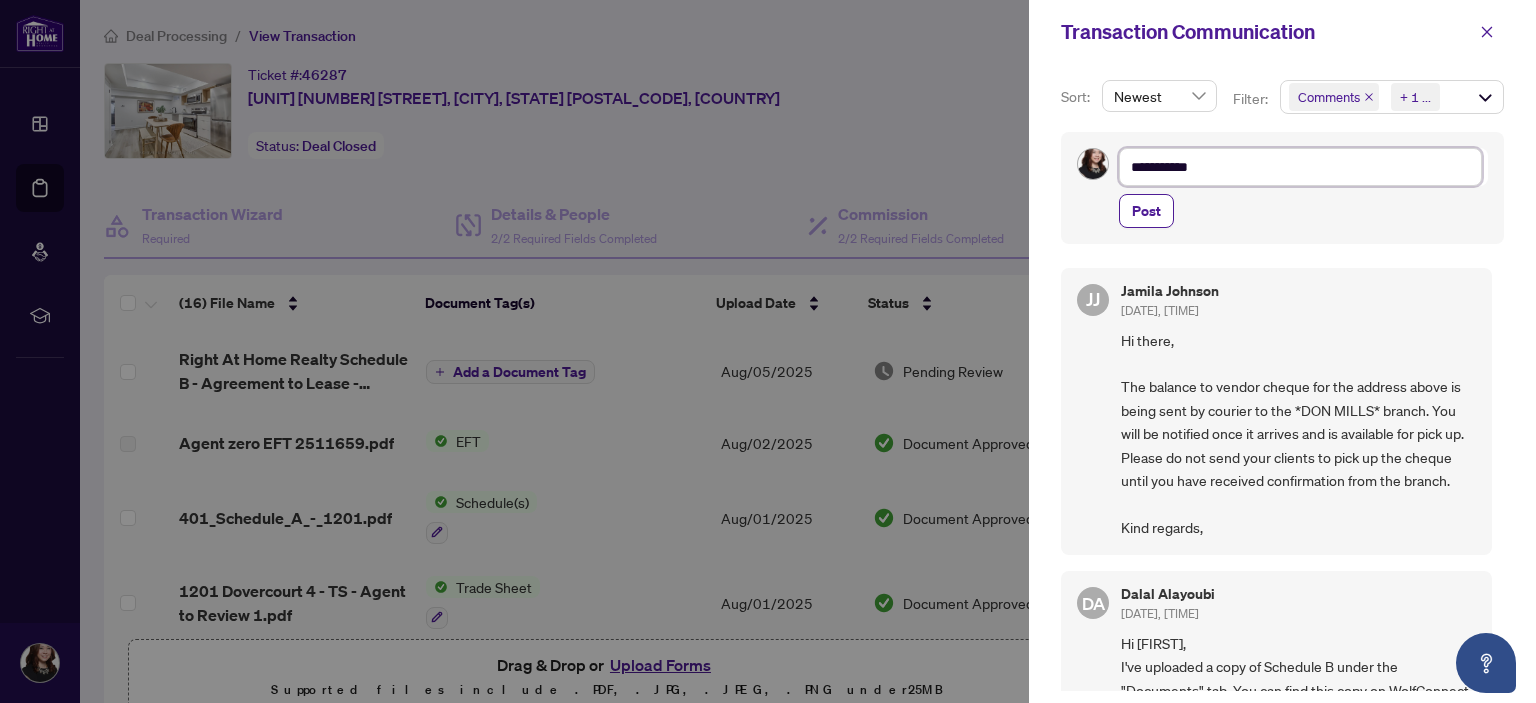 type on "**********" 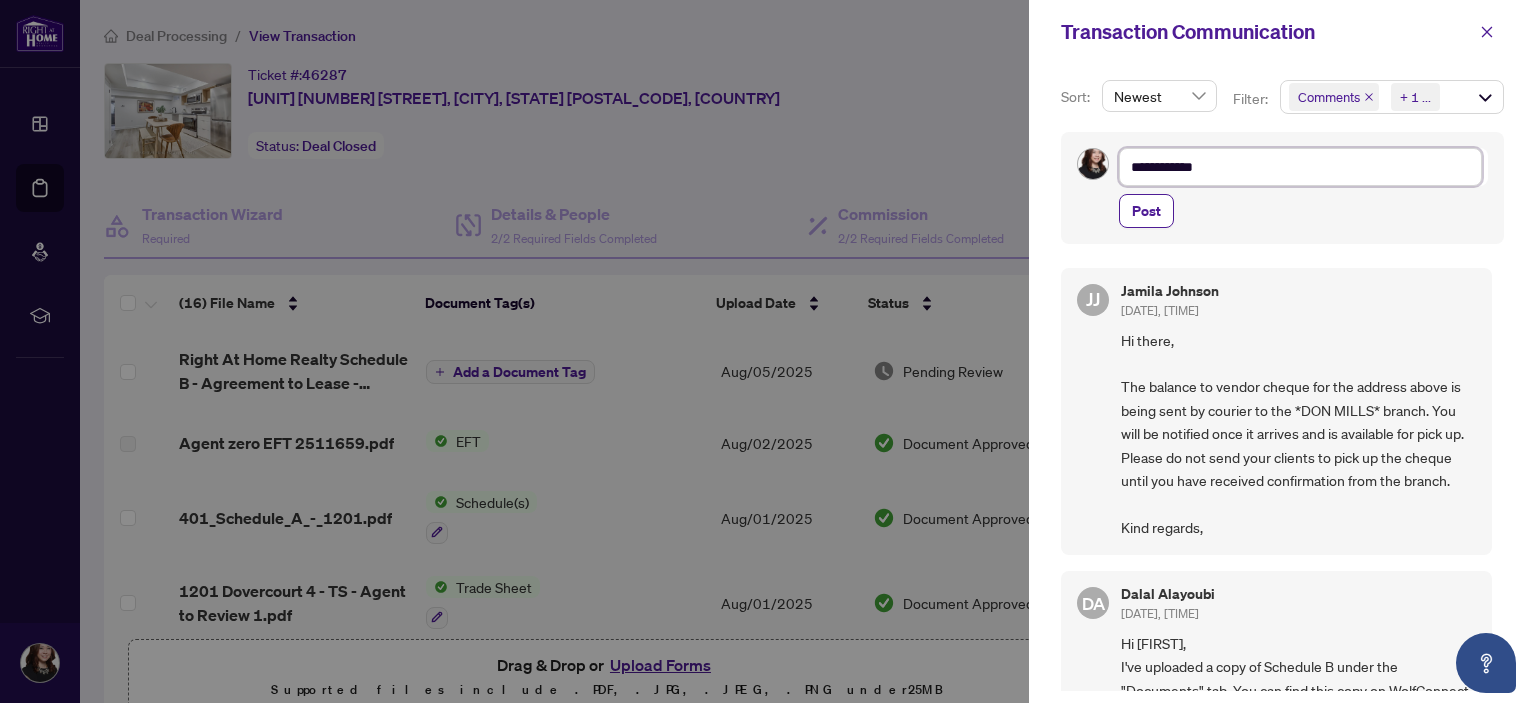 type on "**********" 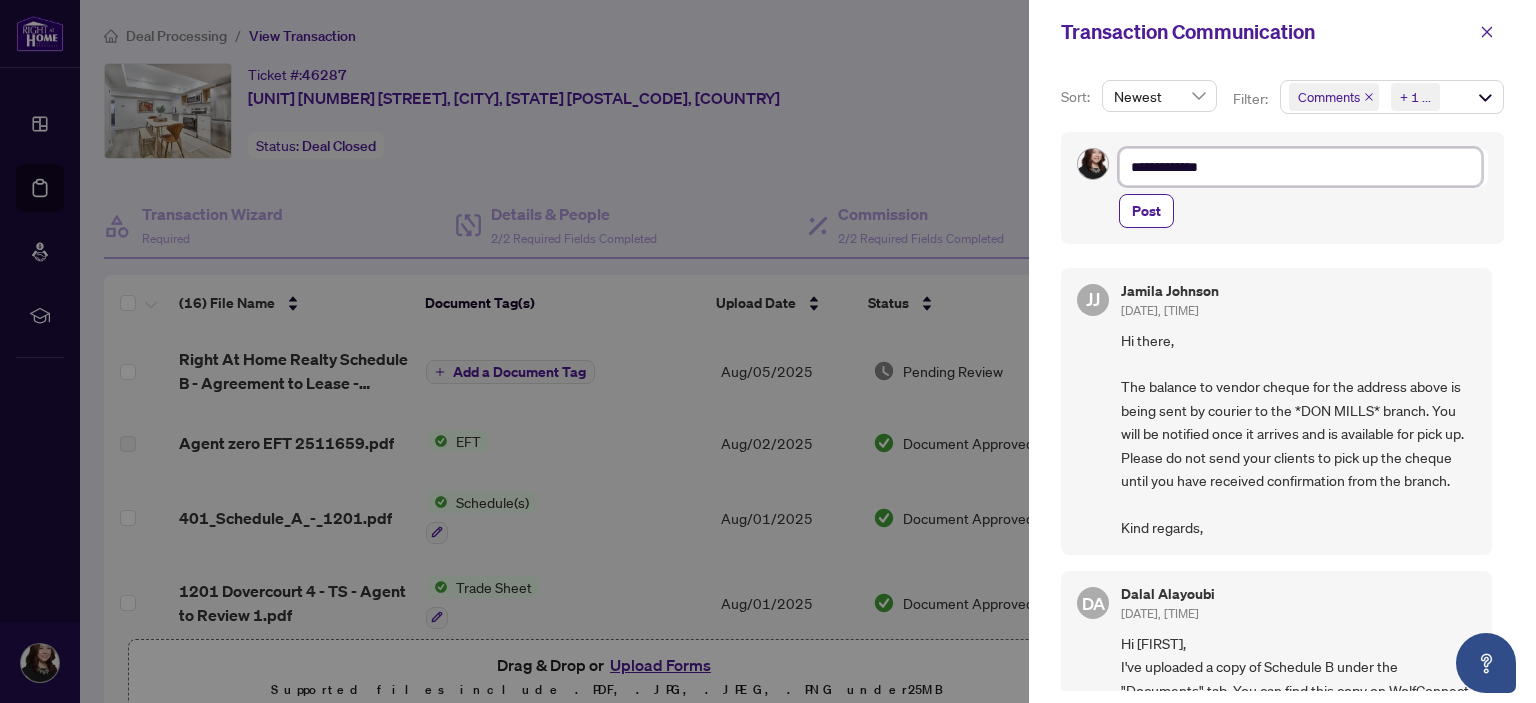 type on "**********" 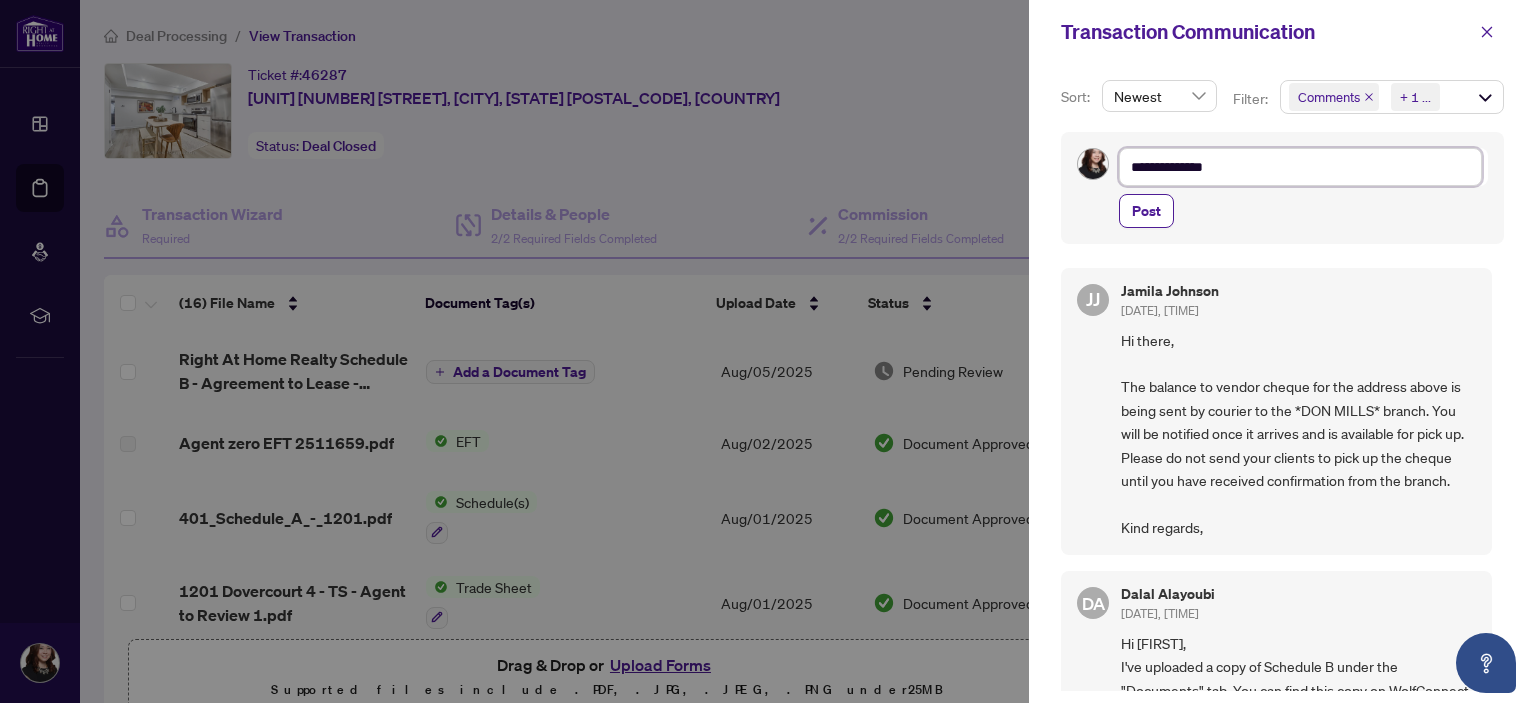 type on "**********" 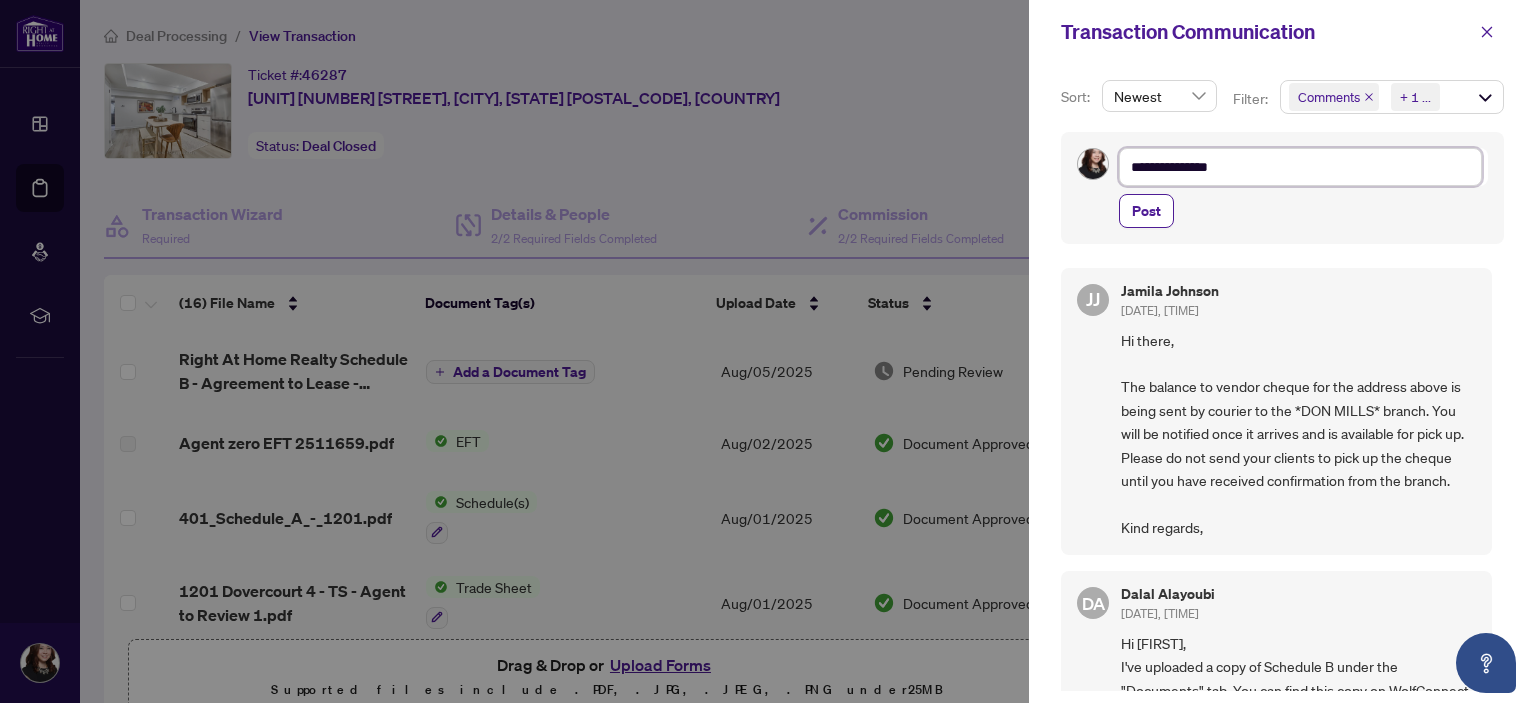 type on "**********" 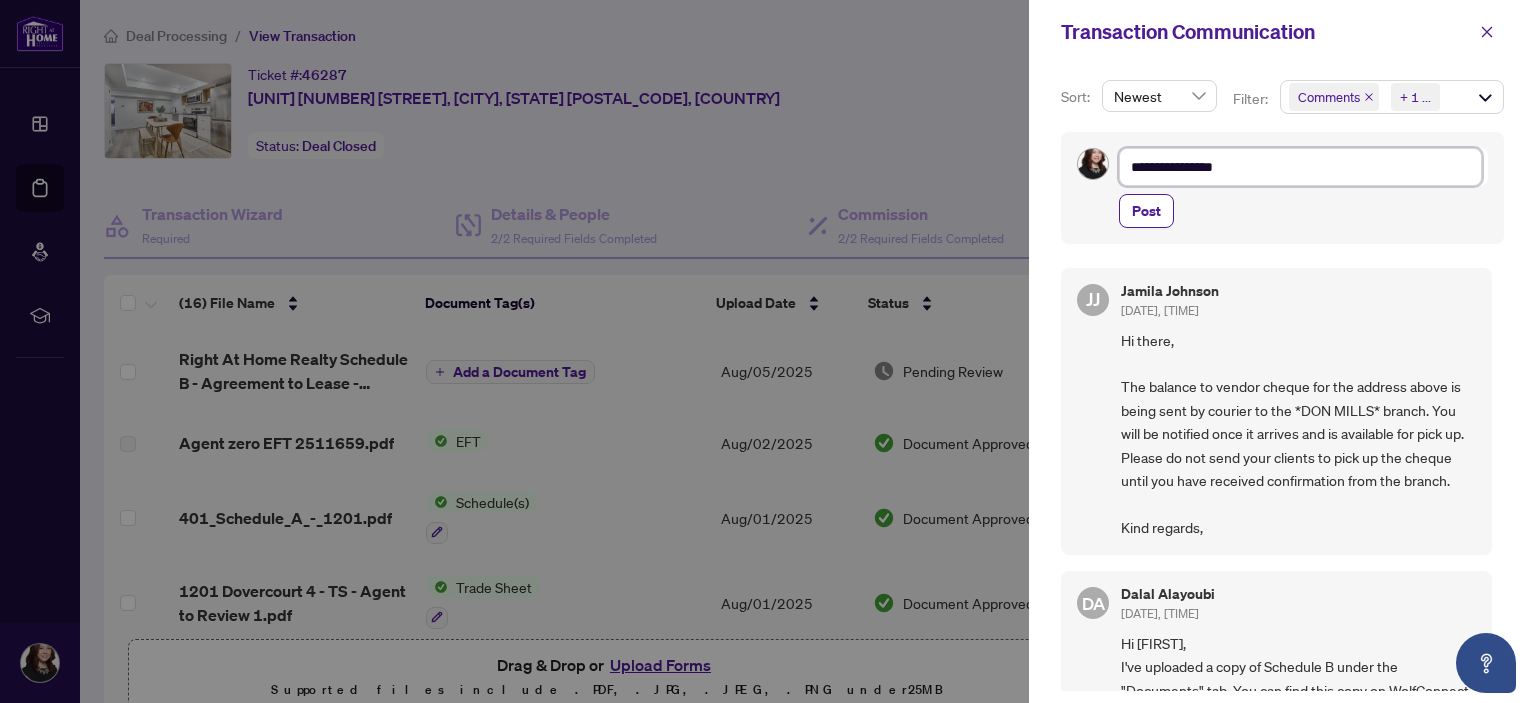 type on "**********" 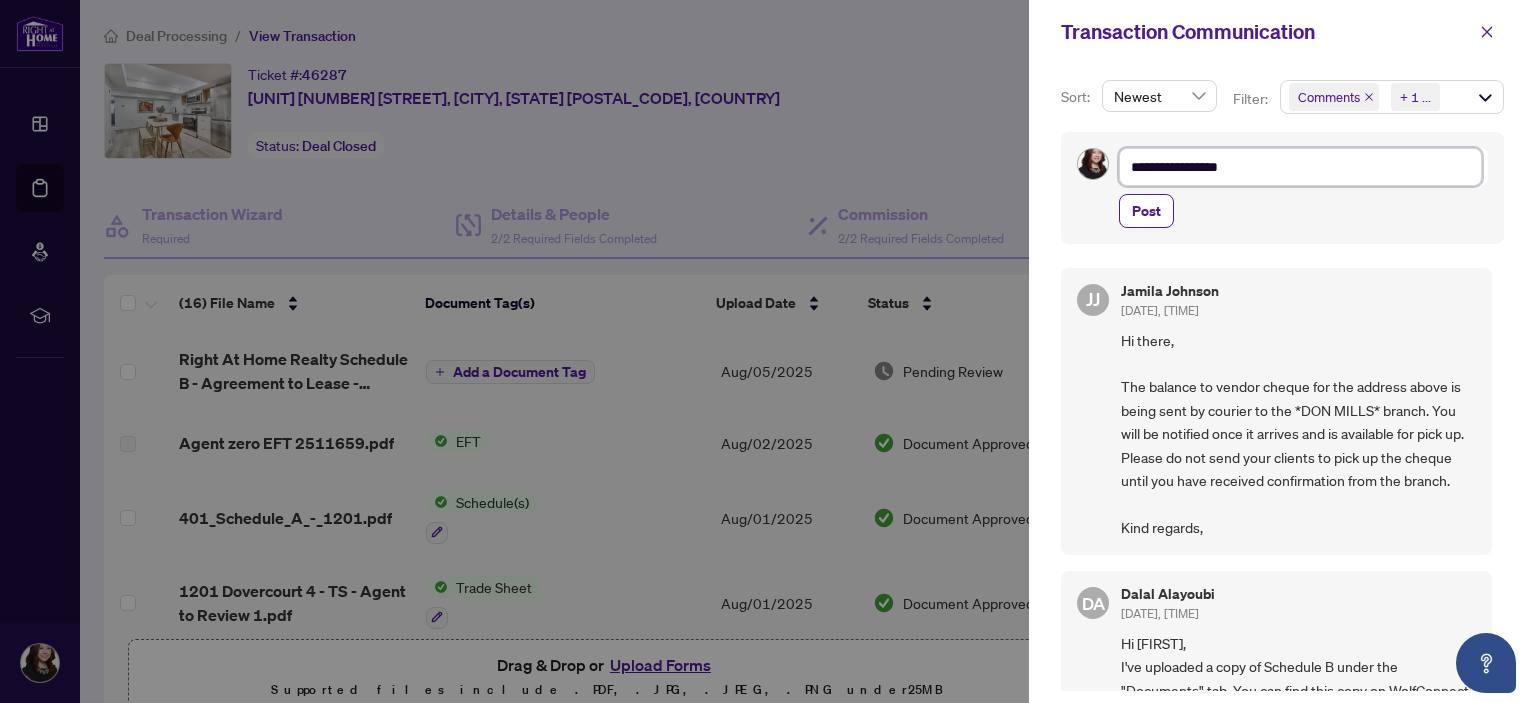 type on "**********" 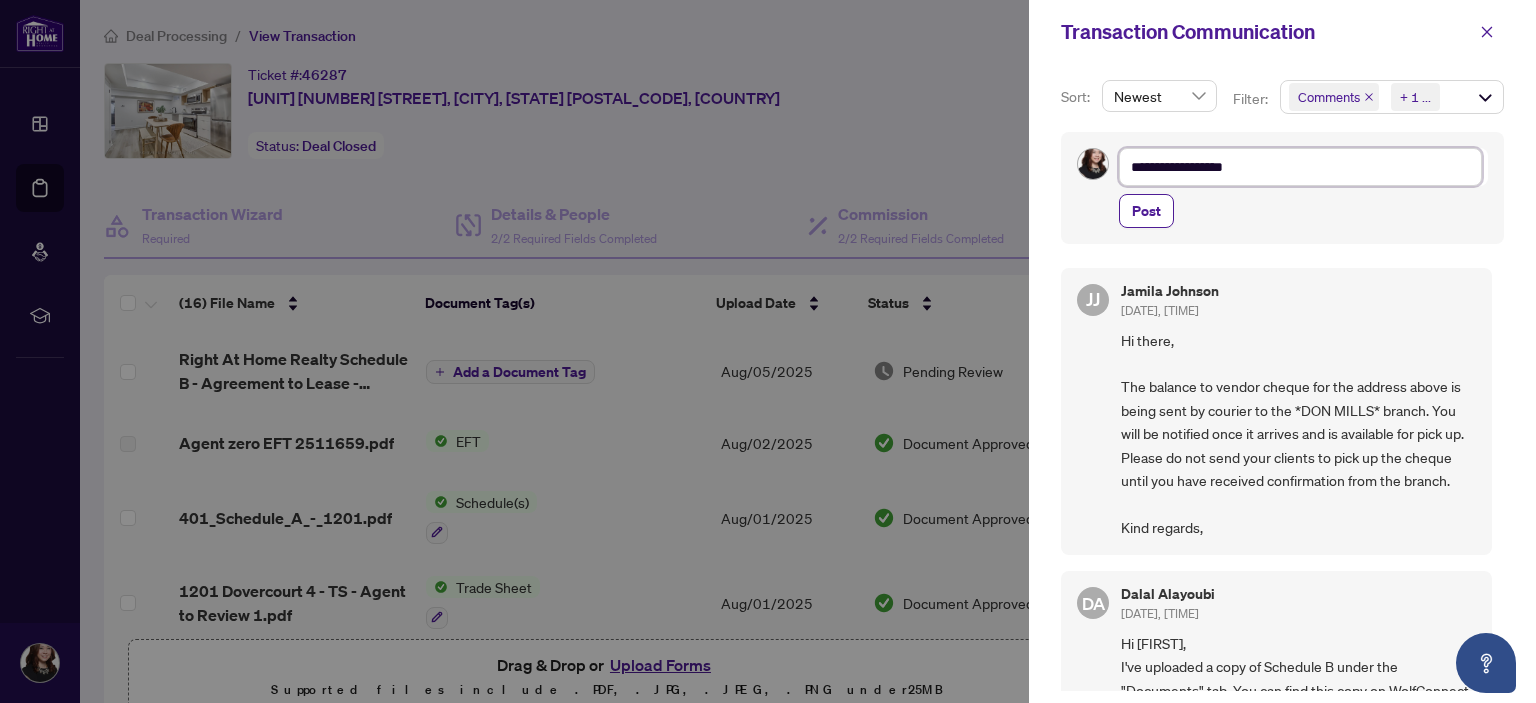 type on "**********" 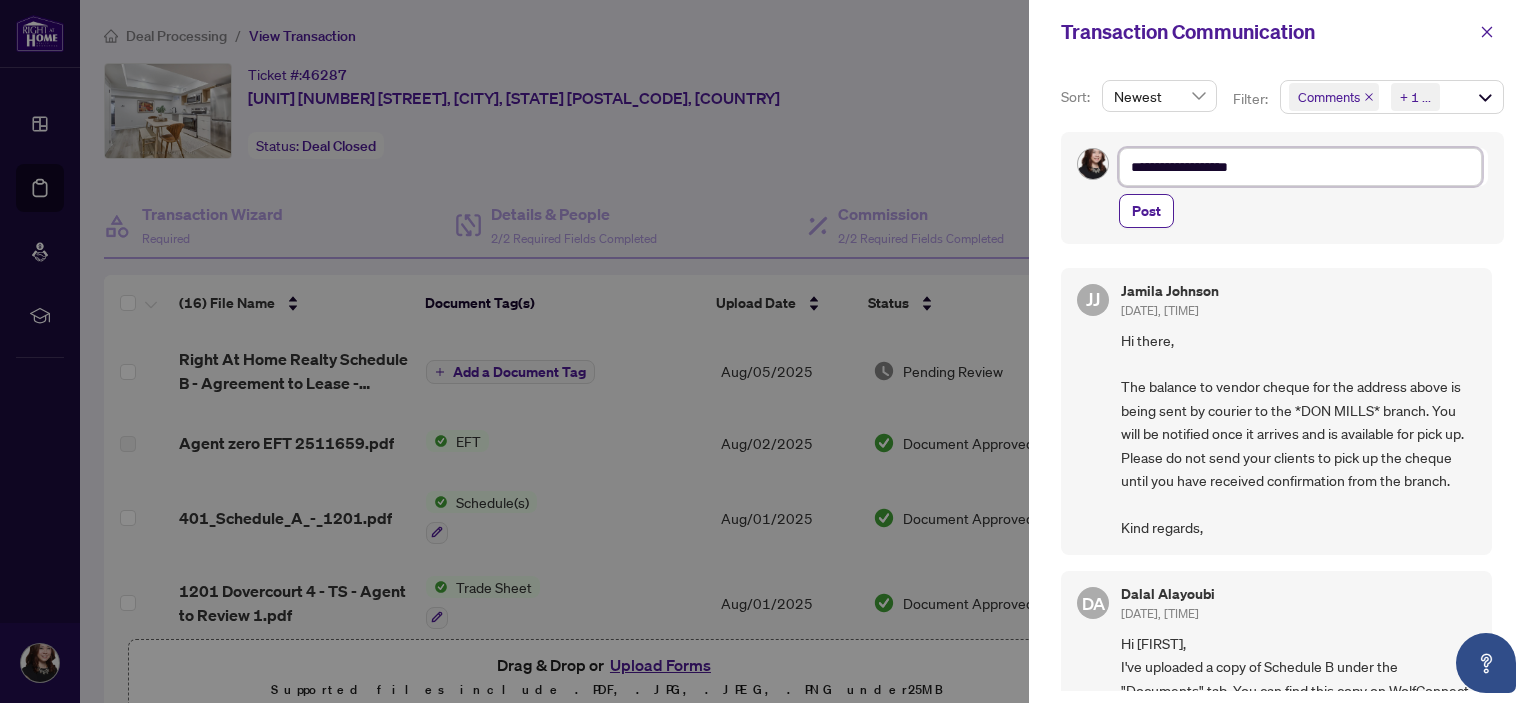 type on "**********" 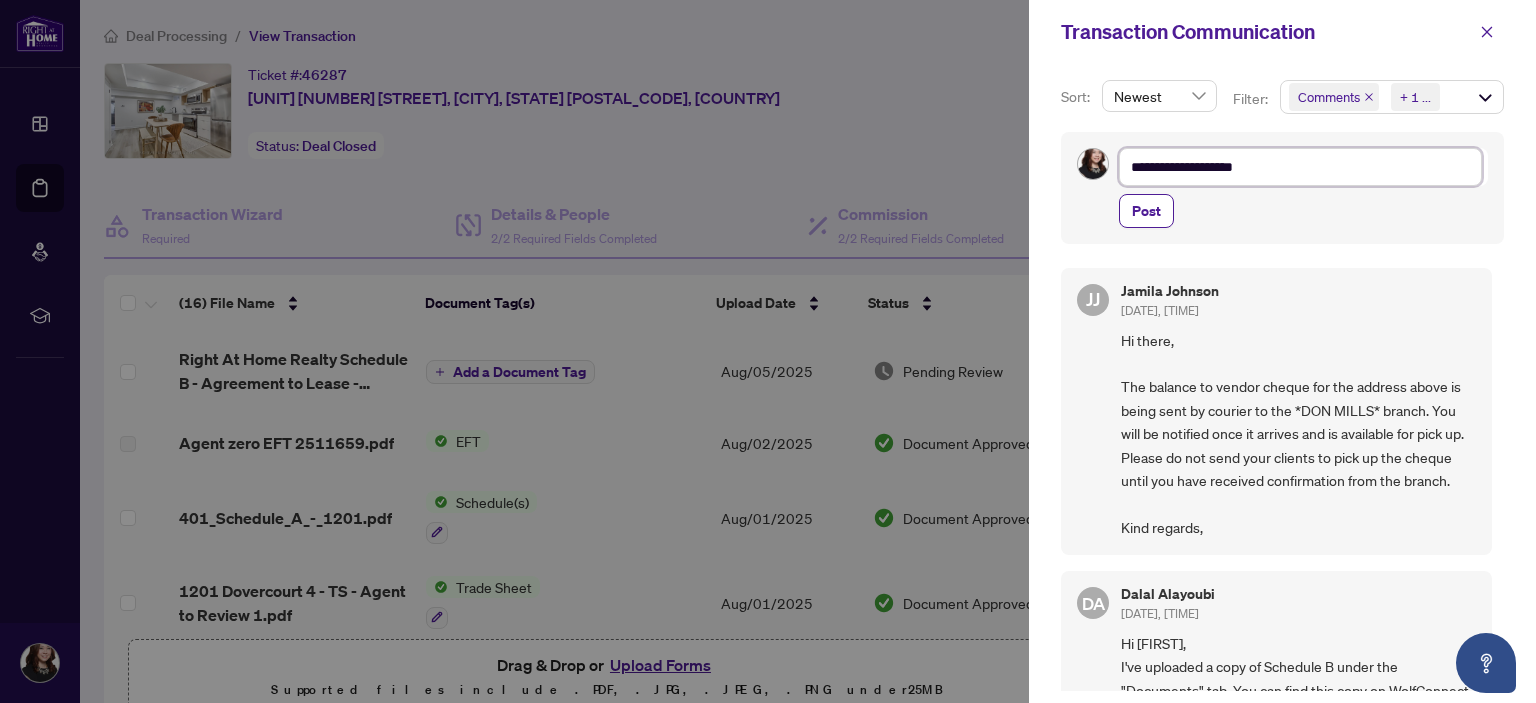 type on "**********" 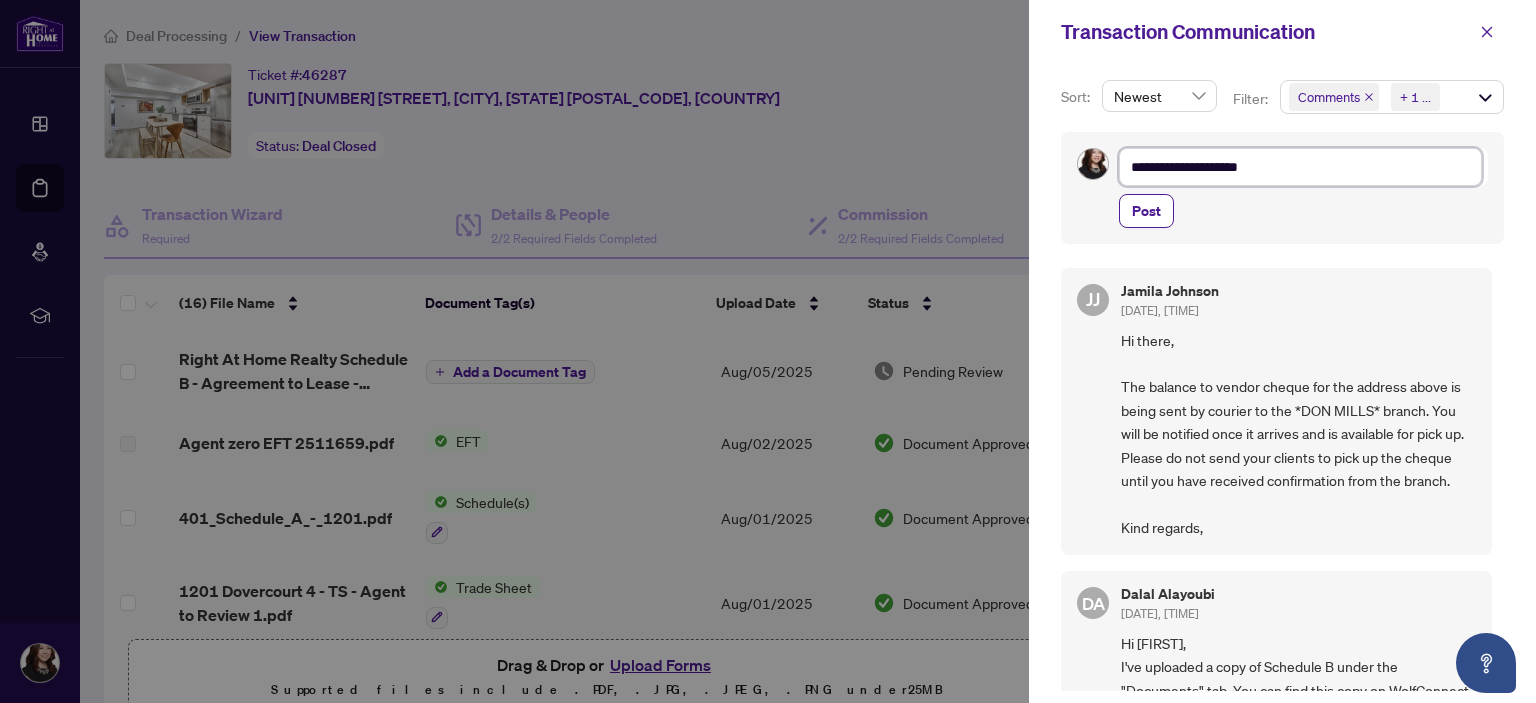 type on "**********" 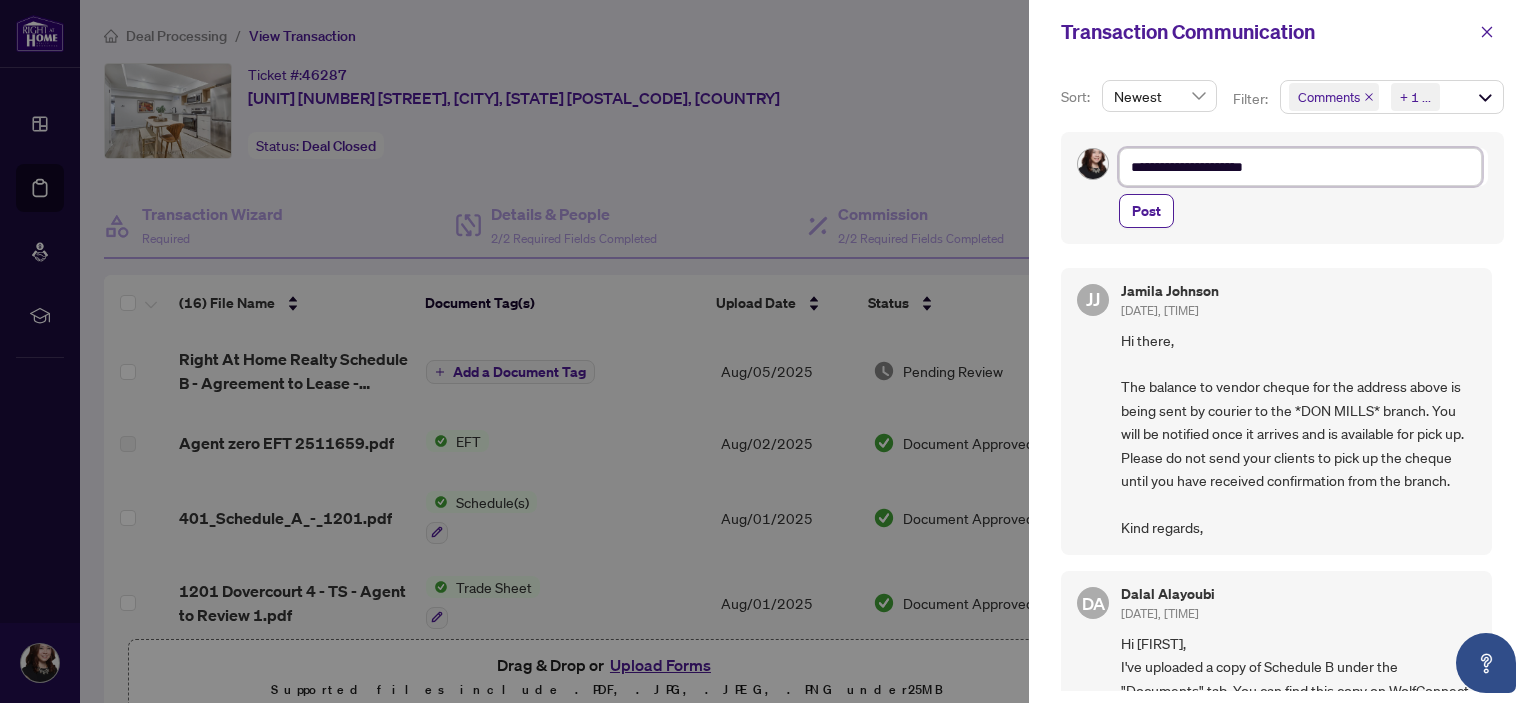 type on "**********" 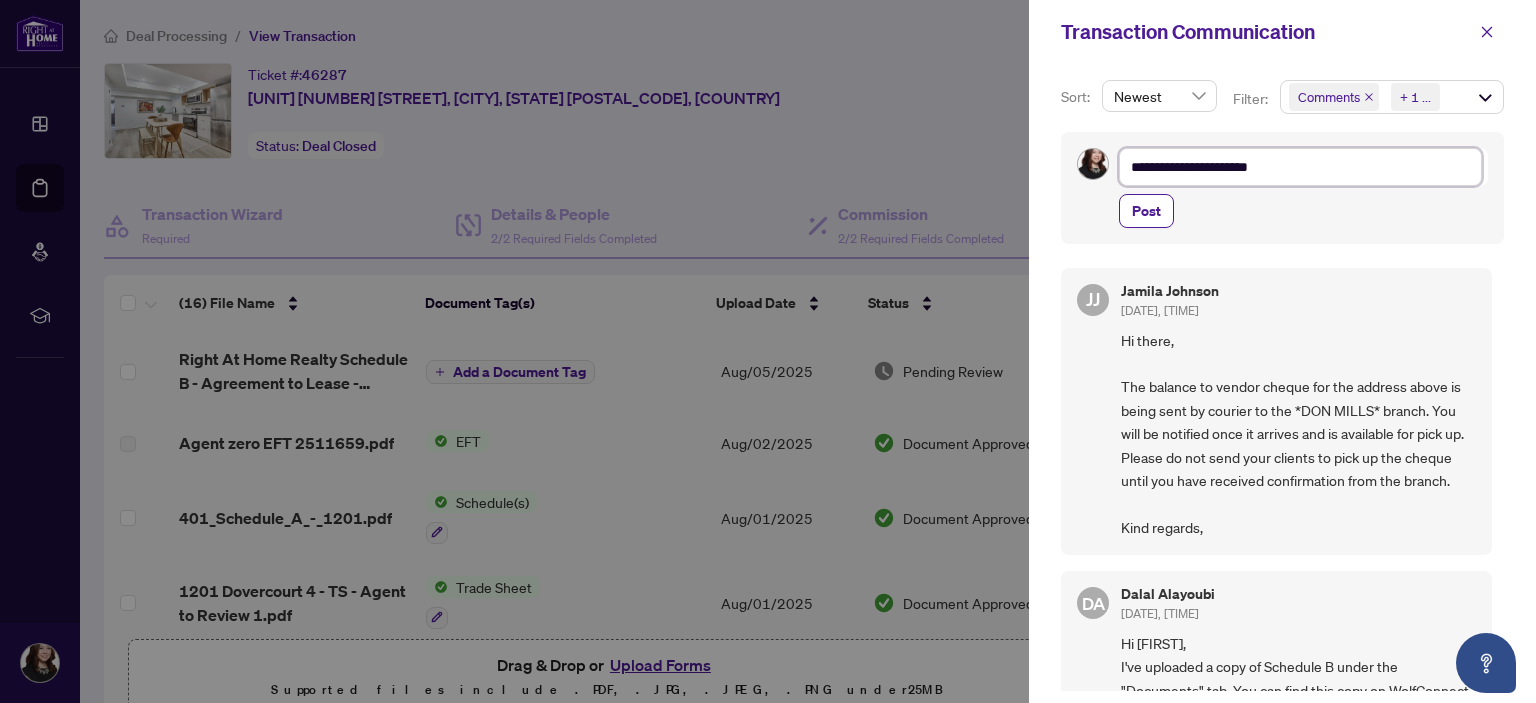 type on "**********" 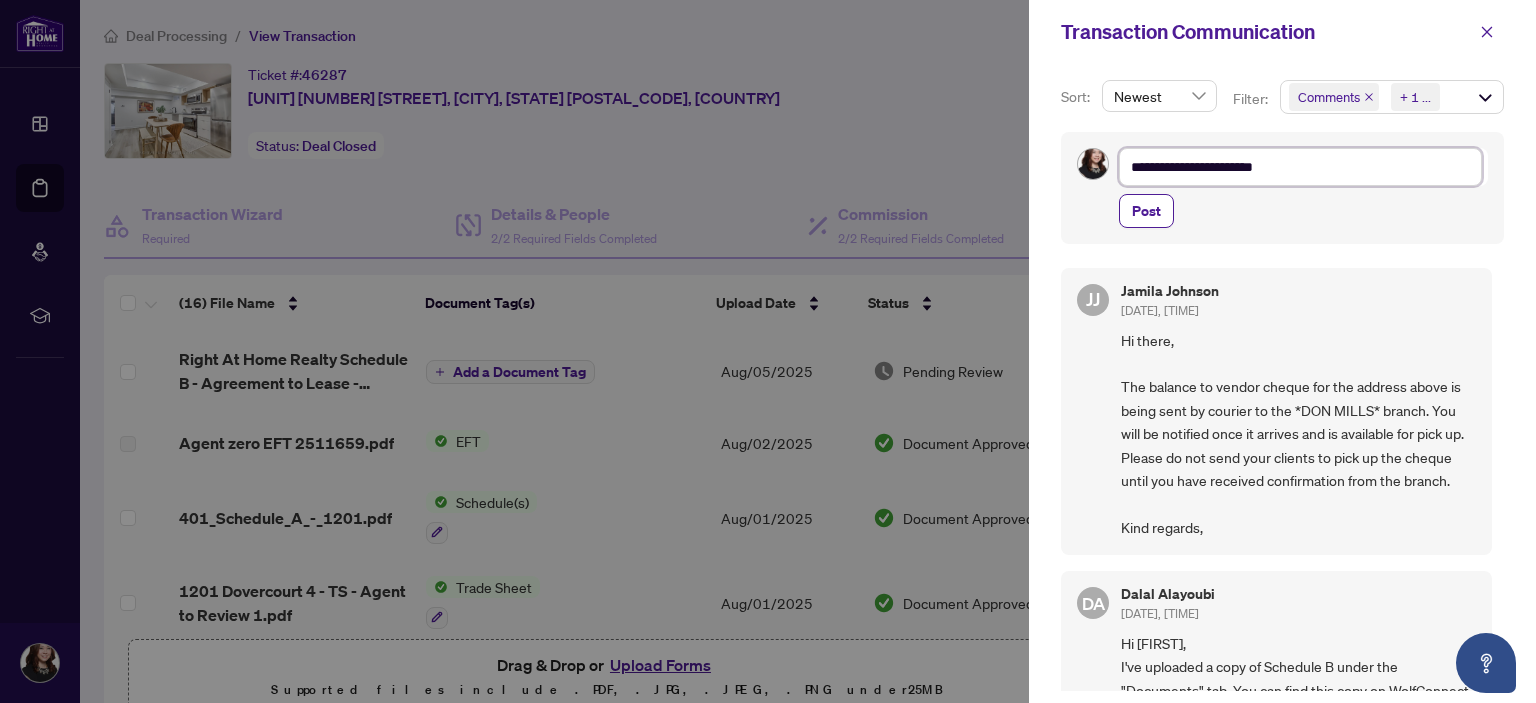 type on "**********" 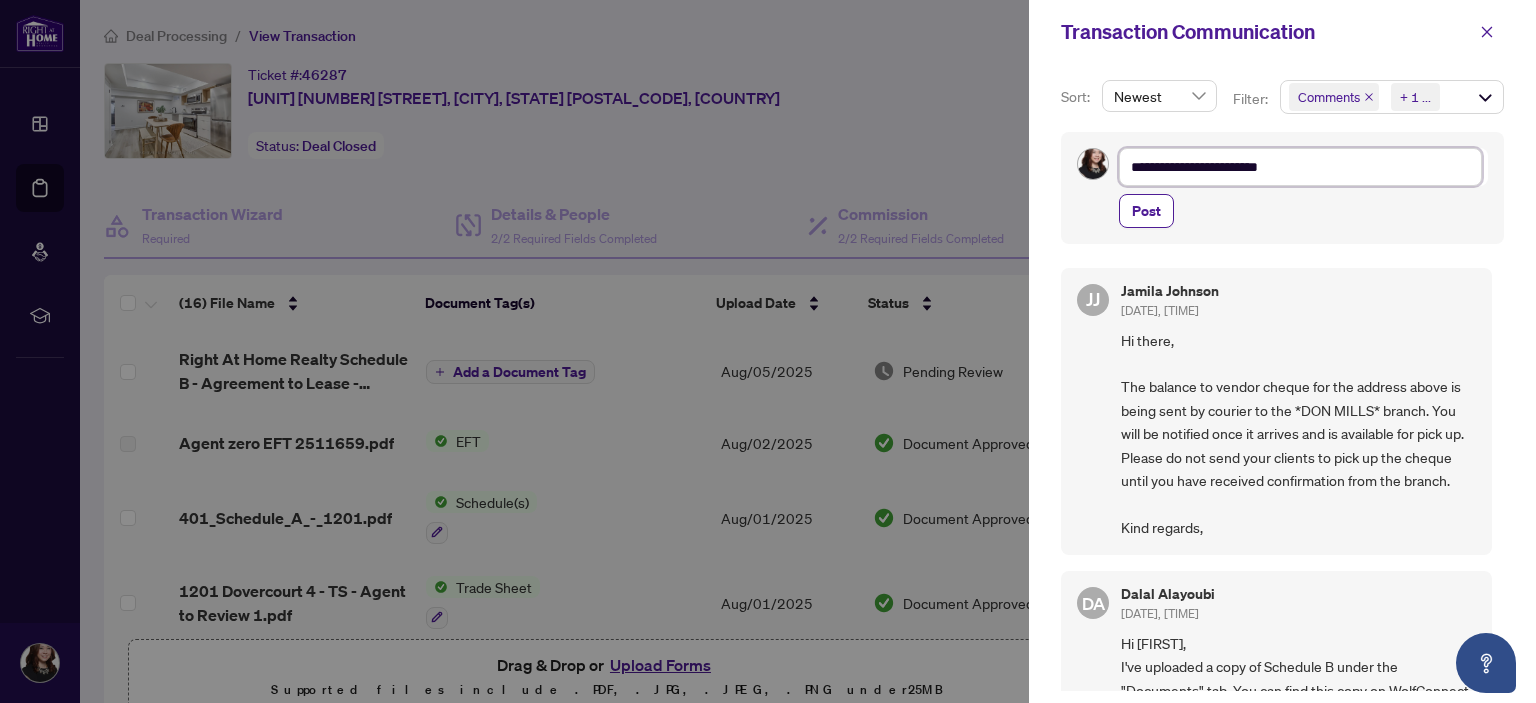 type on "**********" 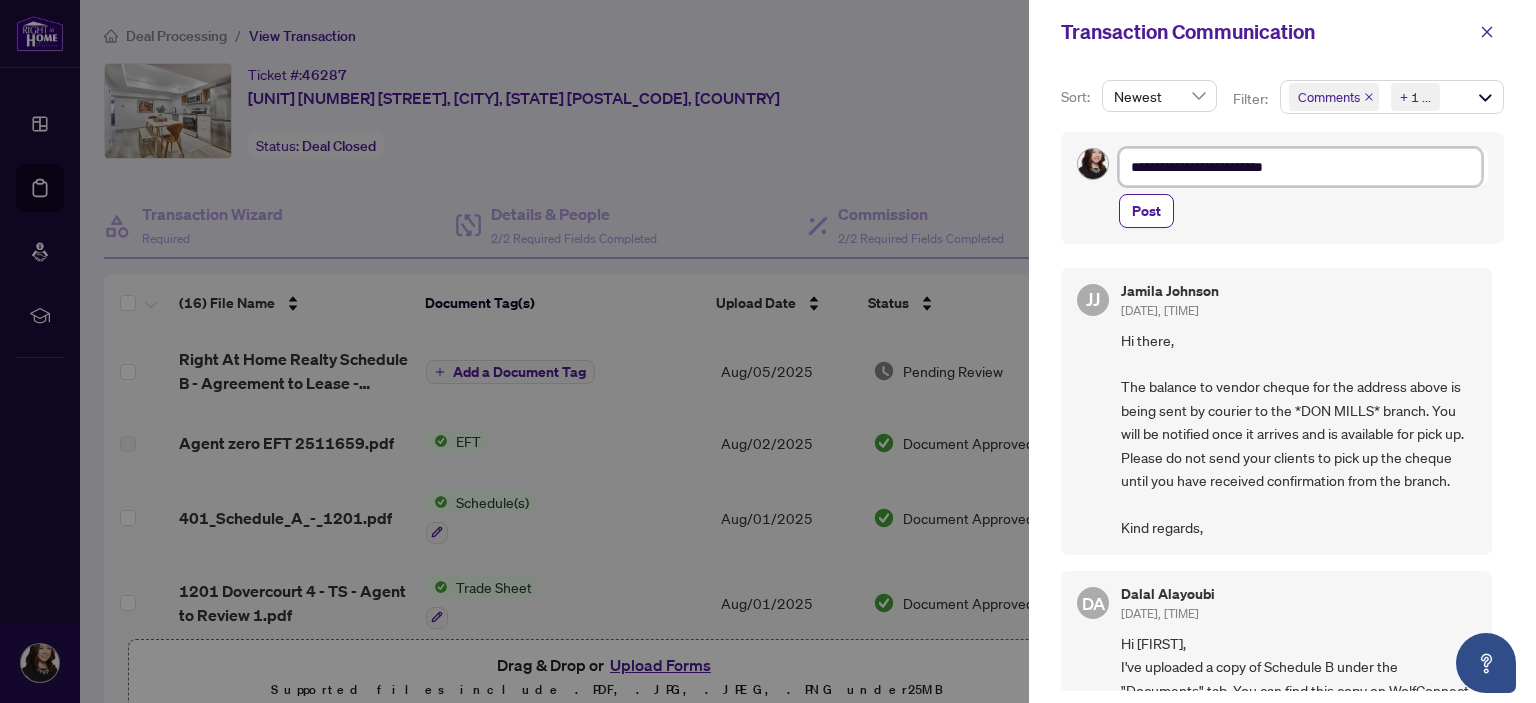 type on "**********" 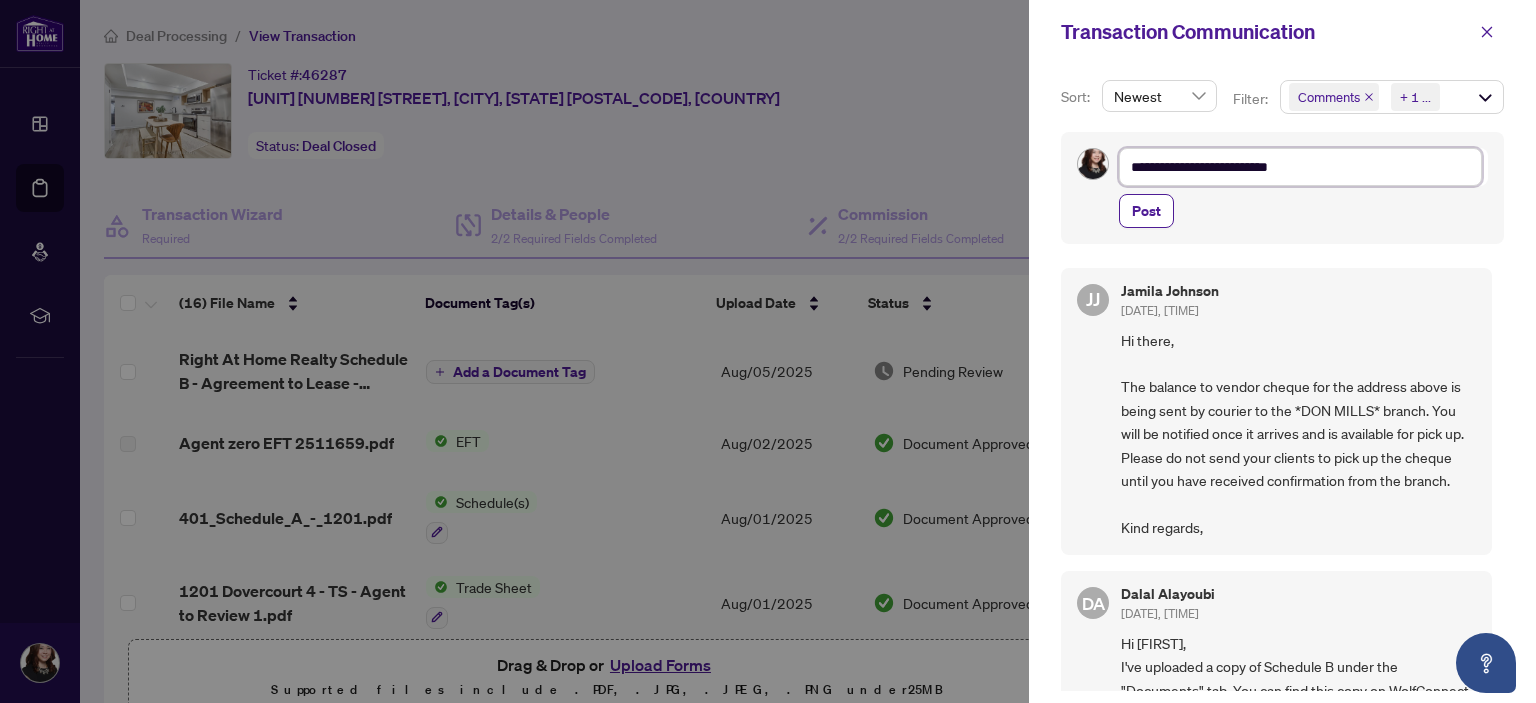 type on "**********" 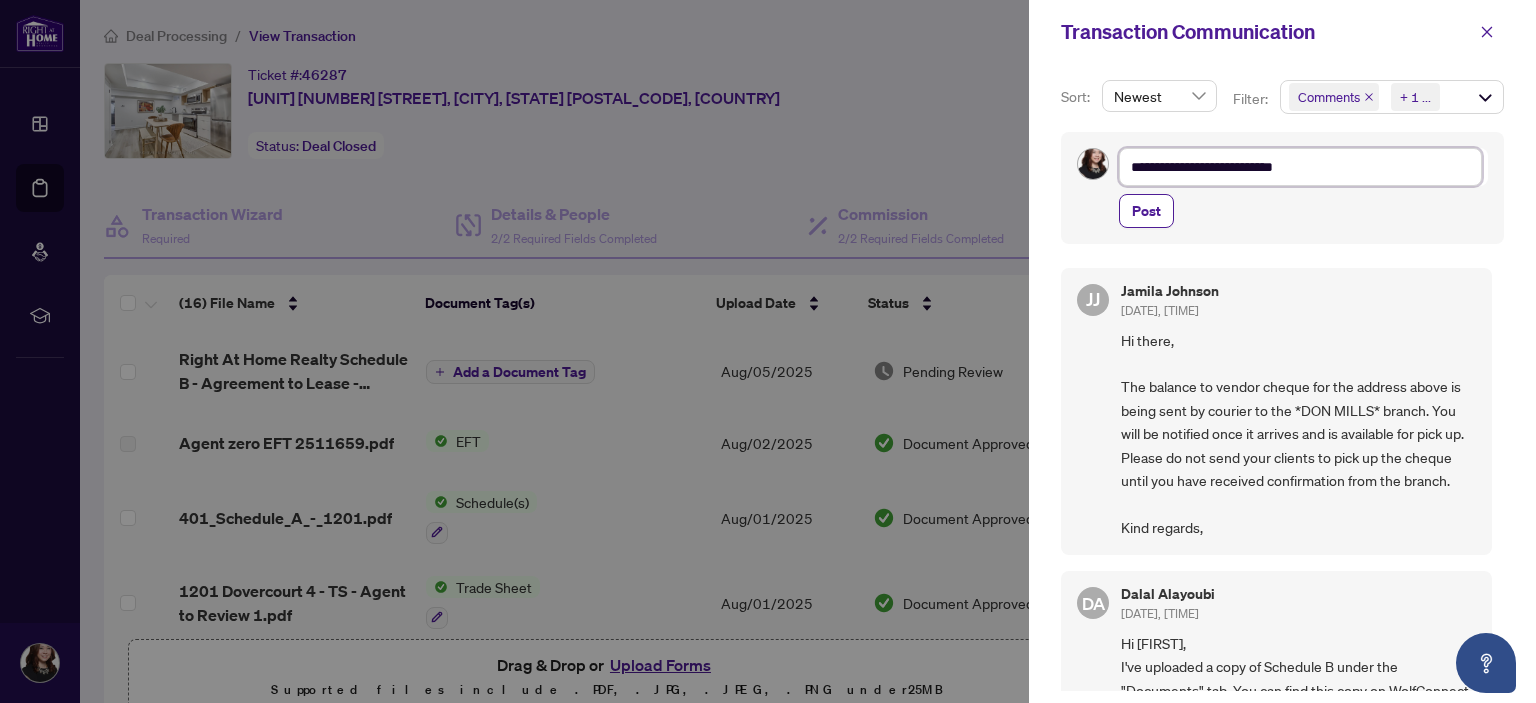 type on "**********" 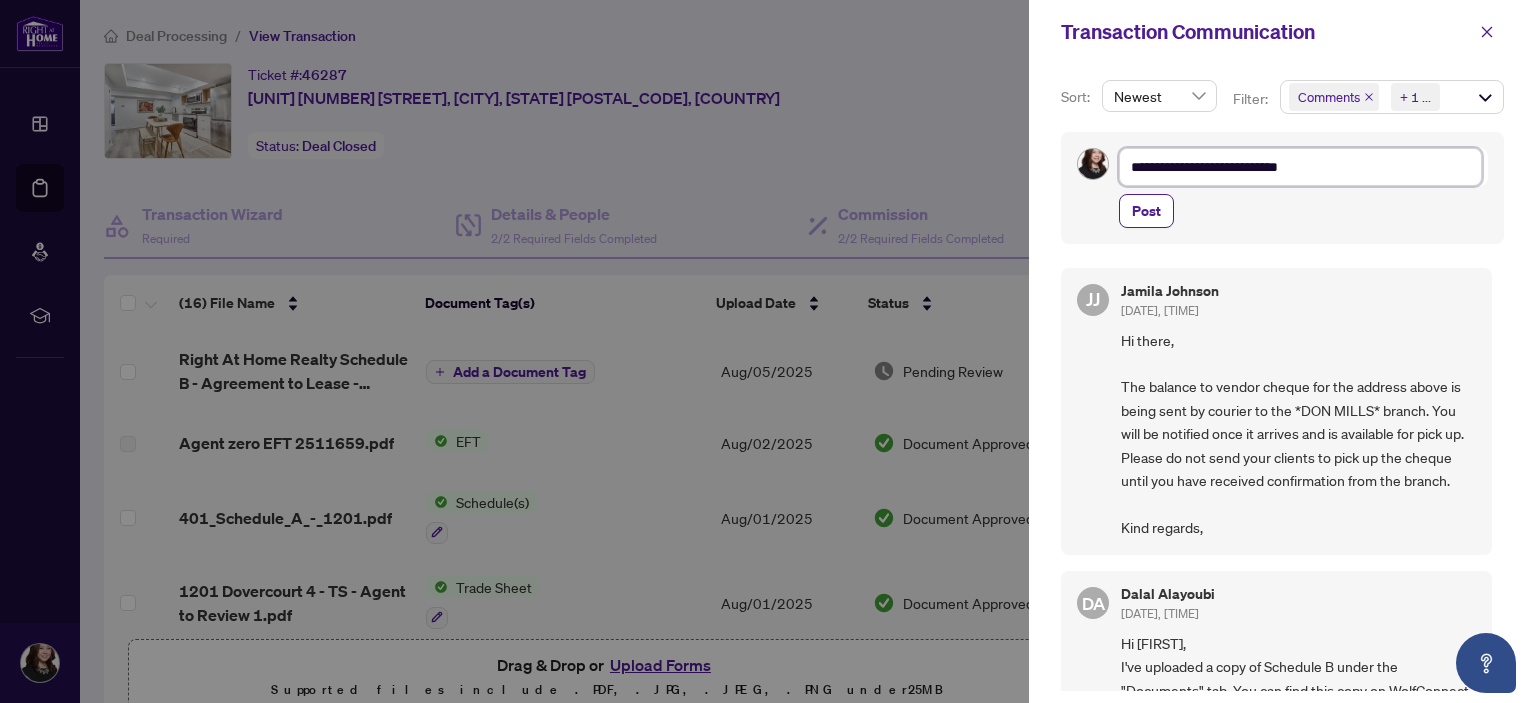 type on "**********" 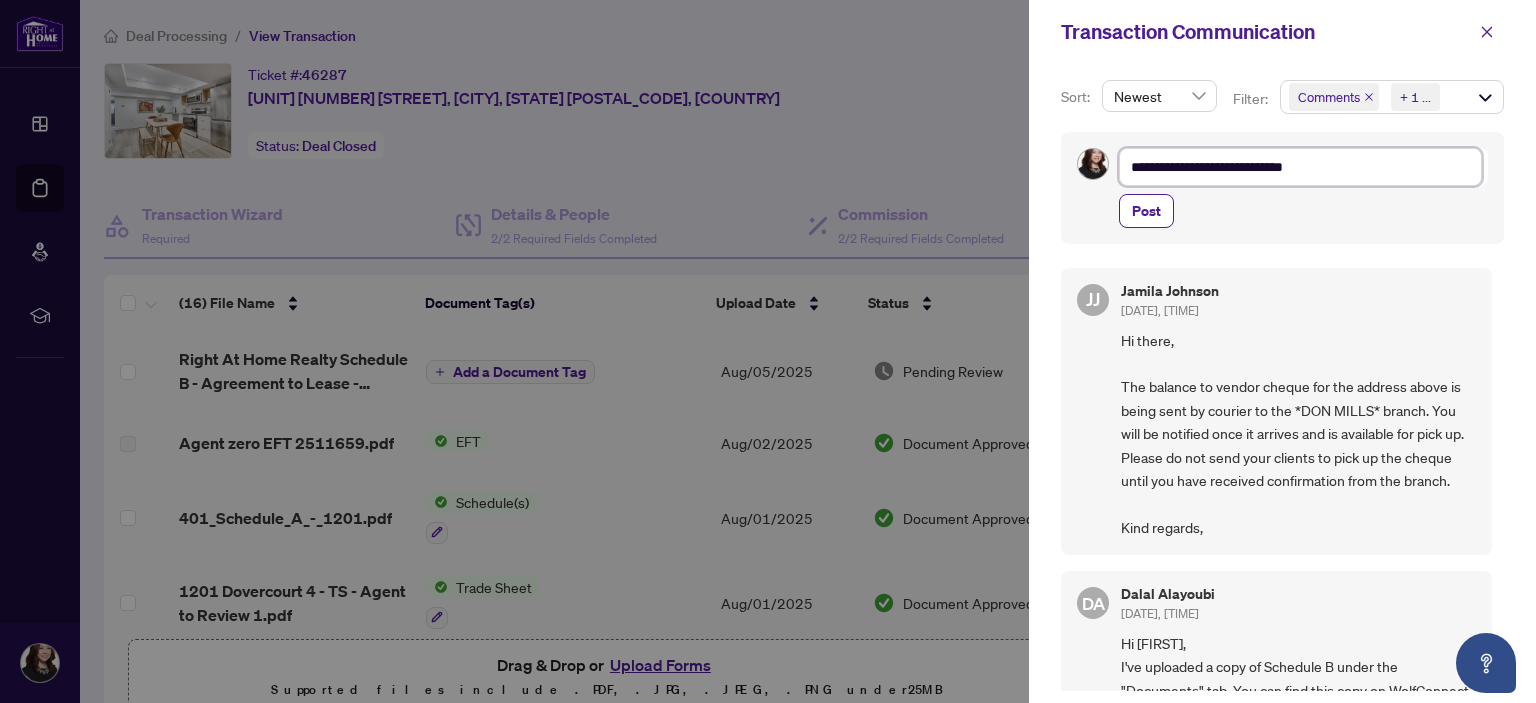 type on "**********" 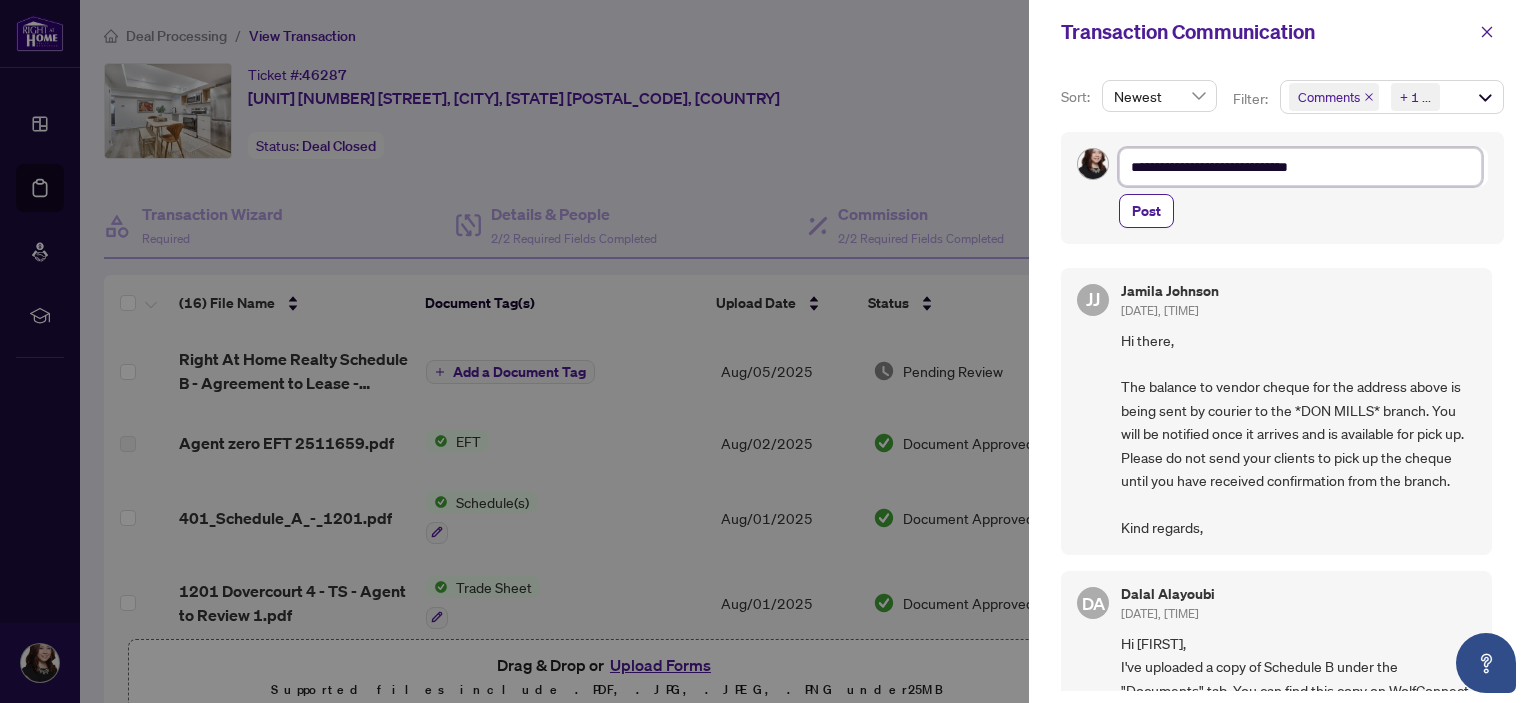 type on "**********" 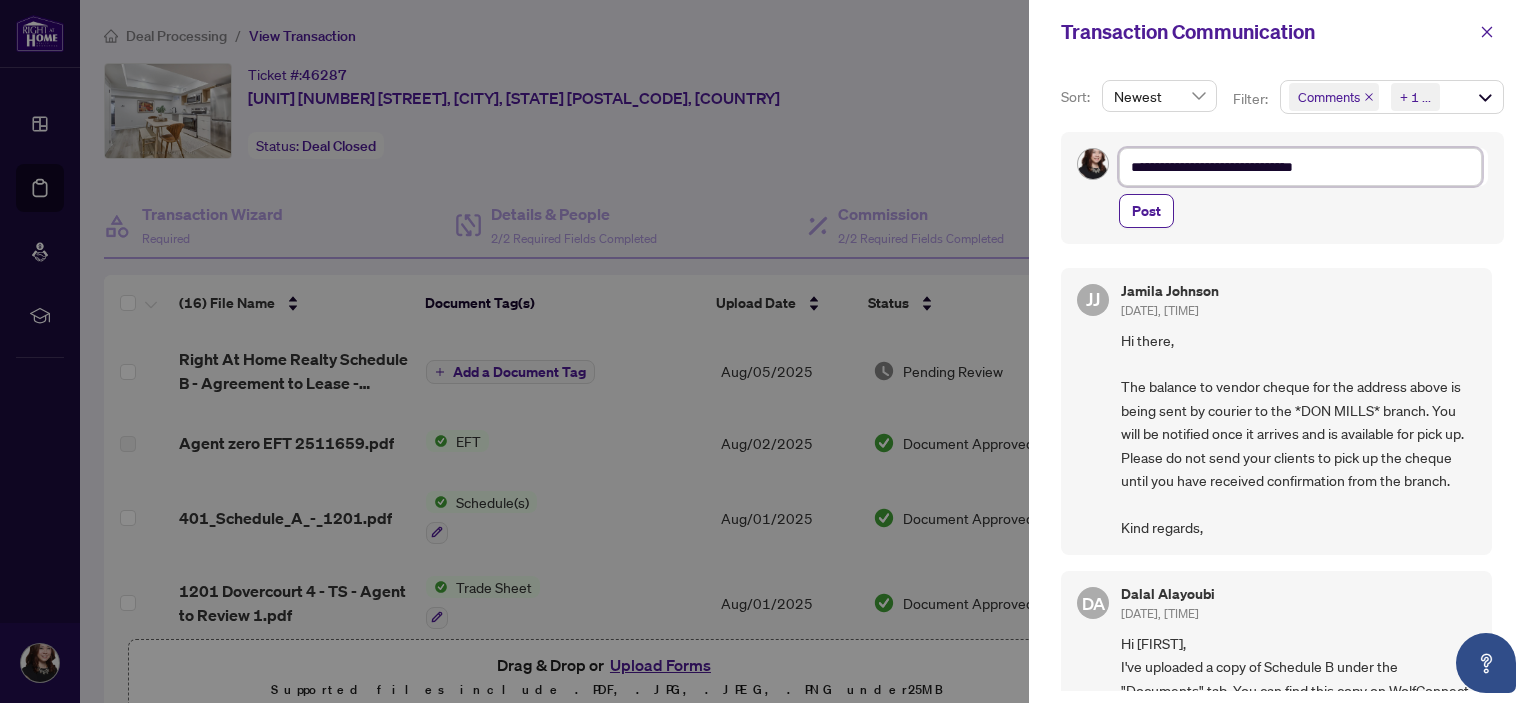 type on "**********" 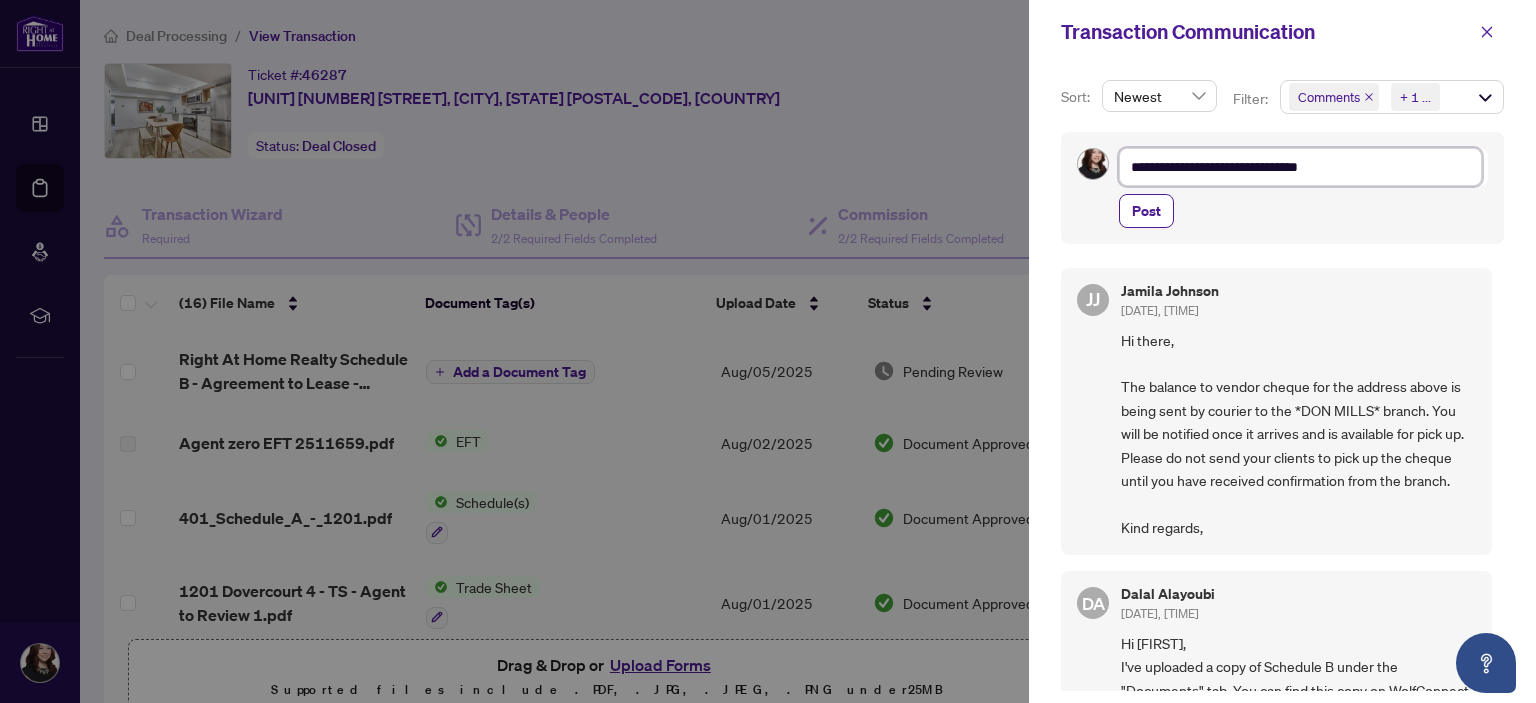 type on "**********" 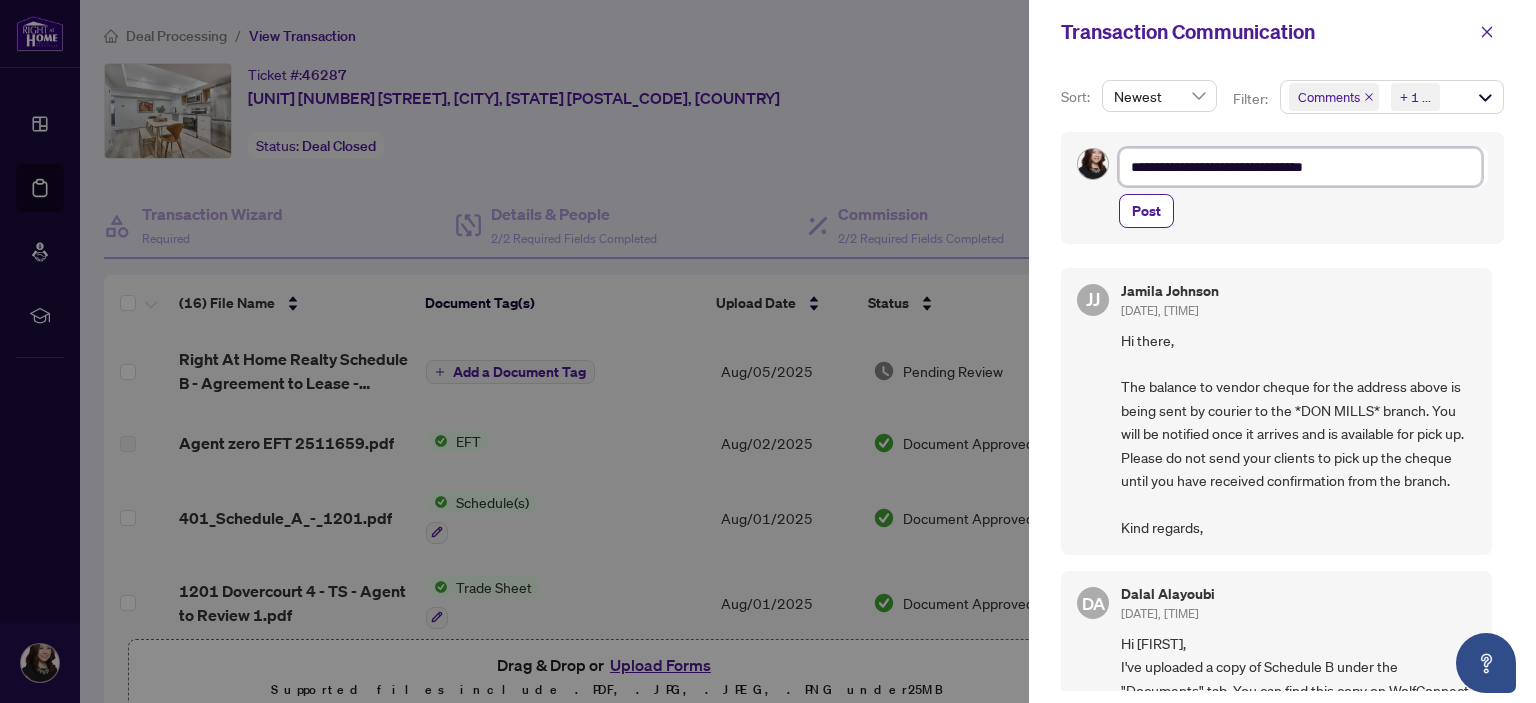 type on "**********" 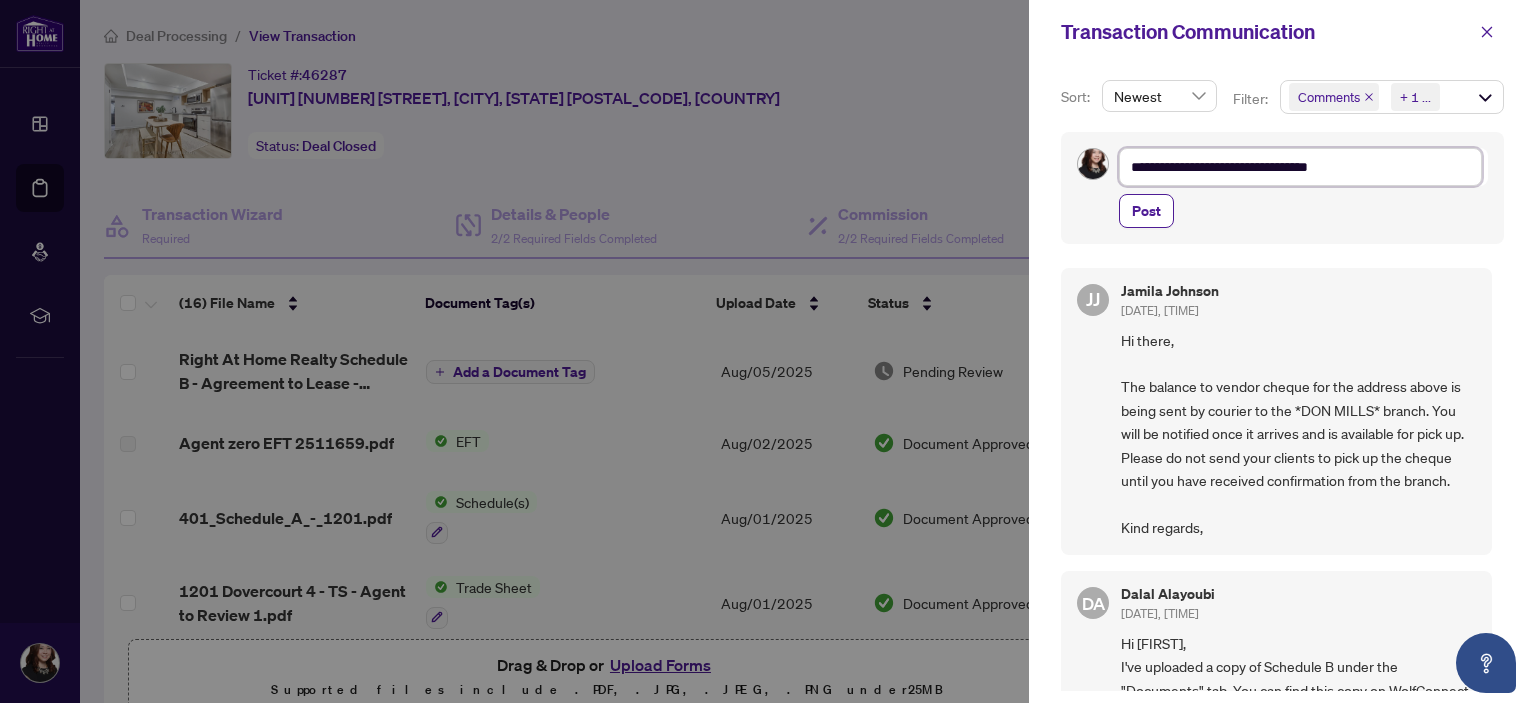 type on "**********" 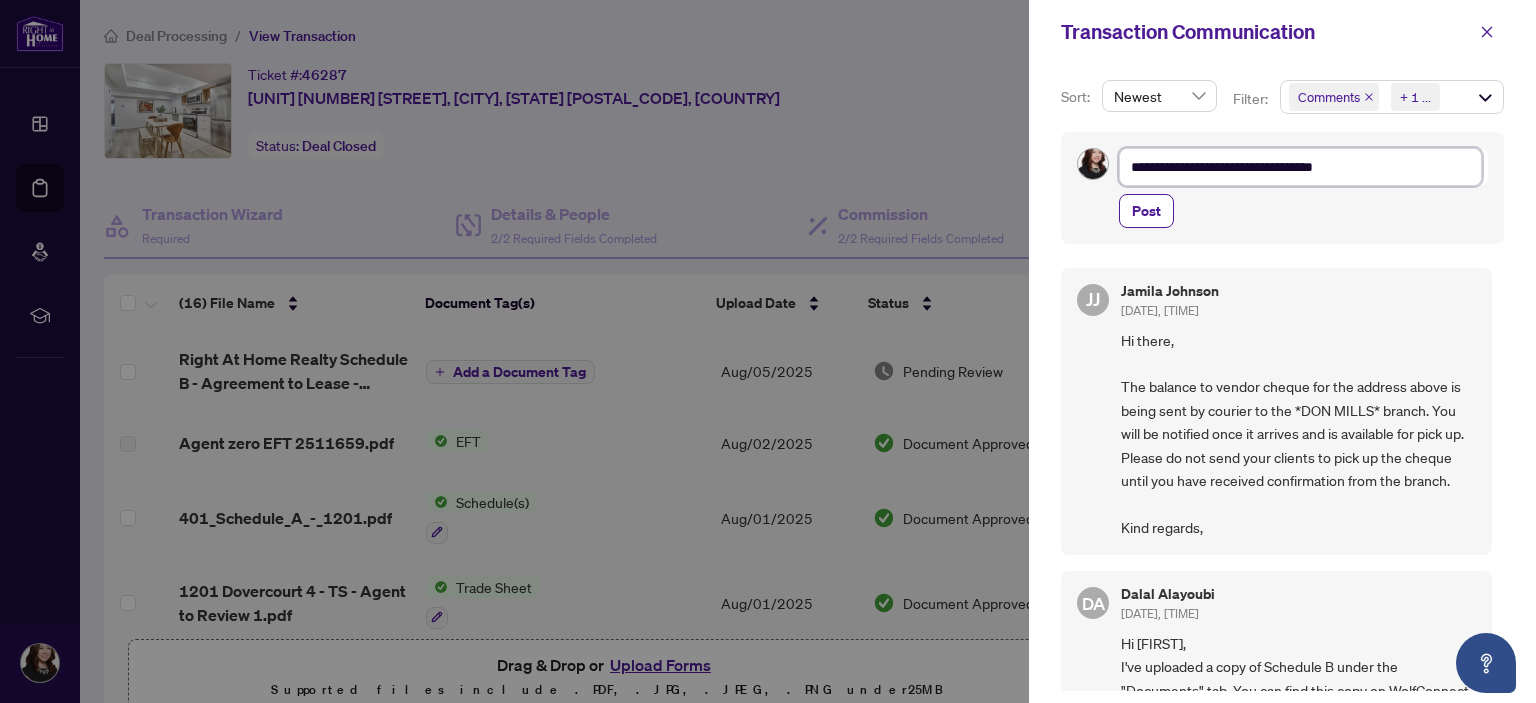 type on "**********" 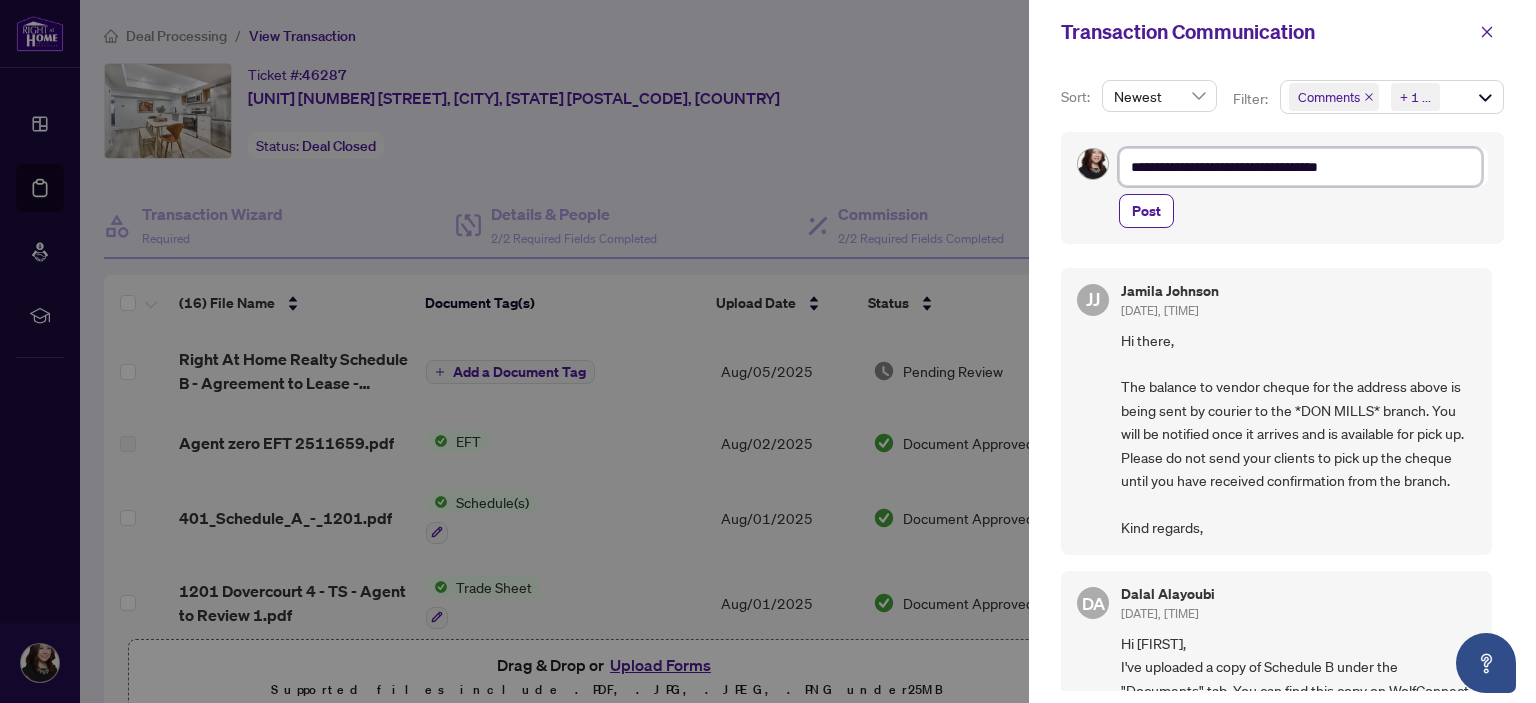 type on "**********" 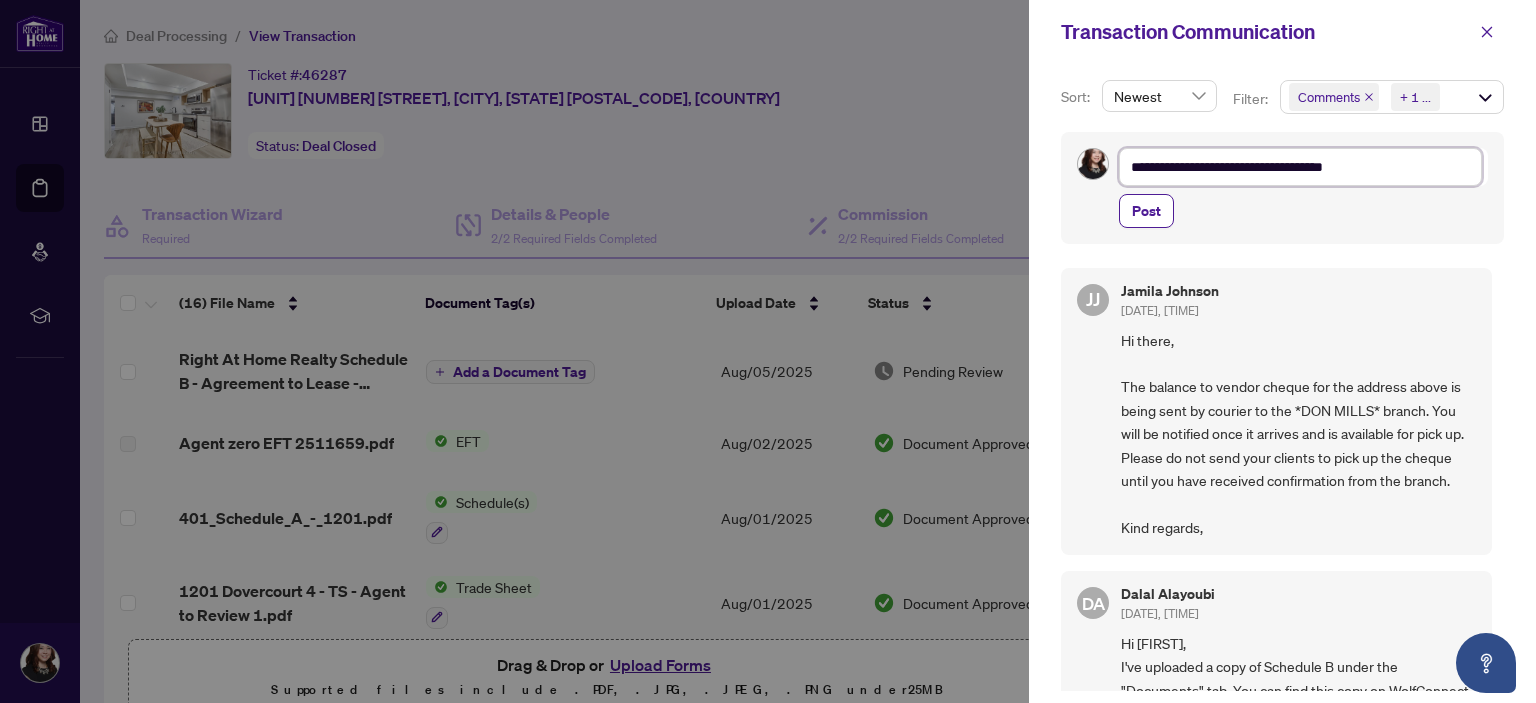 type on "**********" 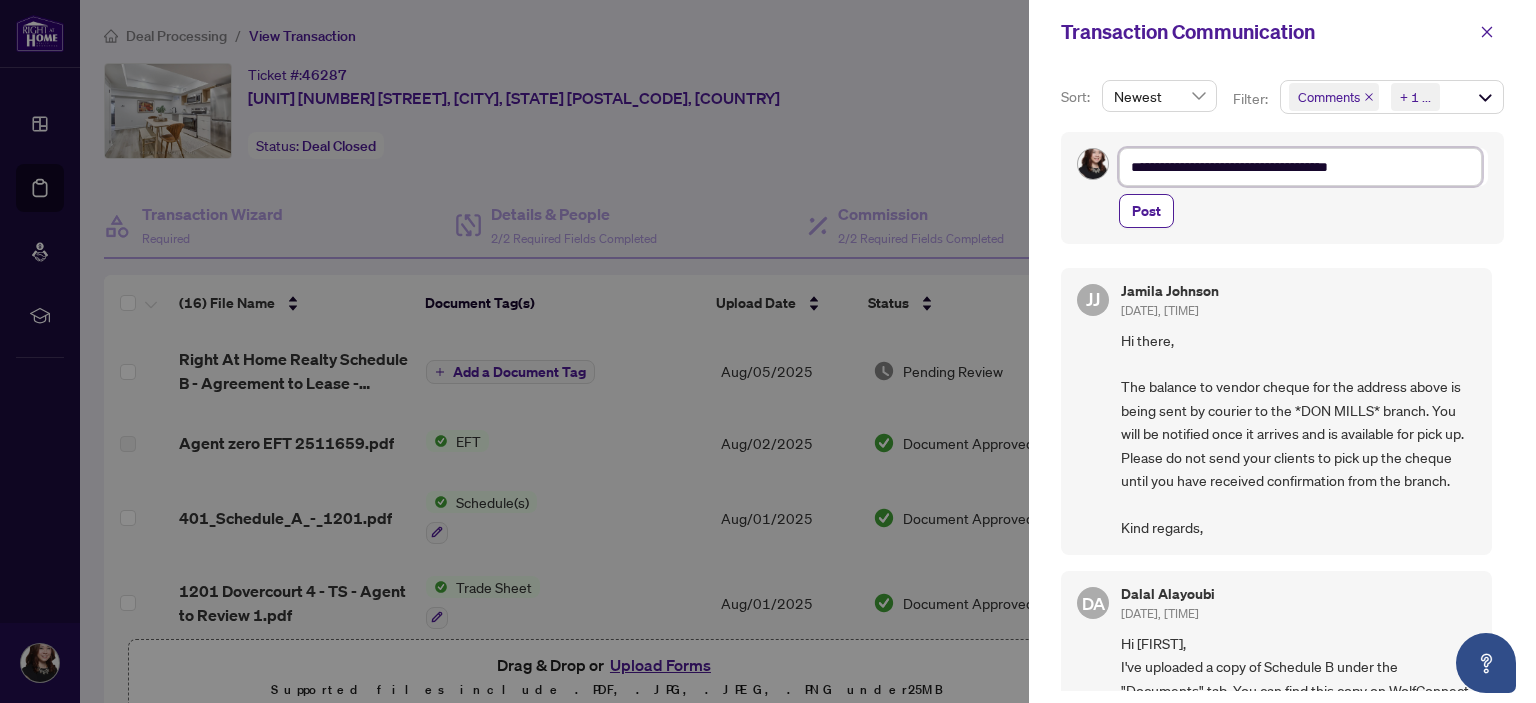 type on "**********" 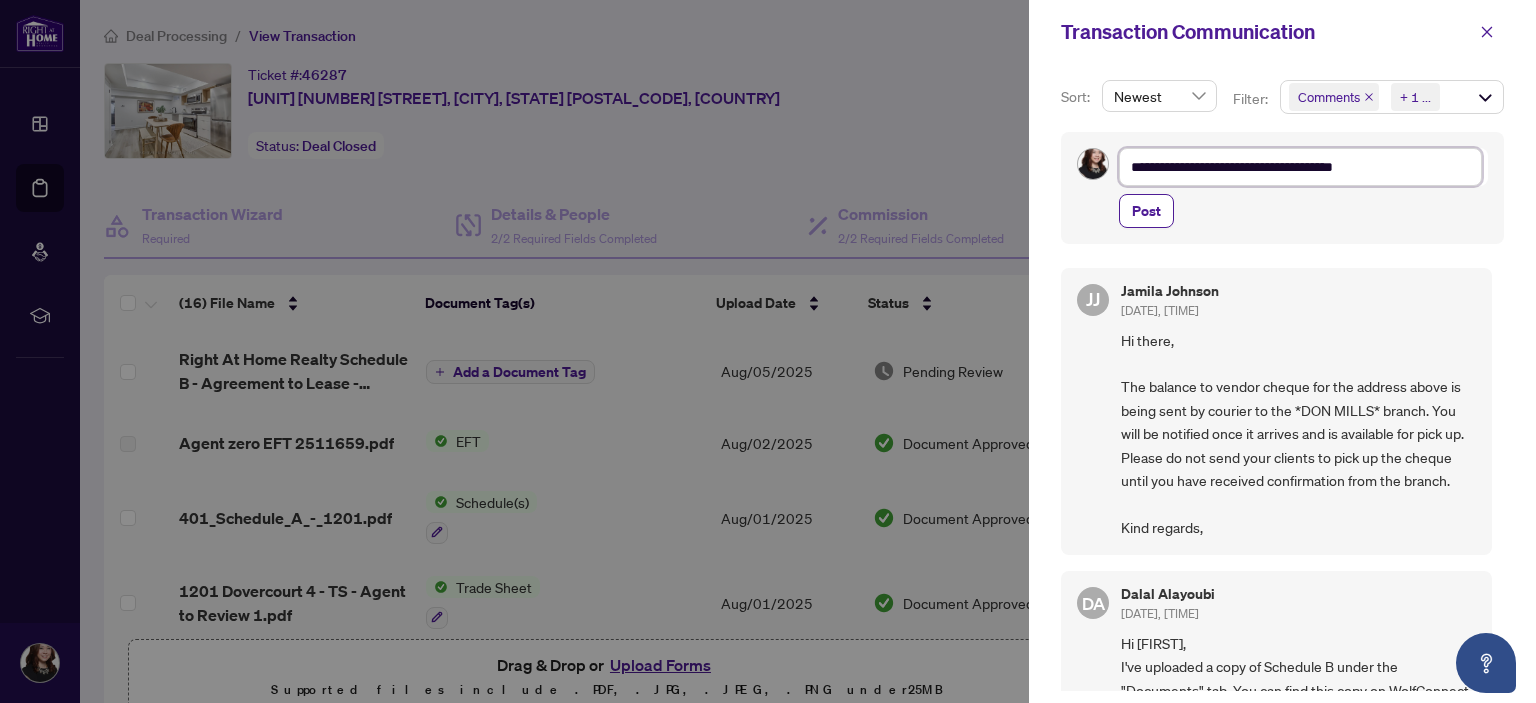 type on "**********" 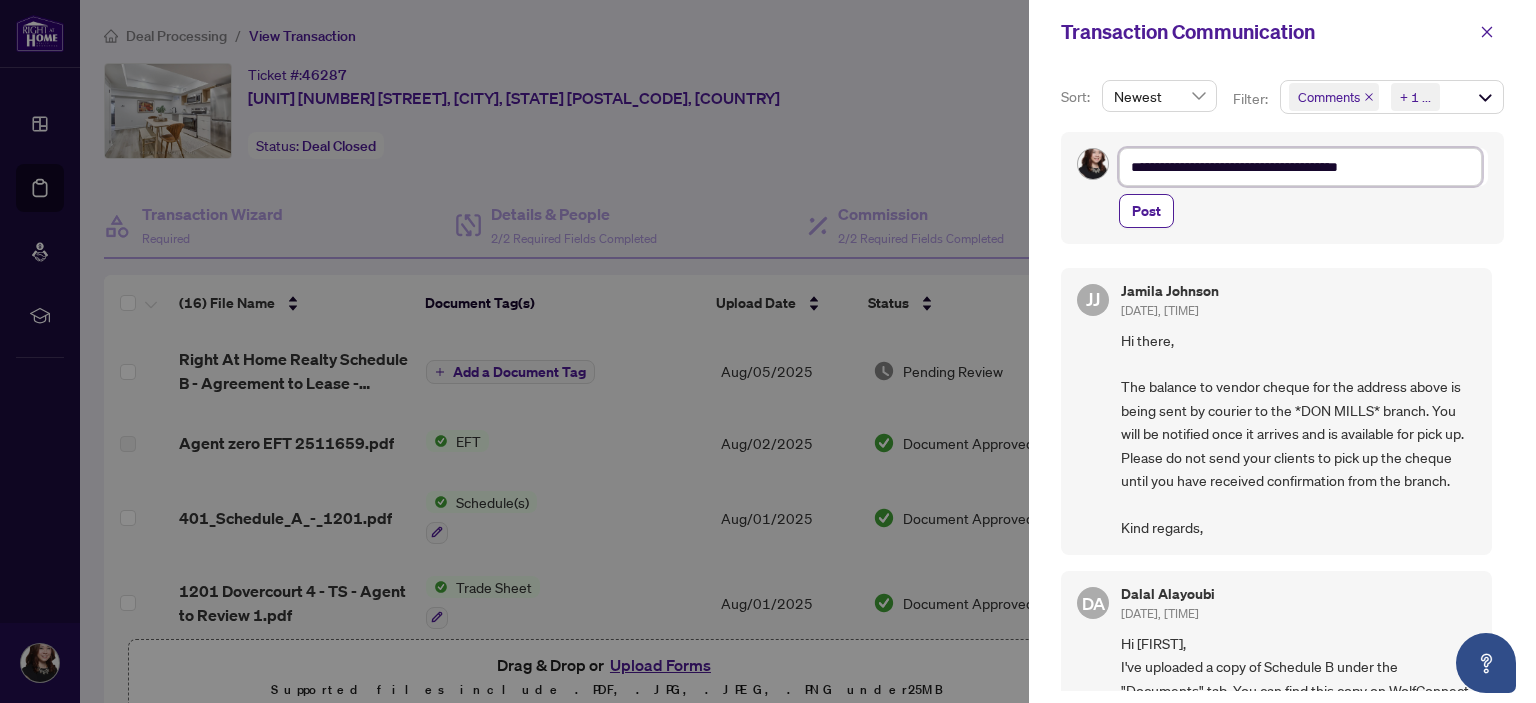 type on "**********" 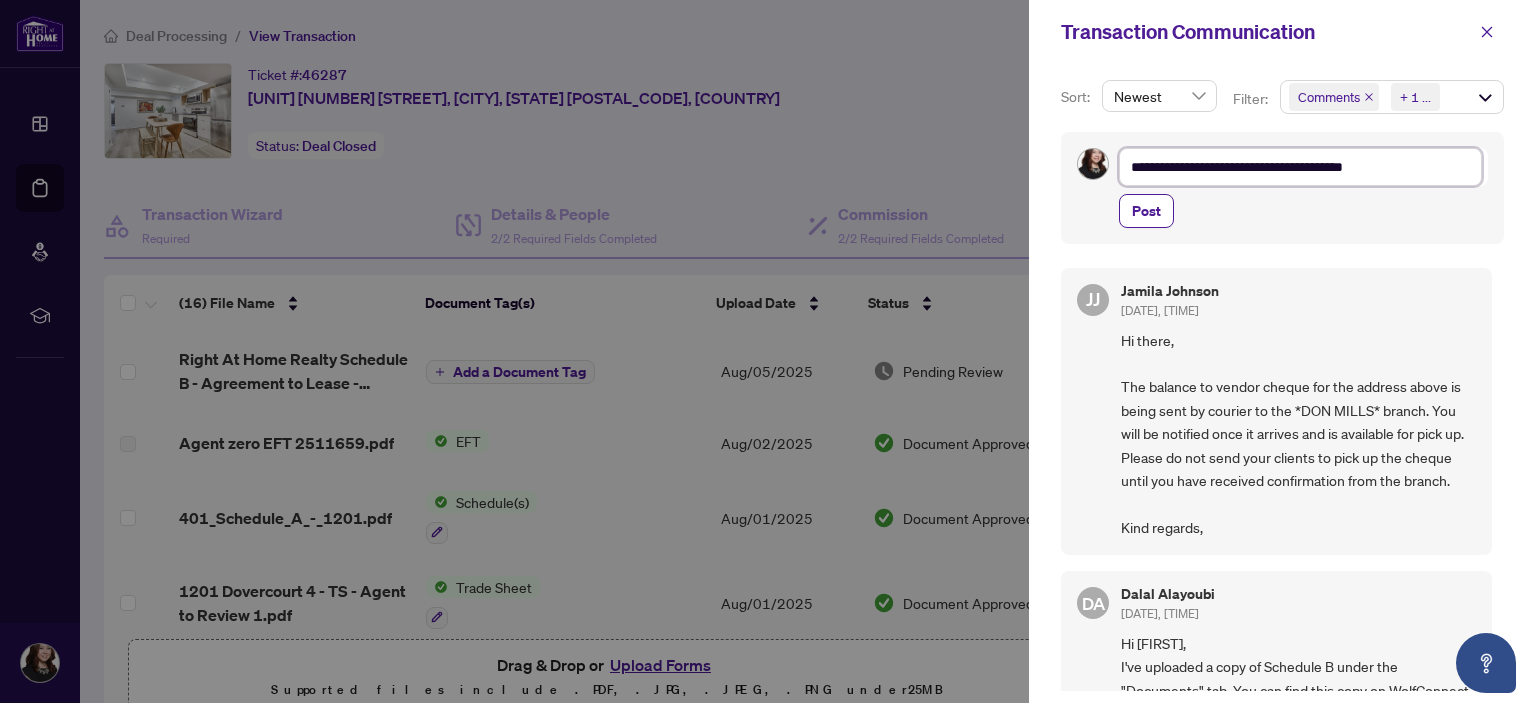 type on "**********" 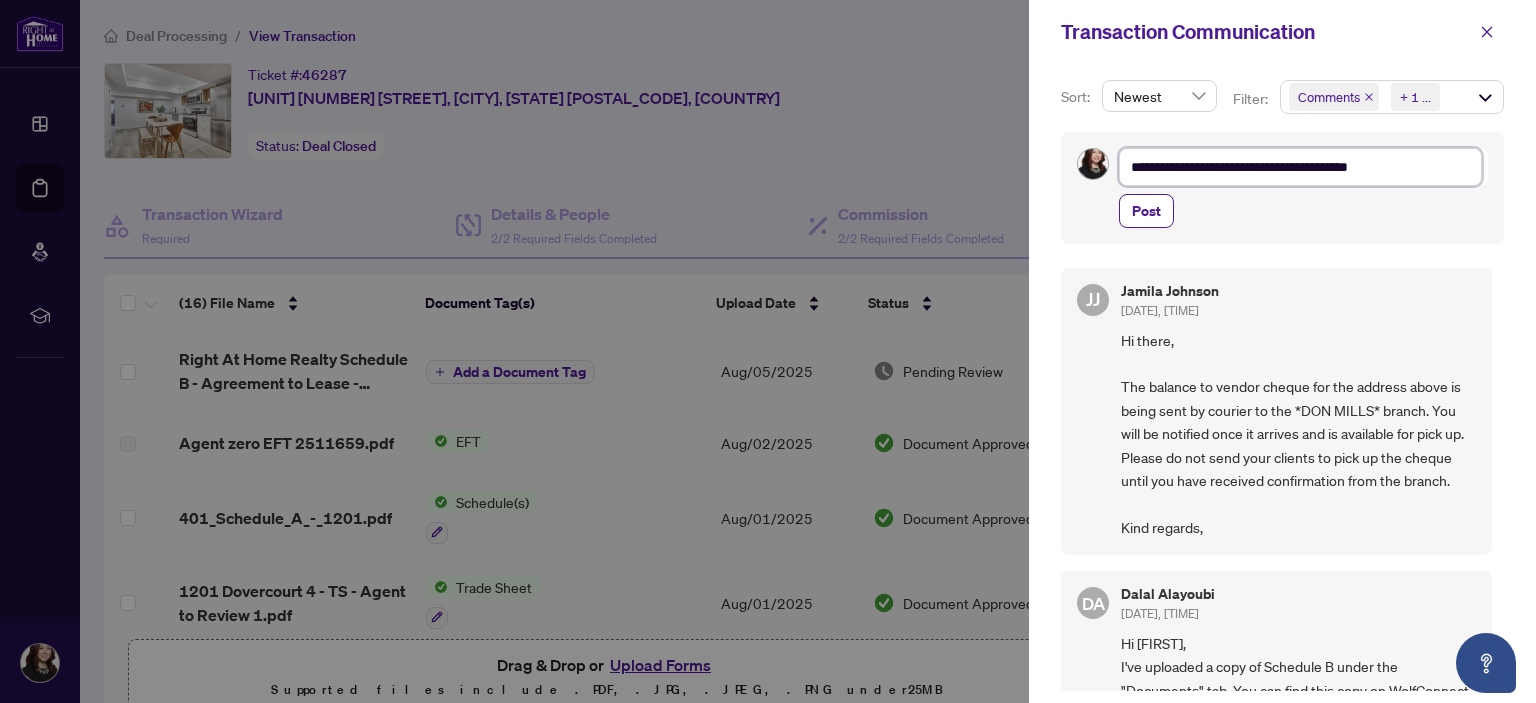type on "**********" 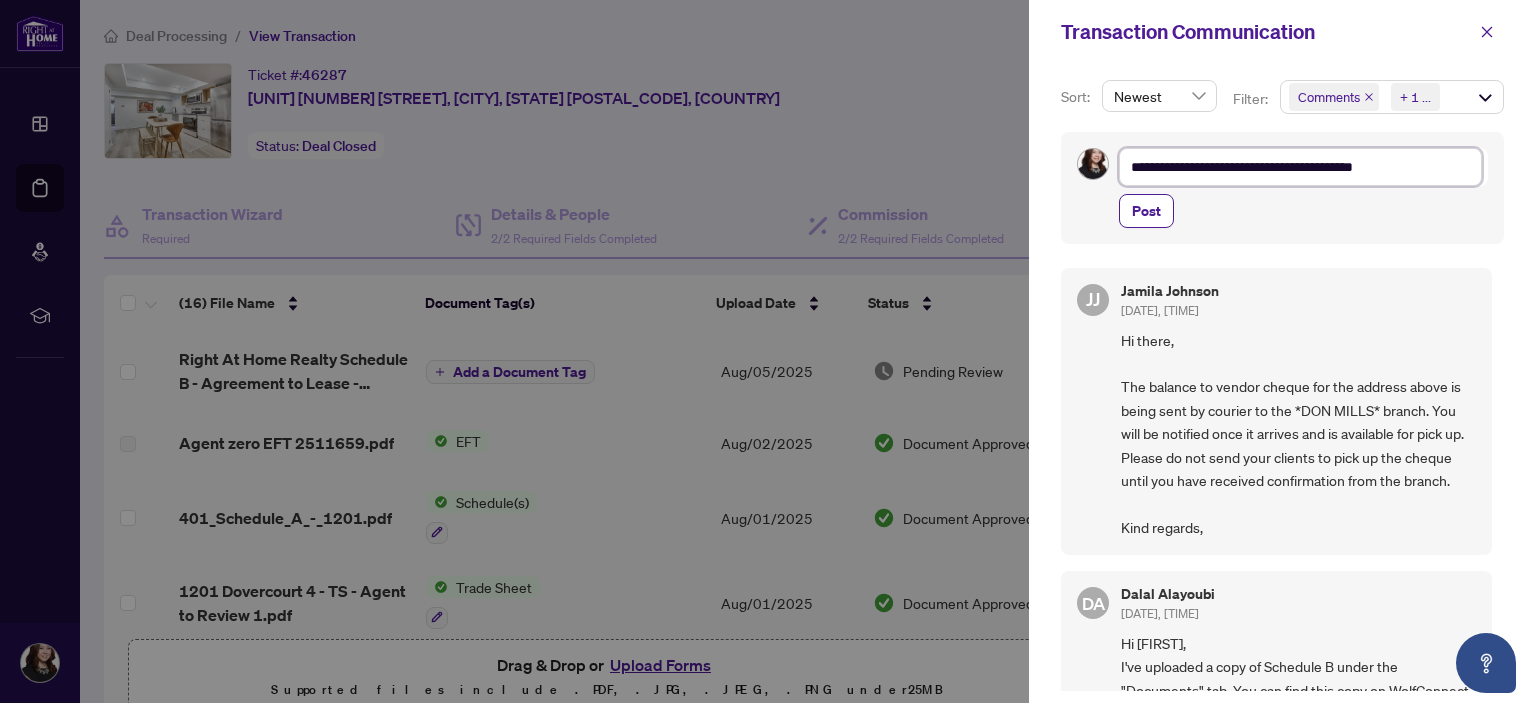 type on "**********" 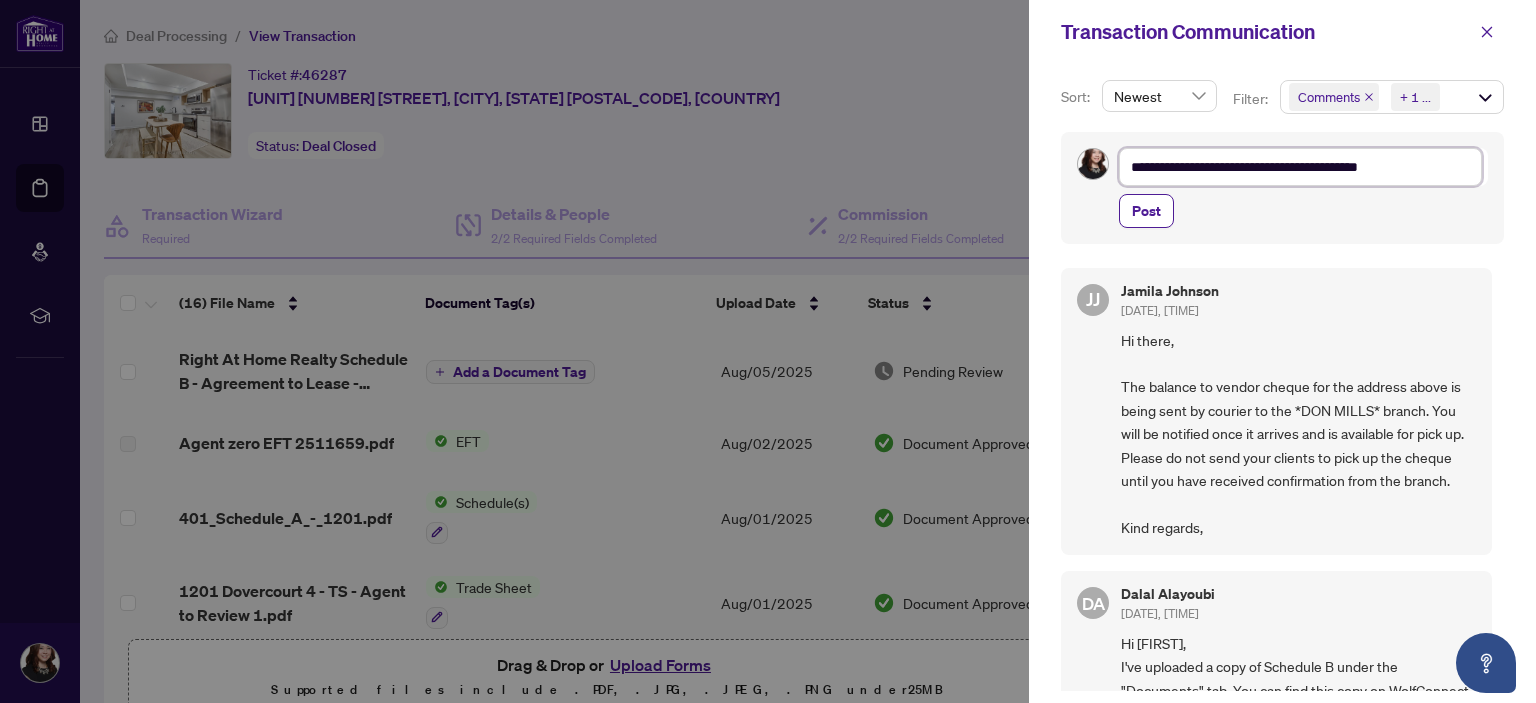 type on "**********" 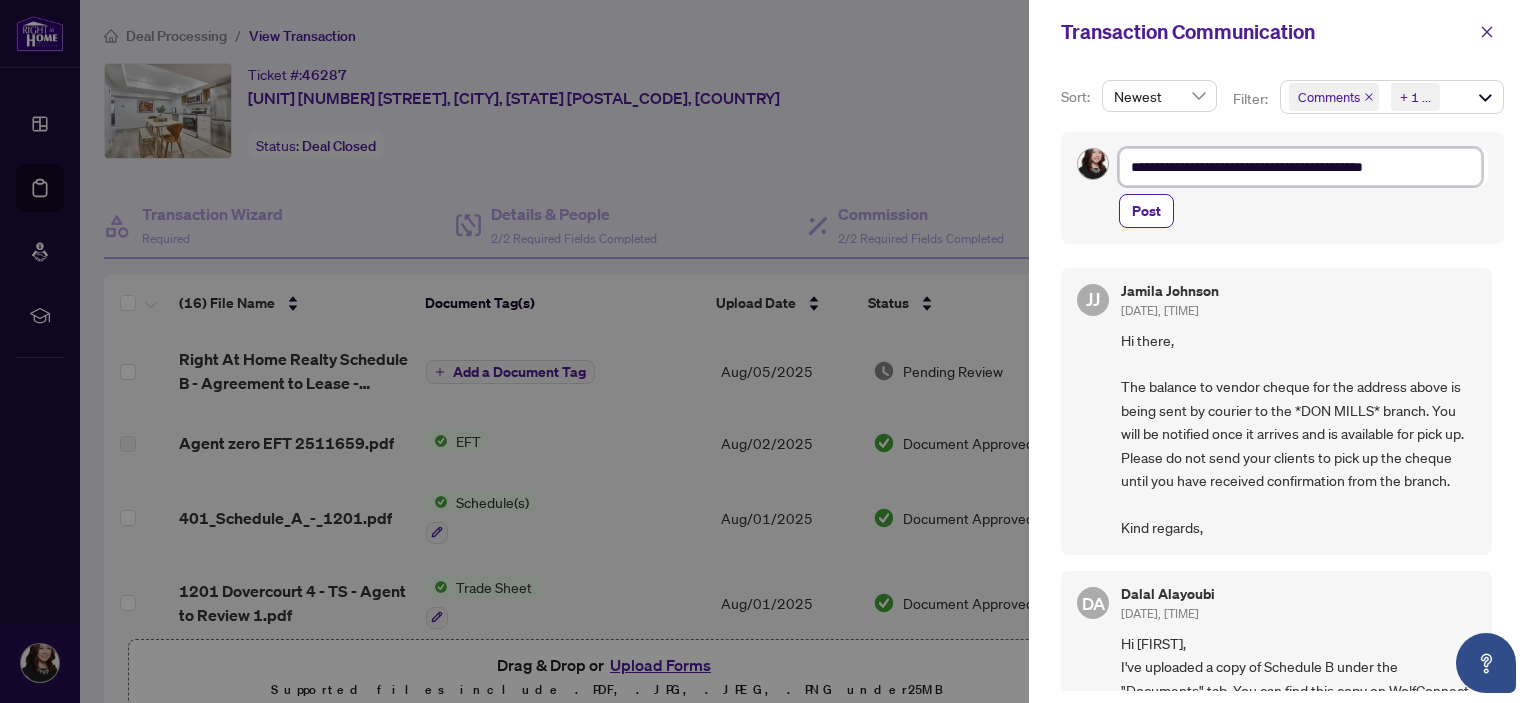 type on "**********" 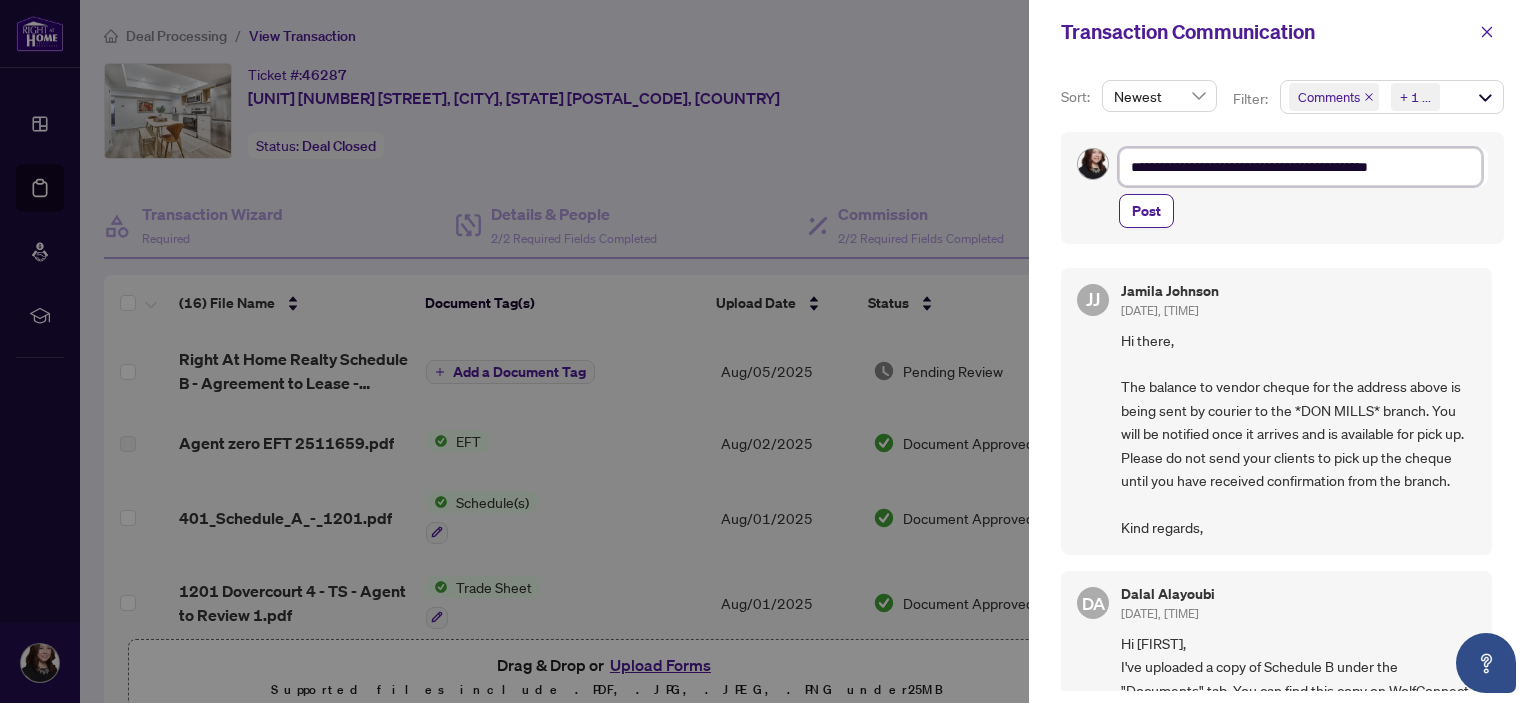 type on "**********" 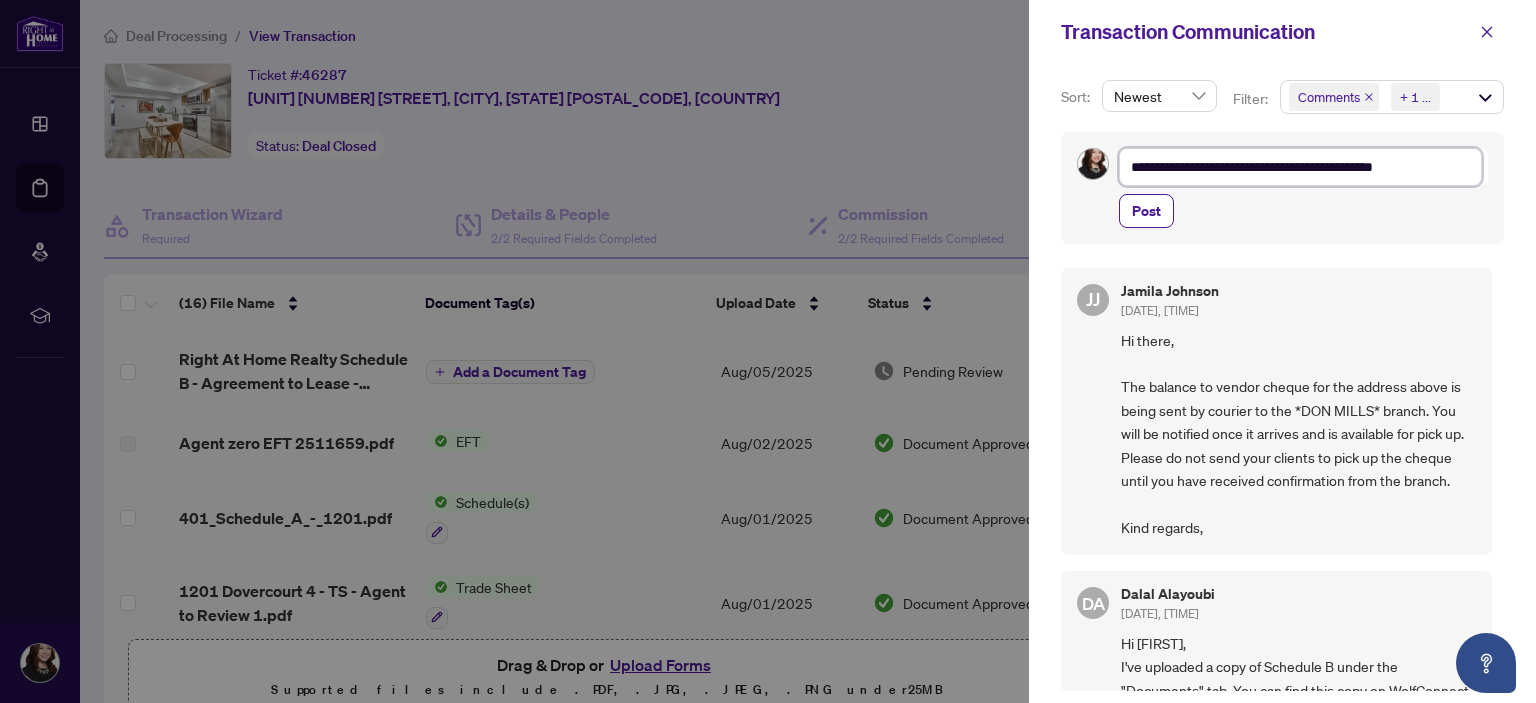 type on "**********" 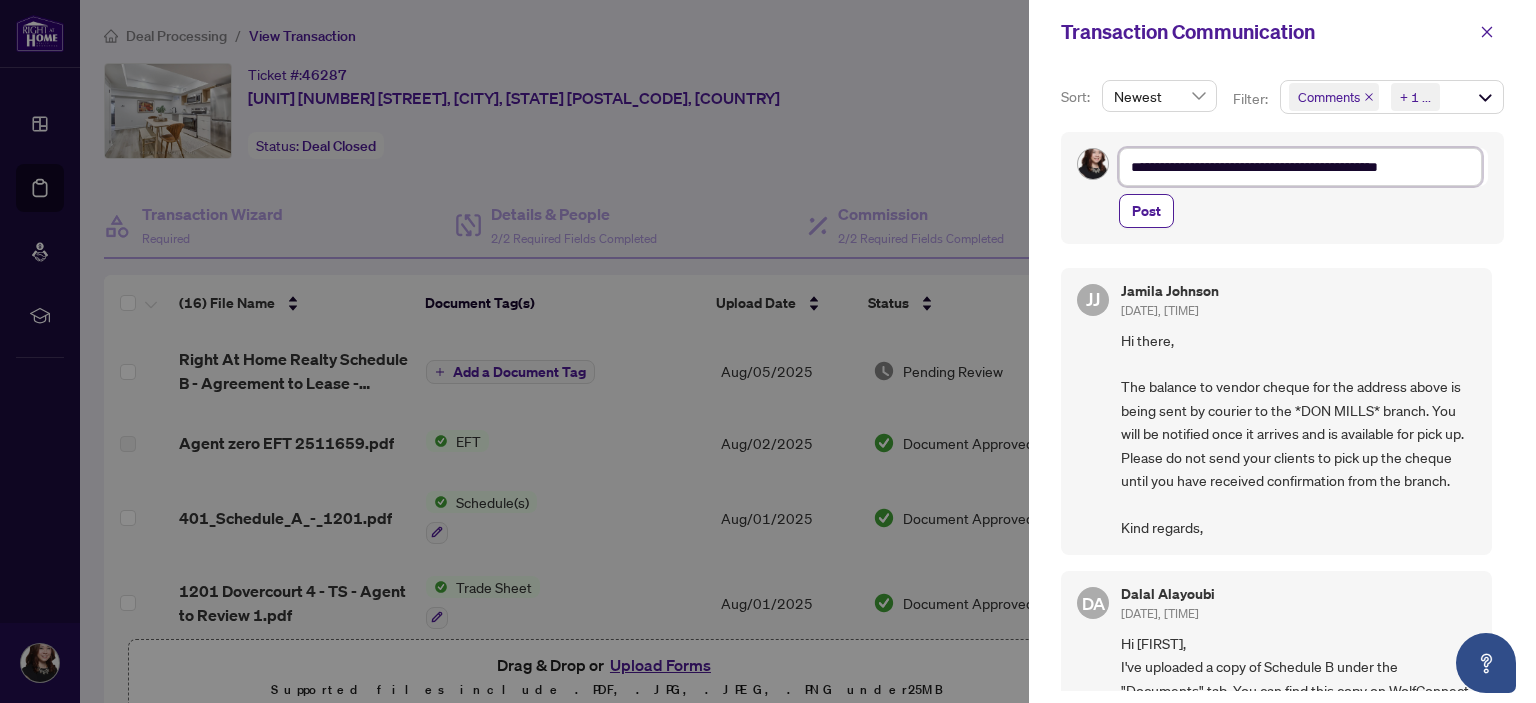 type on "**********" 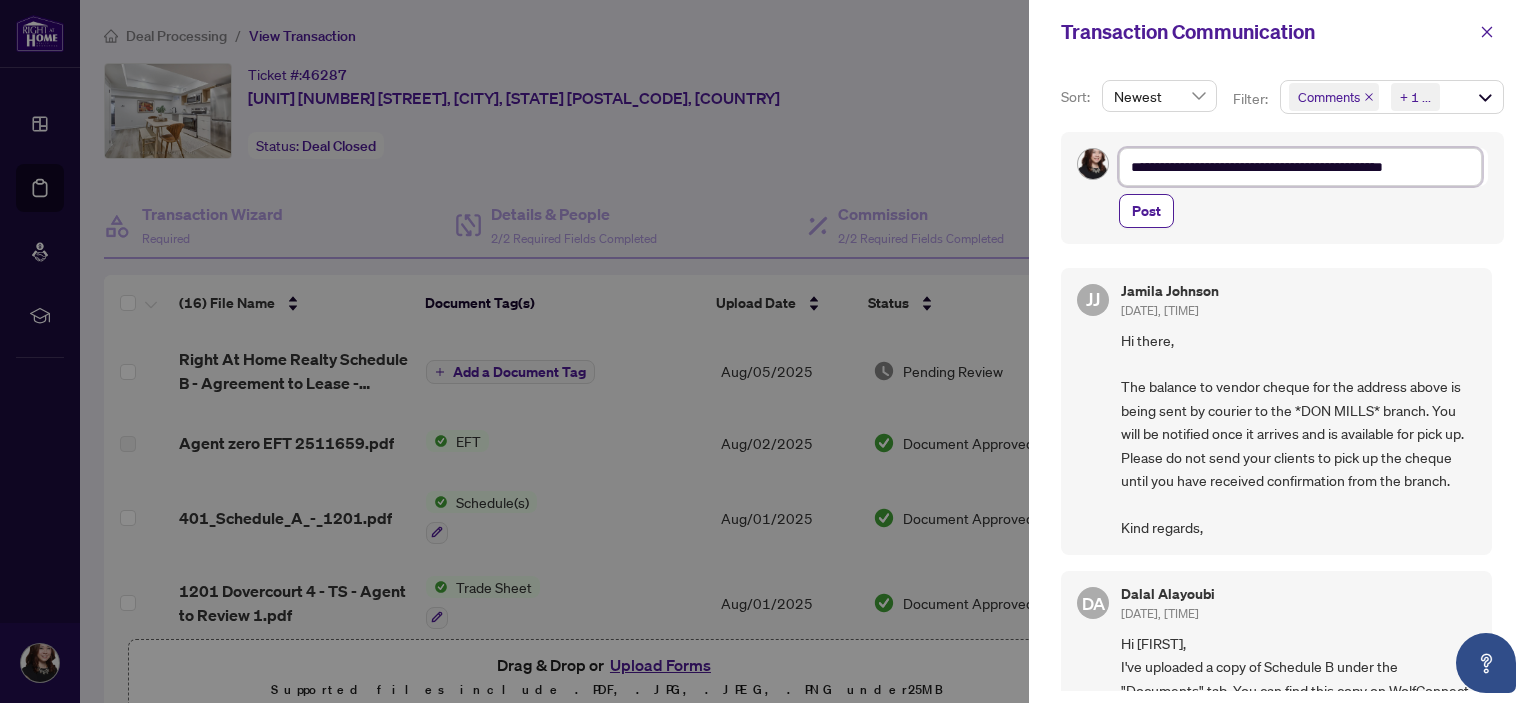 type on "**********" 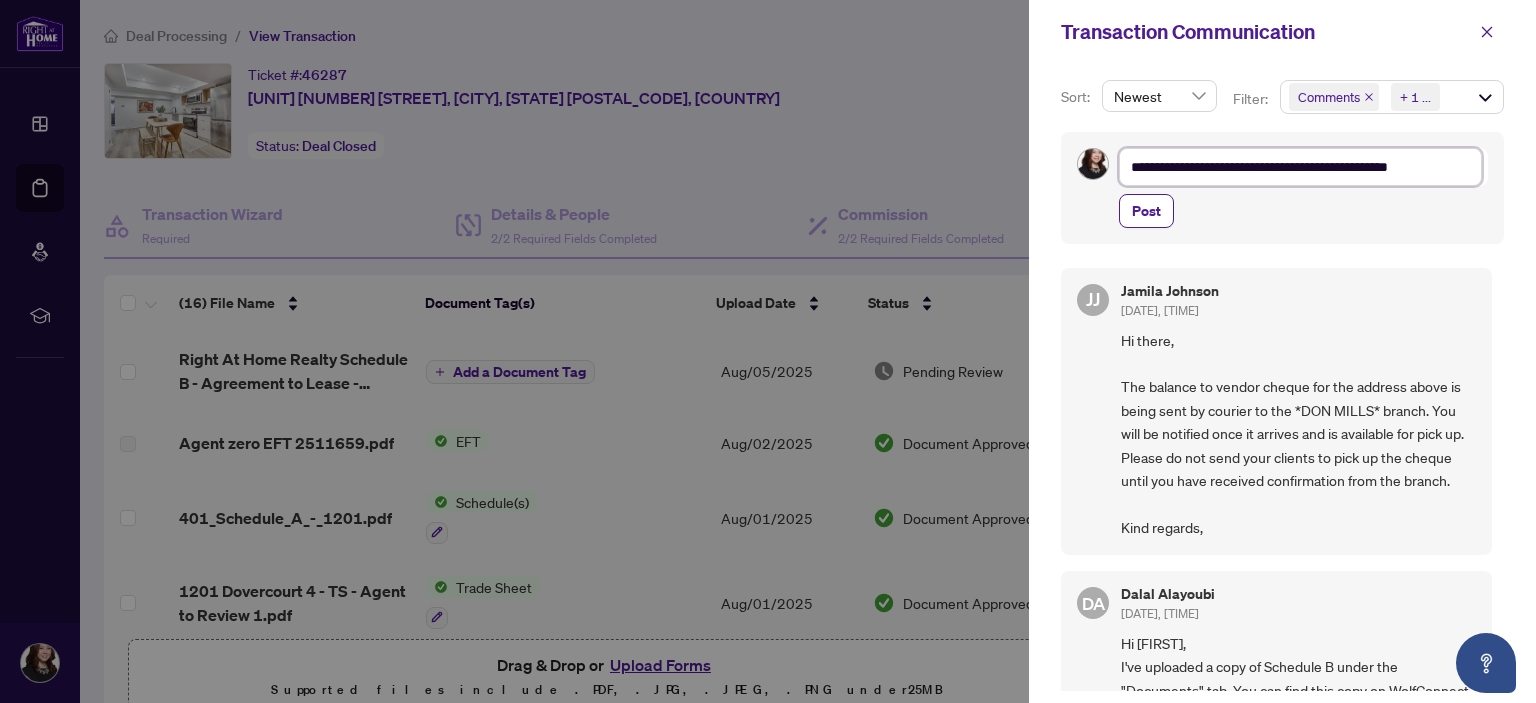 type on "**********" 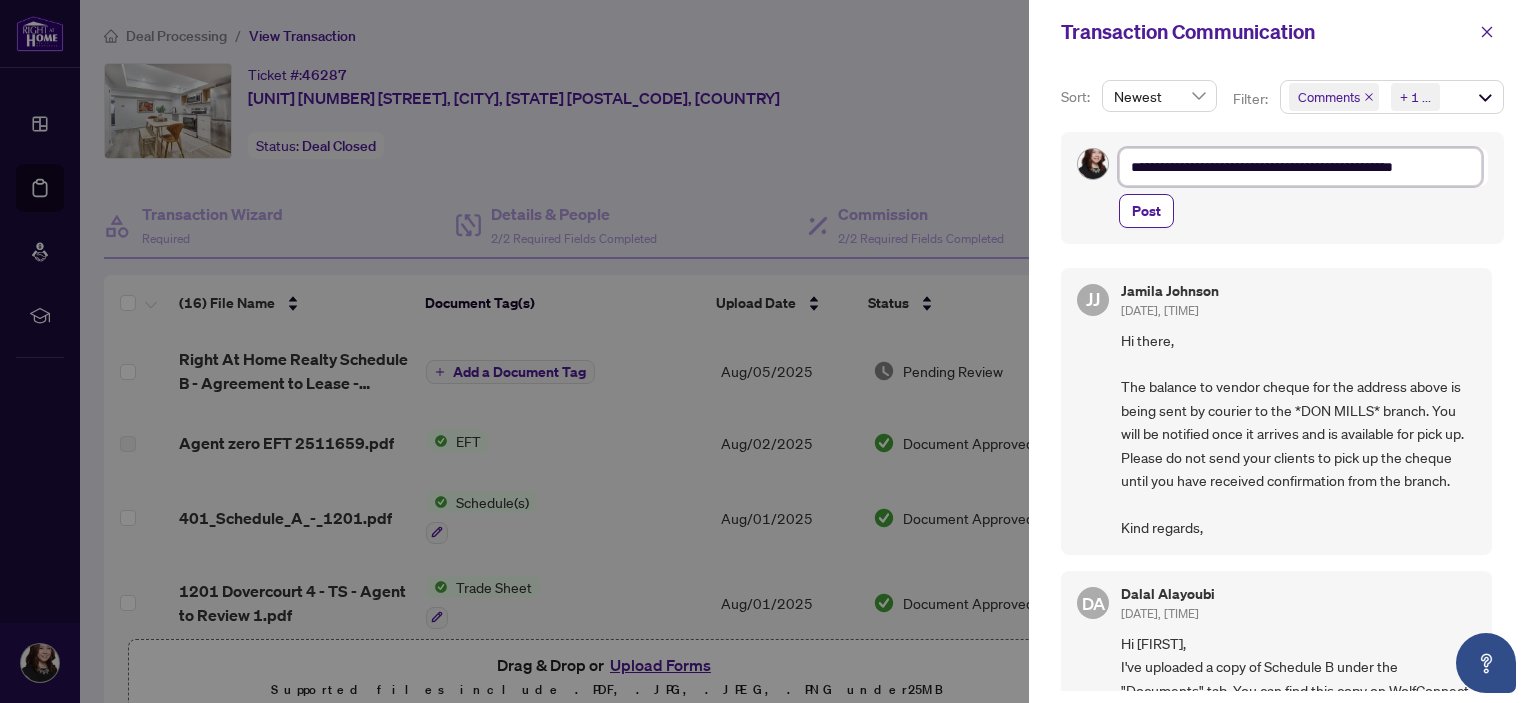 type on "**********" 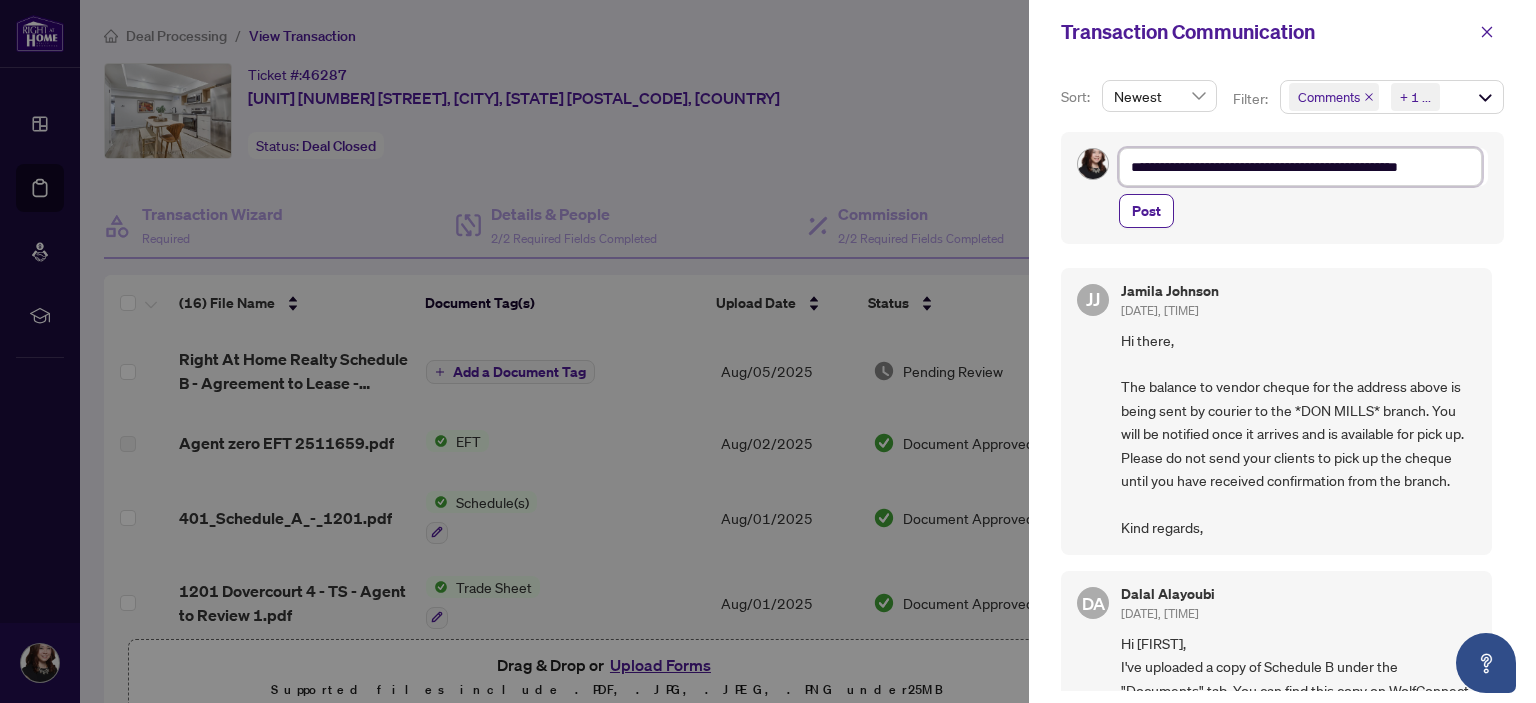 type on "**********" 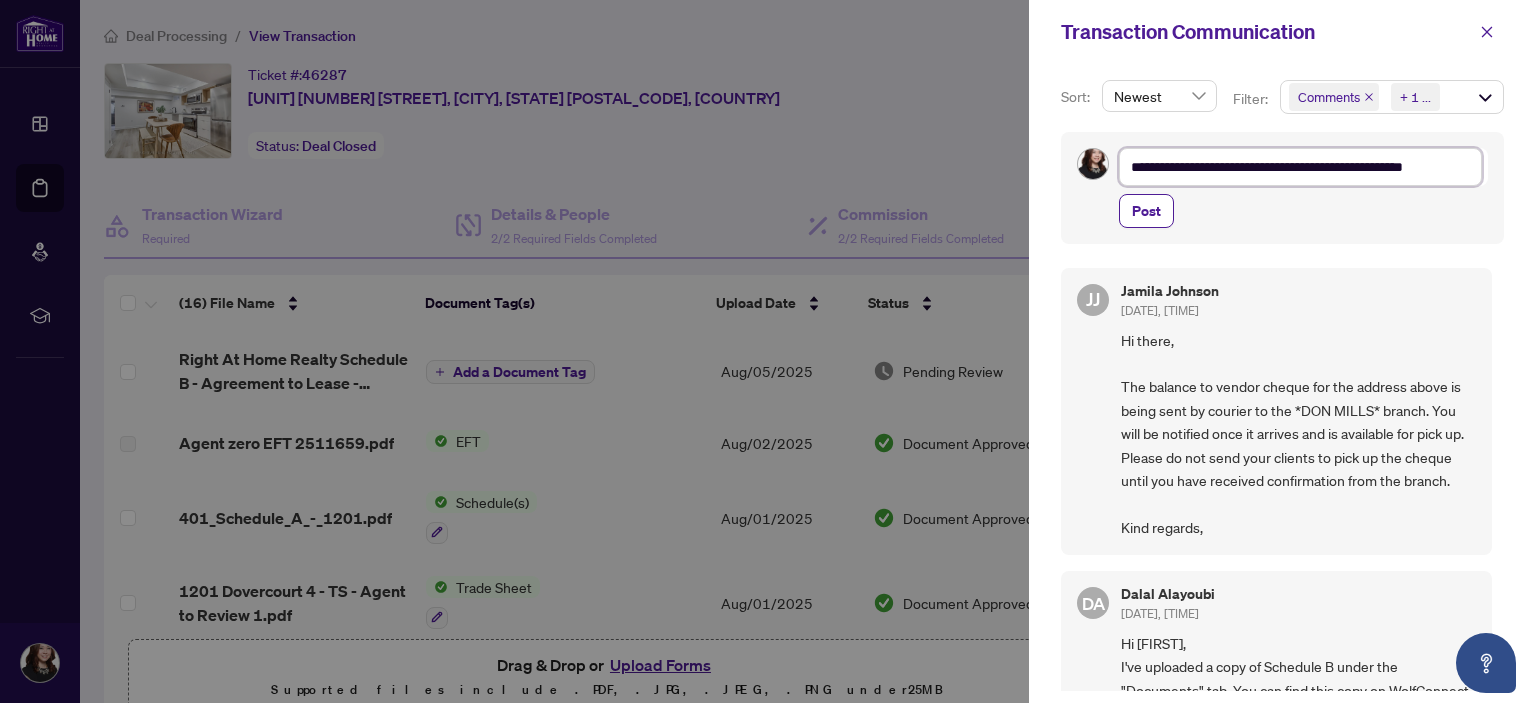 type on "**********" 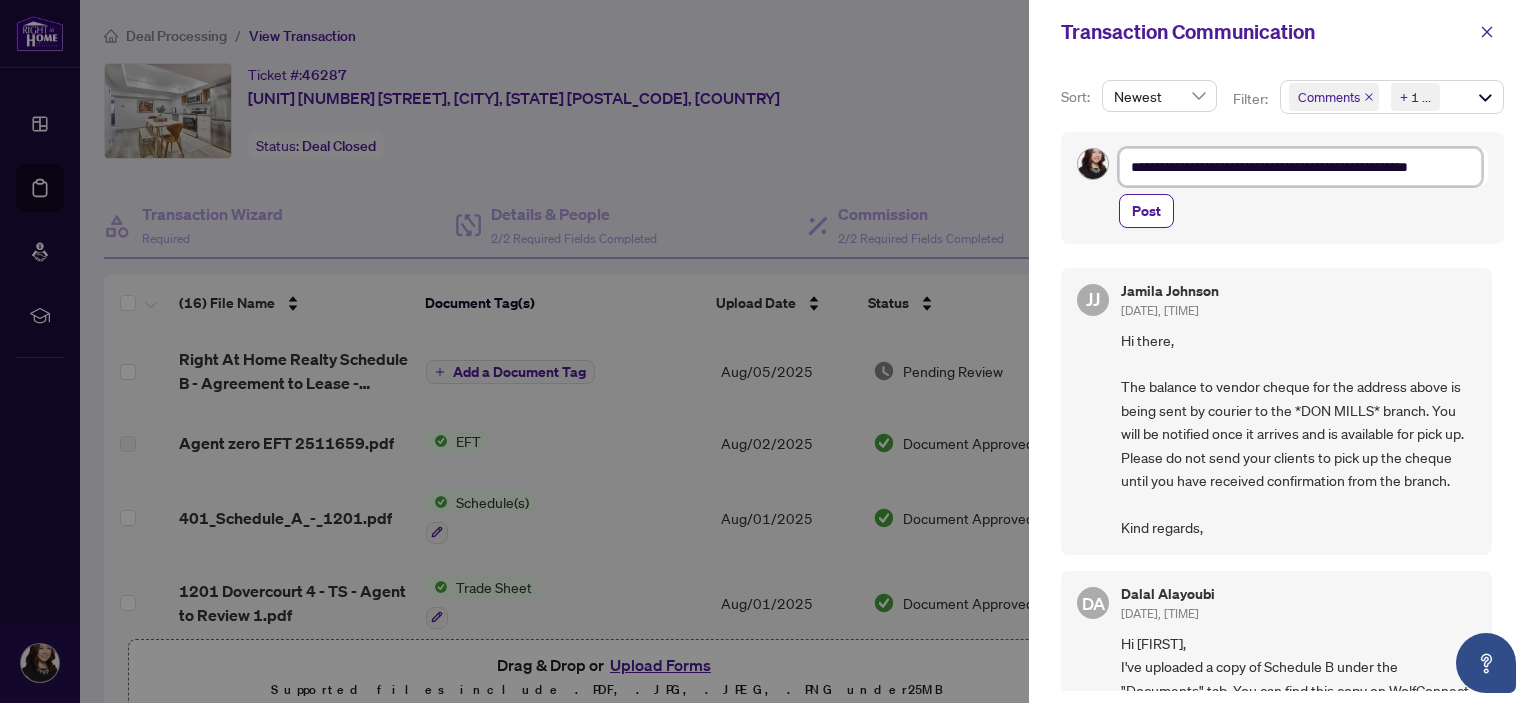 type on "**********" 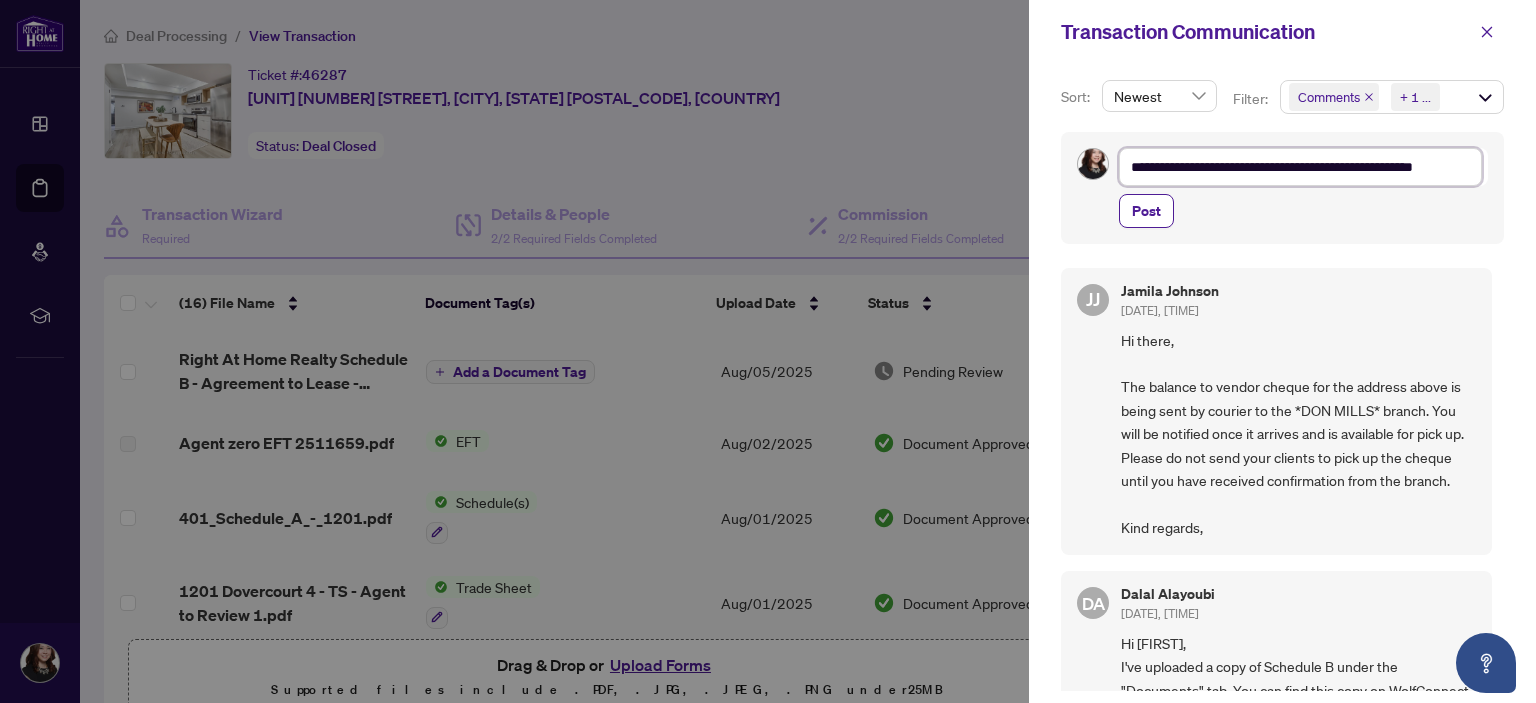 type on "**********" 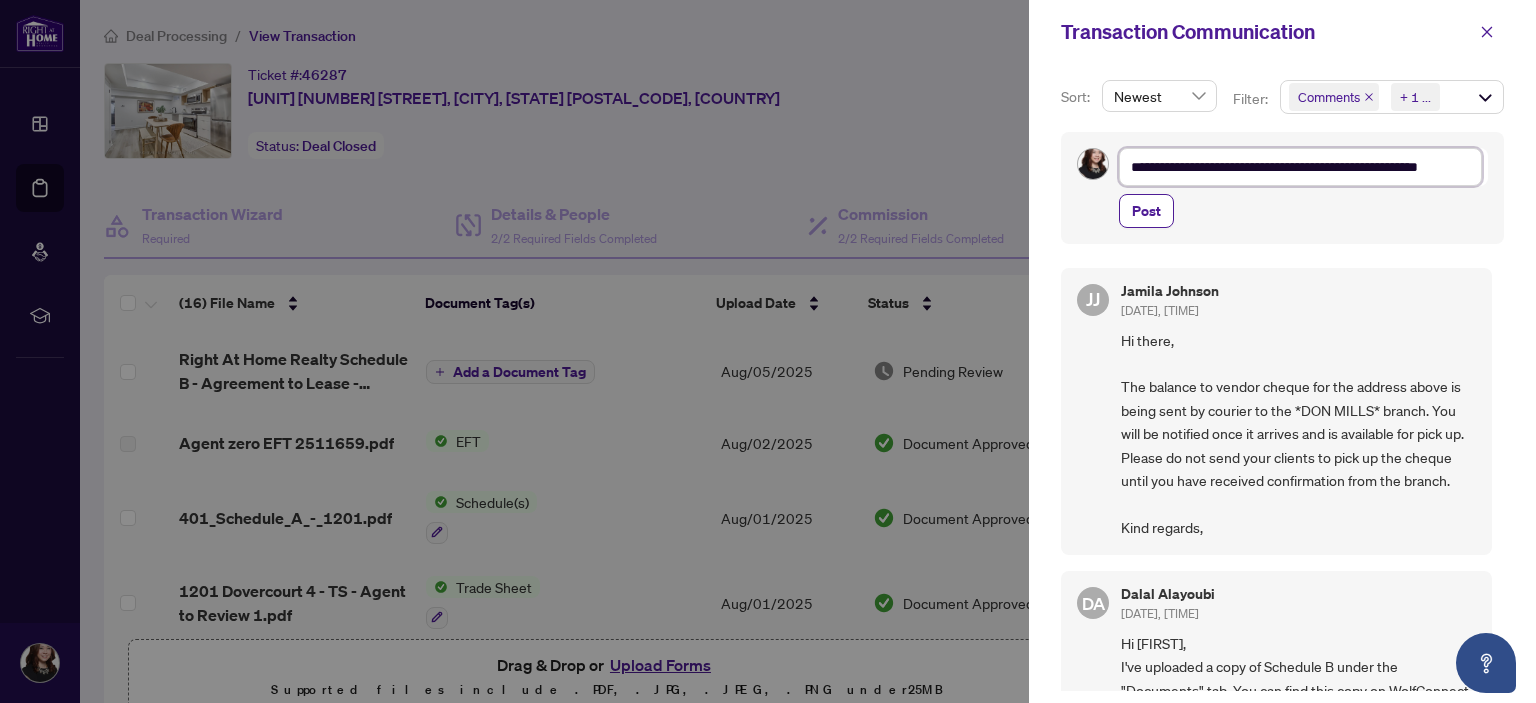 type on "**********" 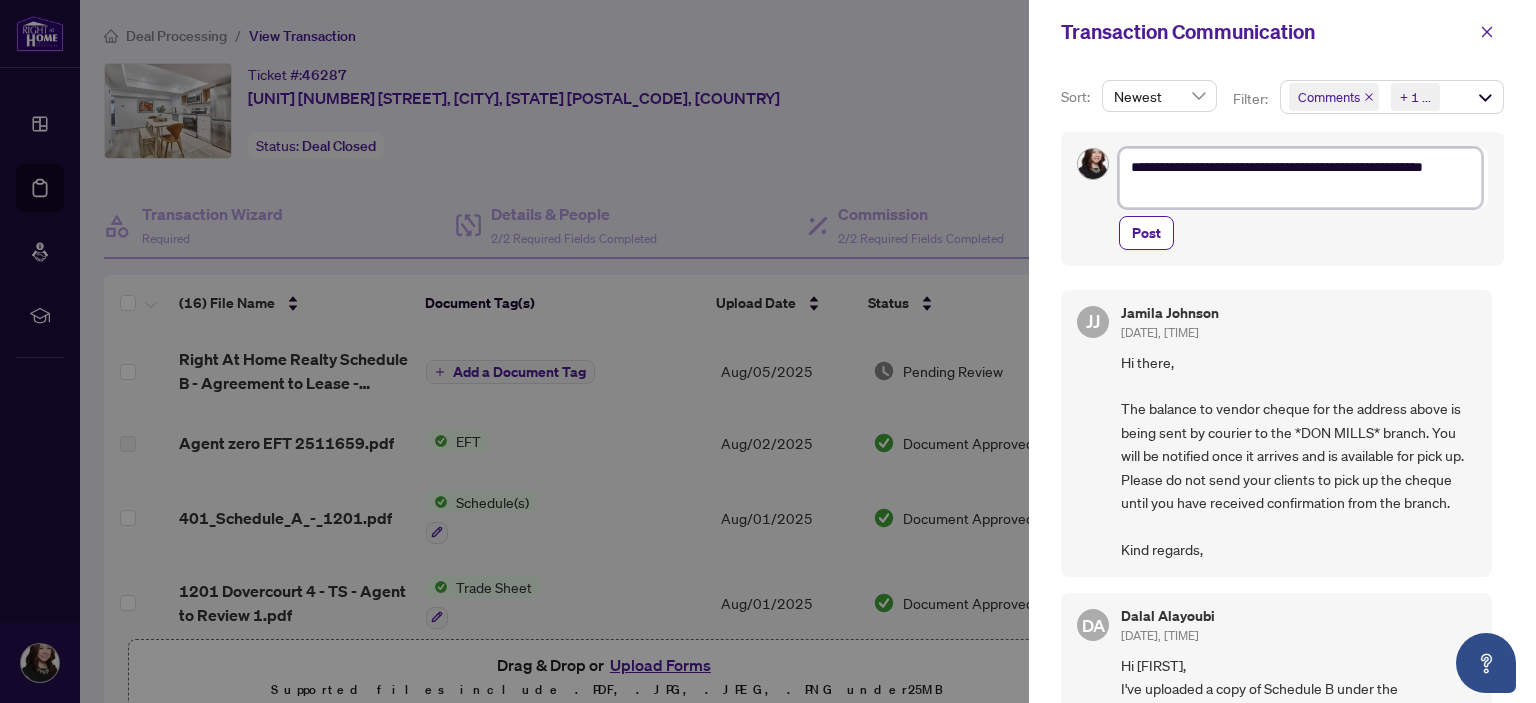 type on "**********" 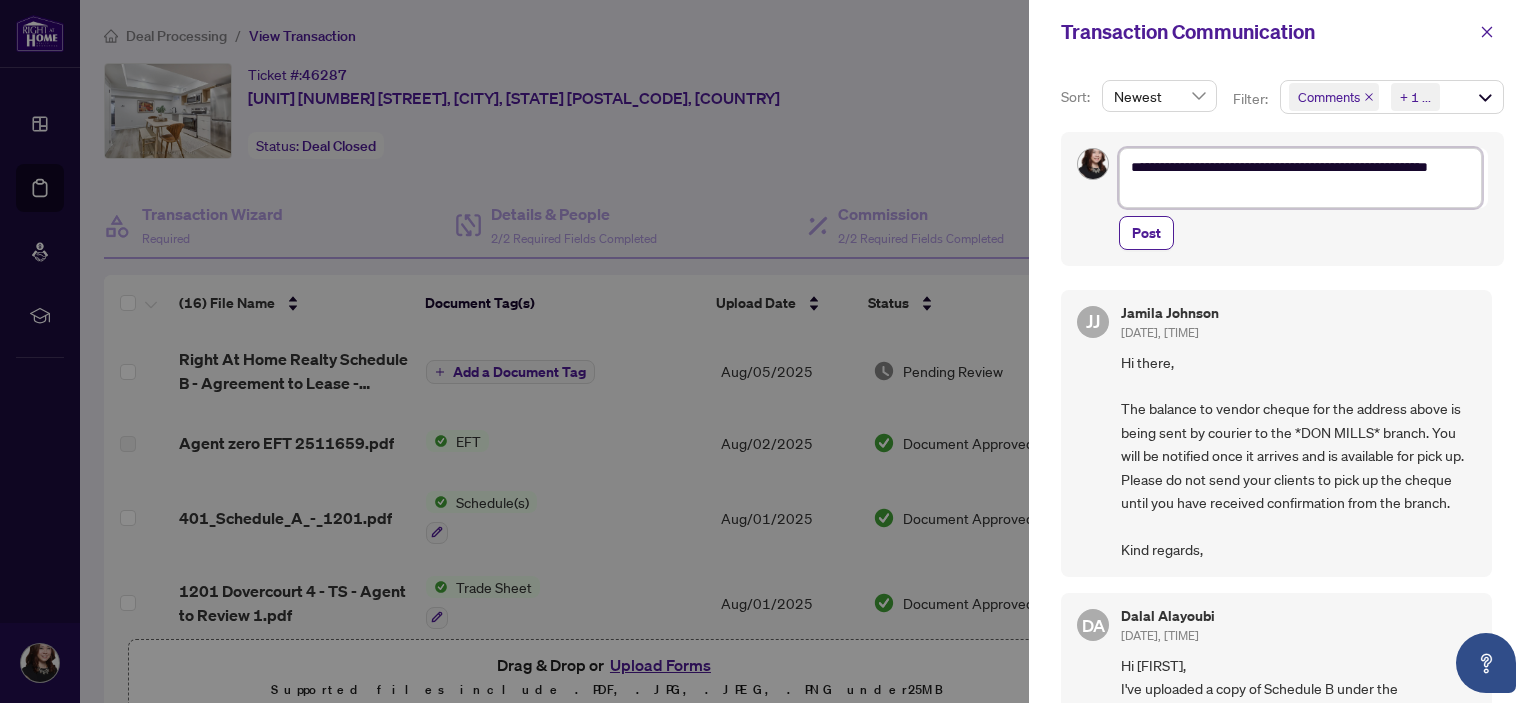 type on "**********" 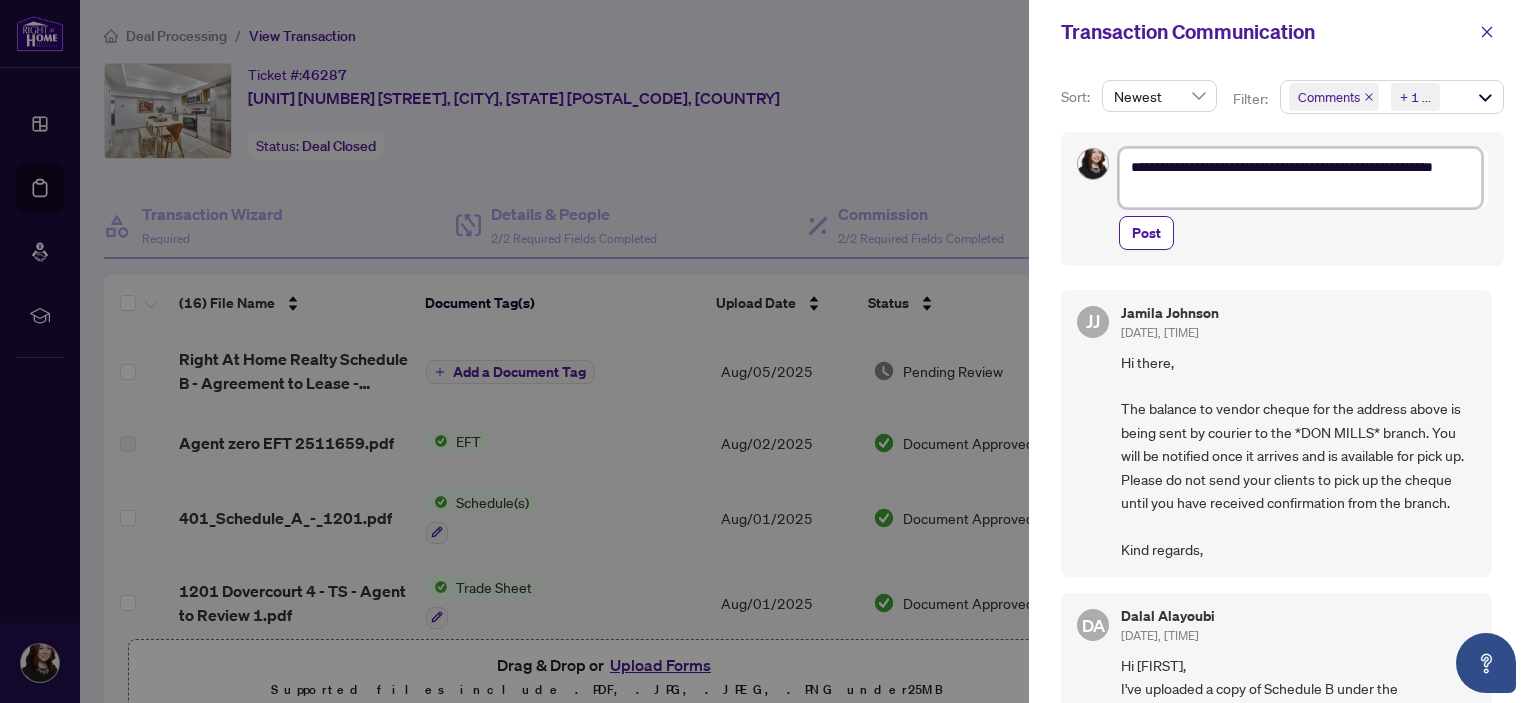 type on "**********" 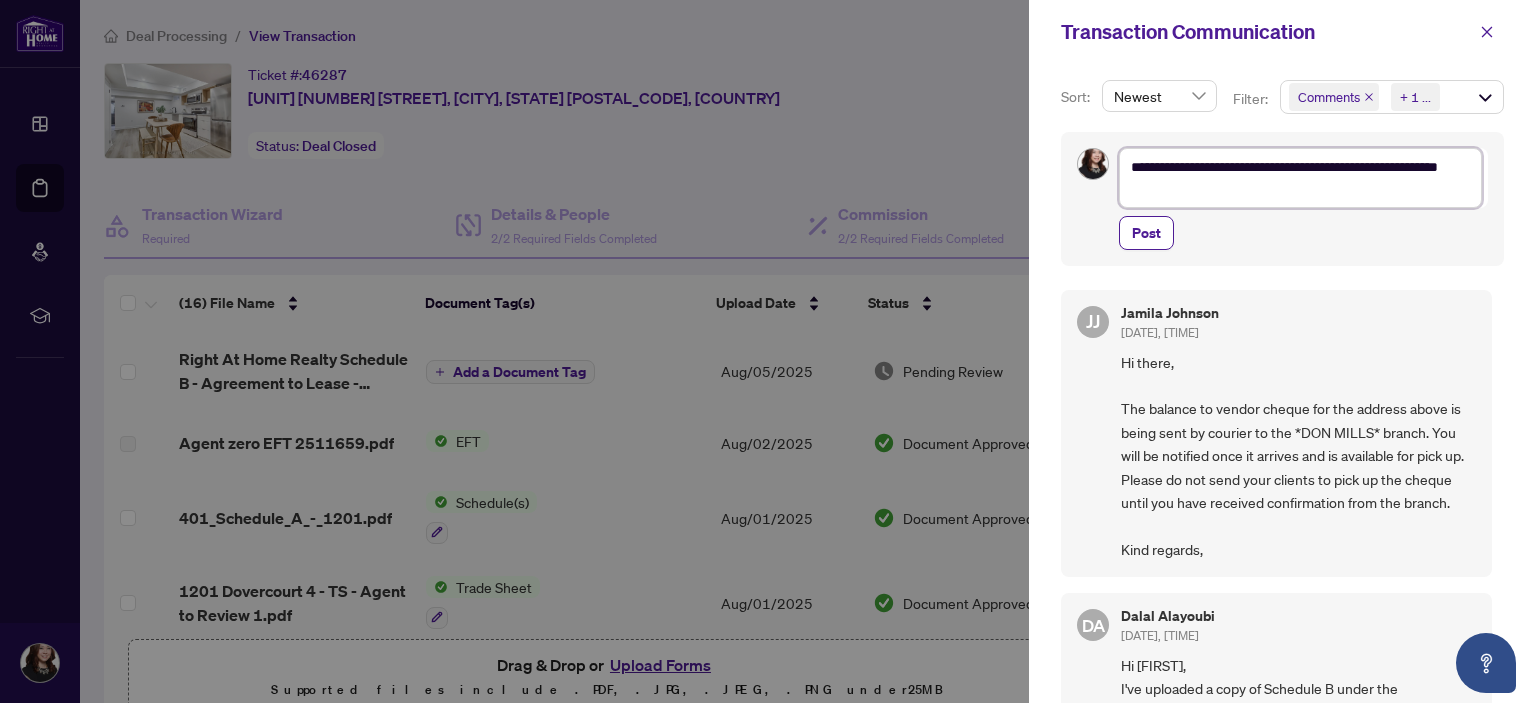 type on "**********" 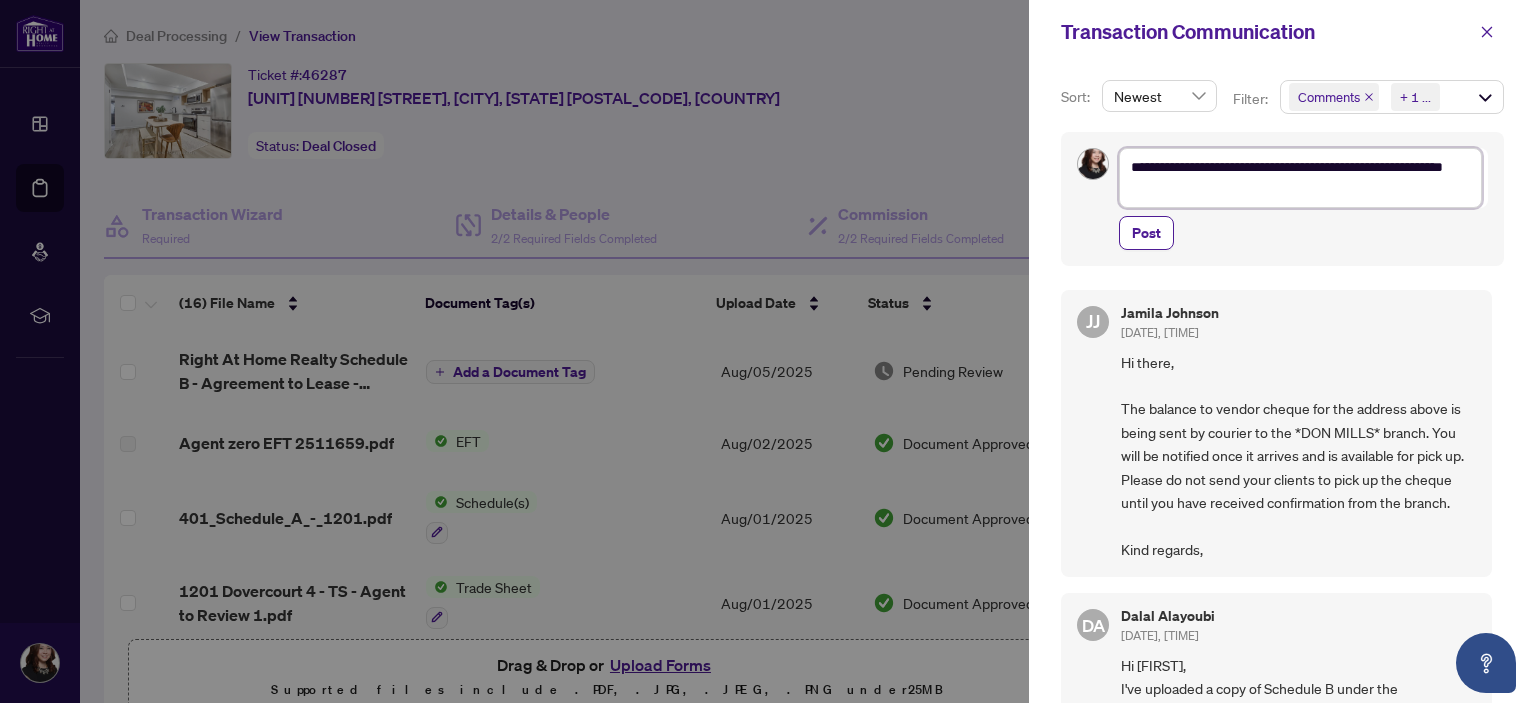 type on "**********" 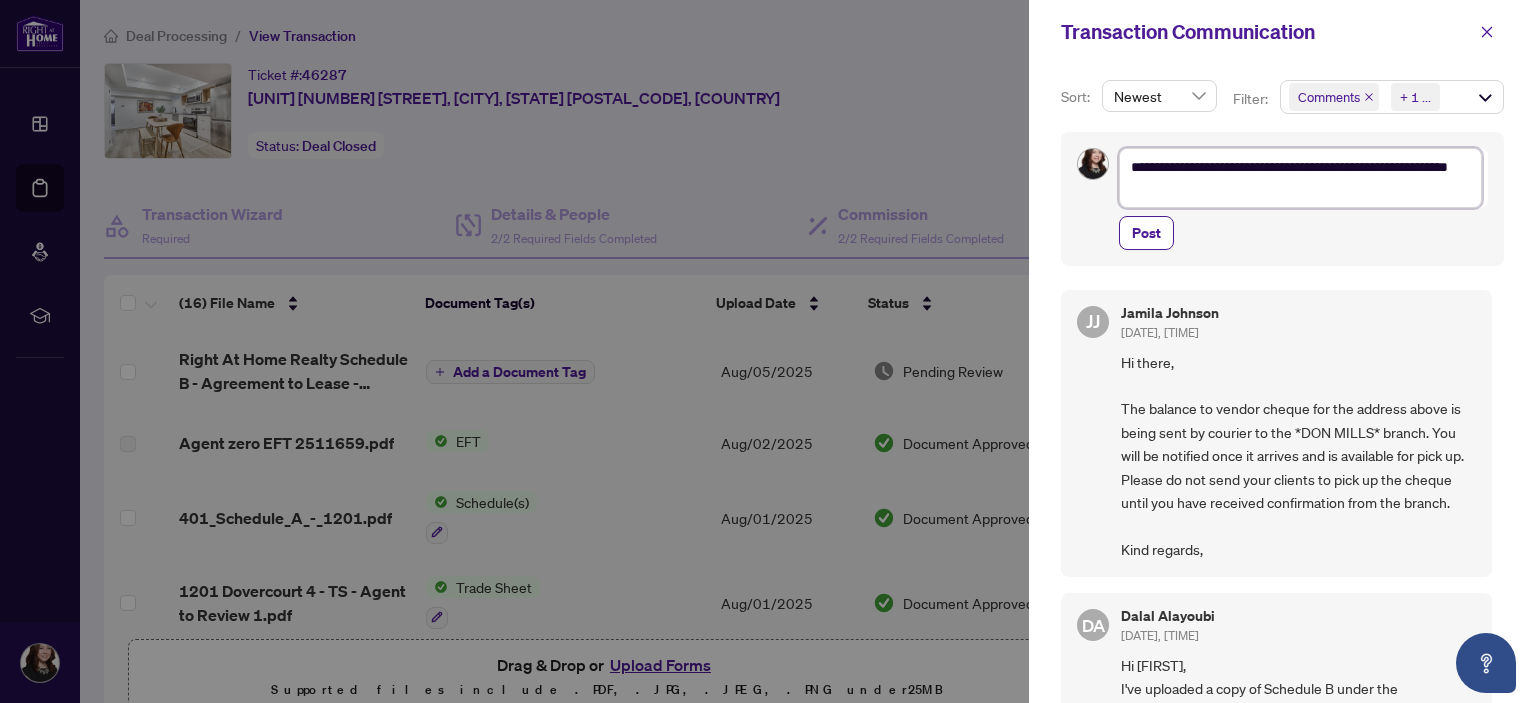 type on "**********" 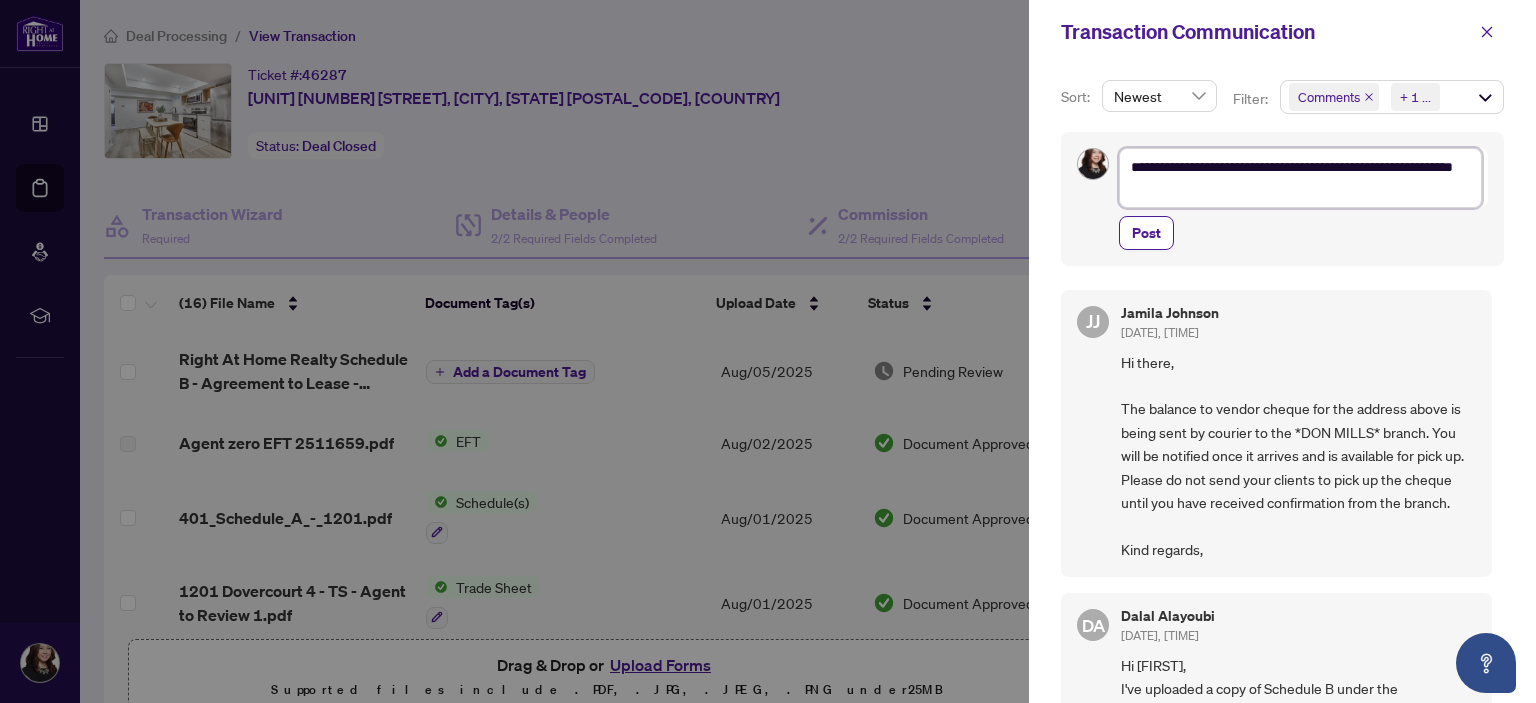 type on "**********" 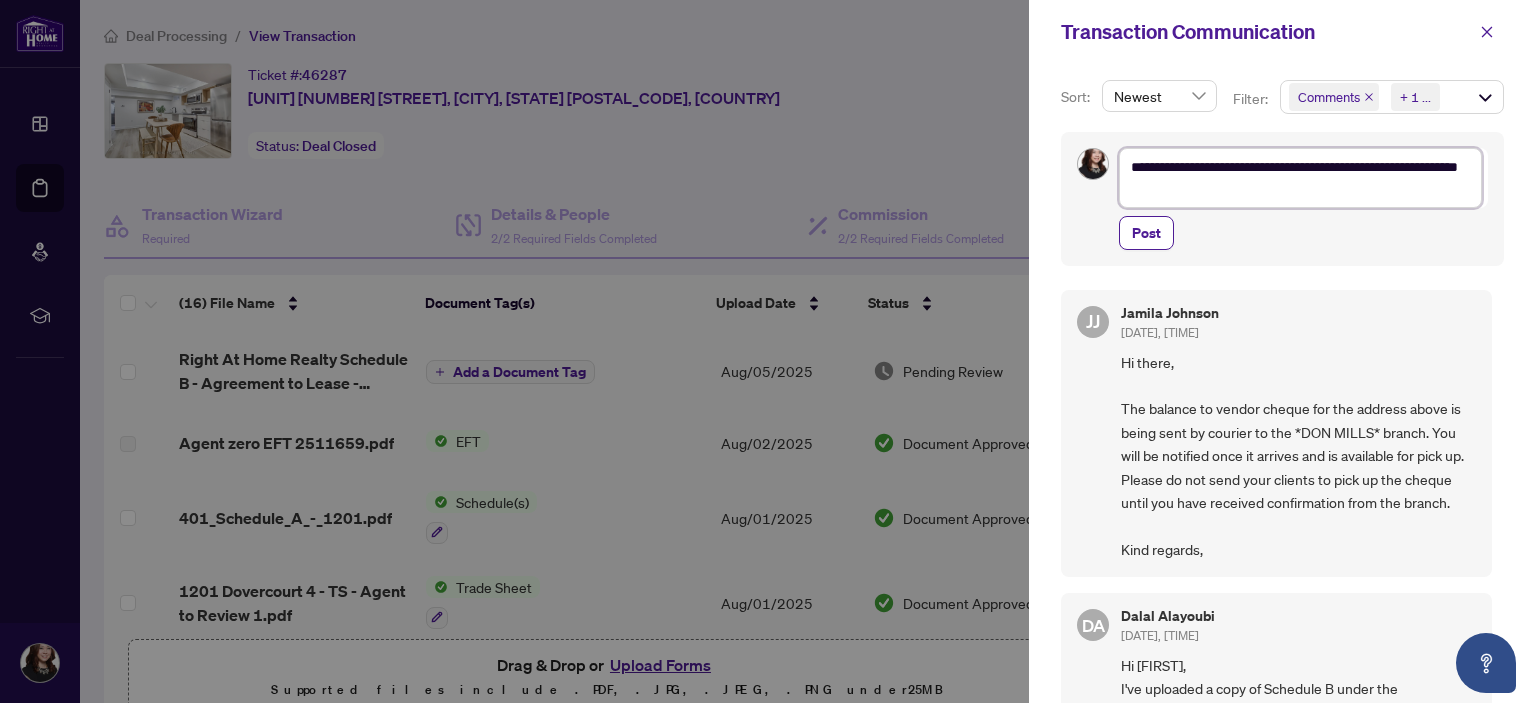 type on "**********" 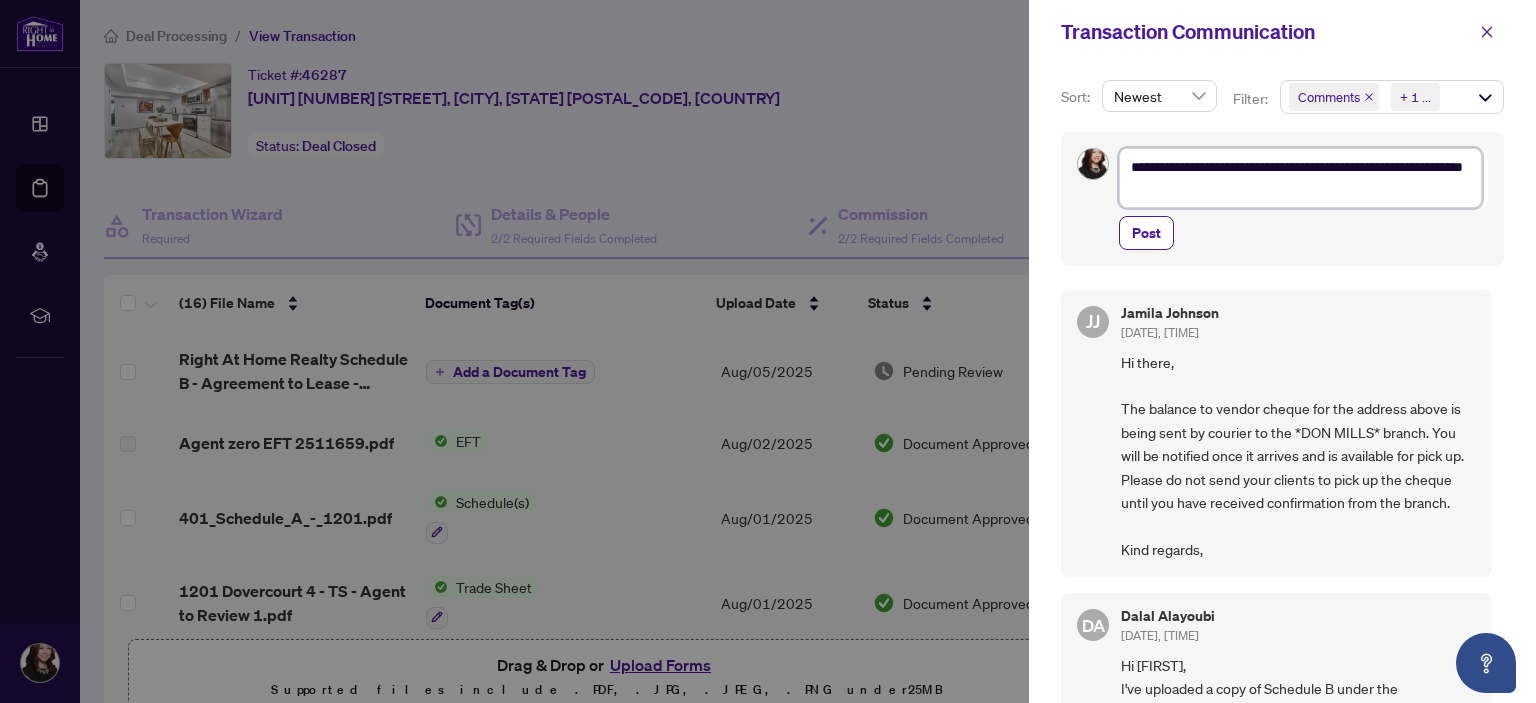 type on "**********" 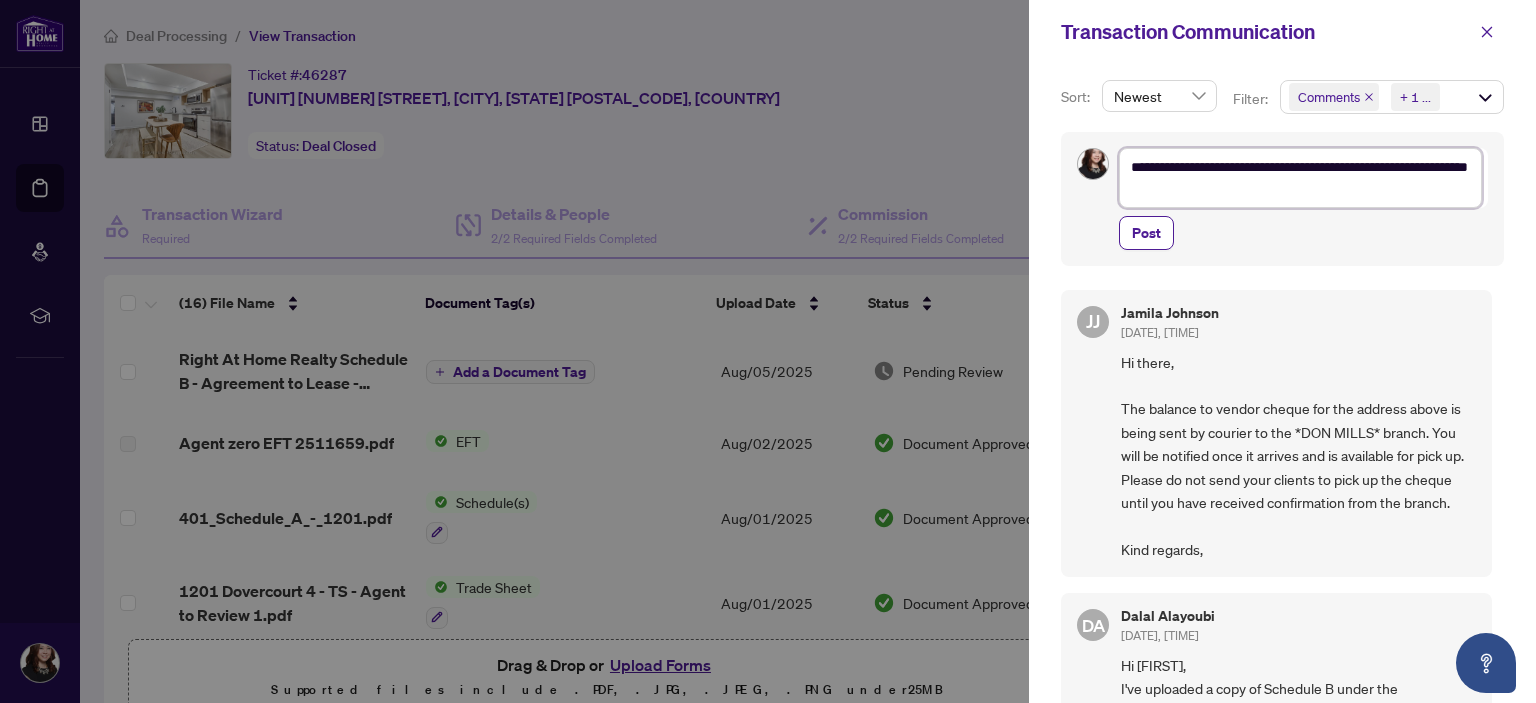 type on "**********" 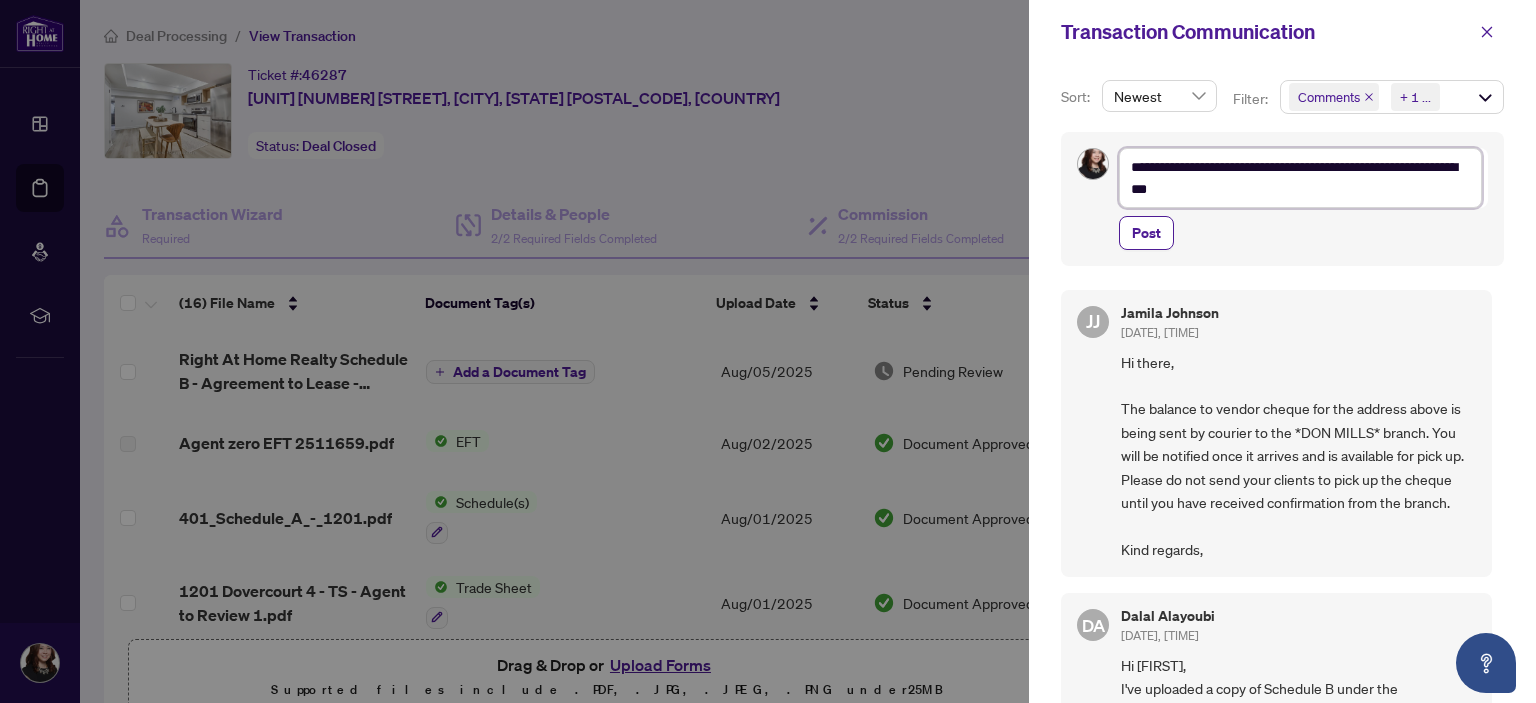 type on "**********" 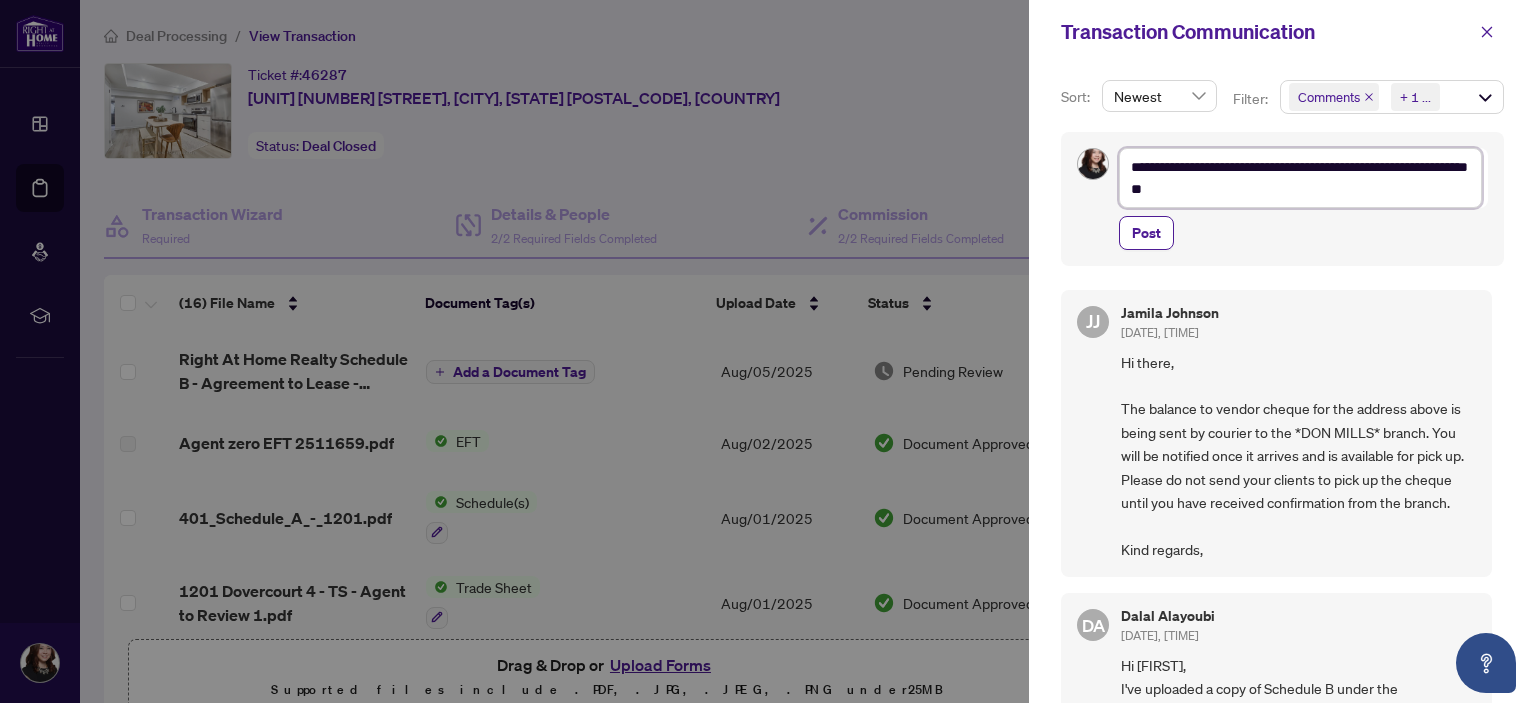type on "**********" 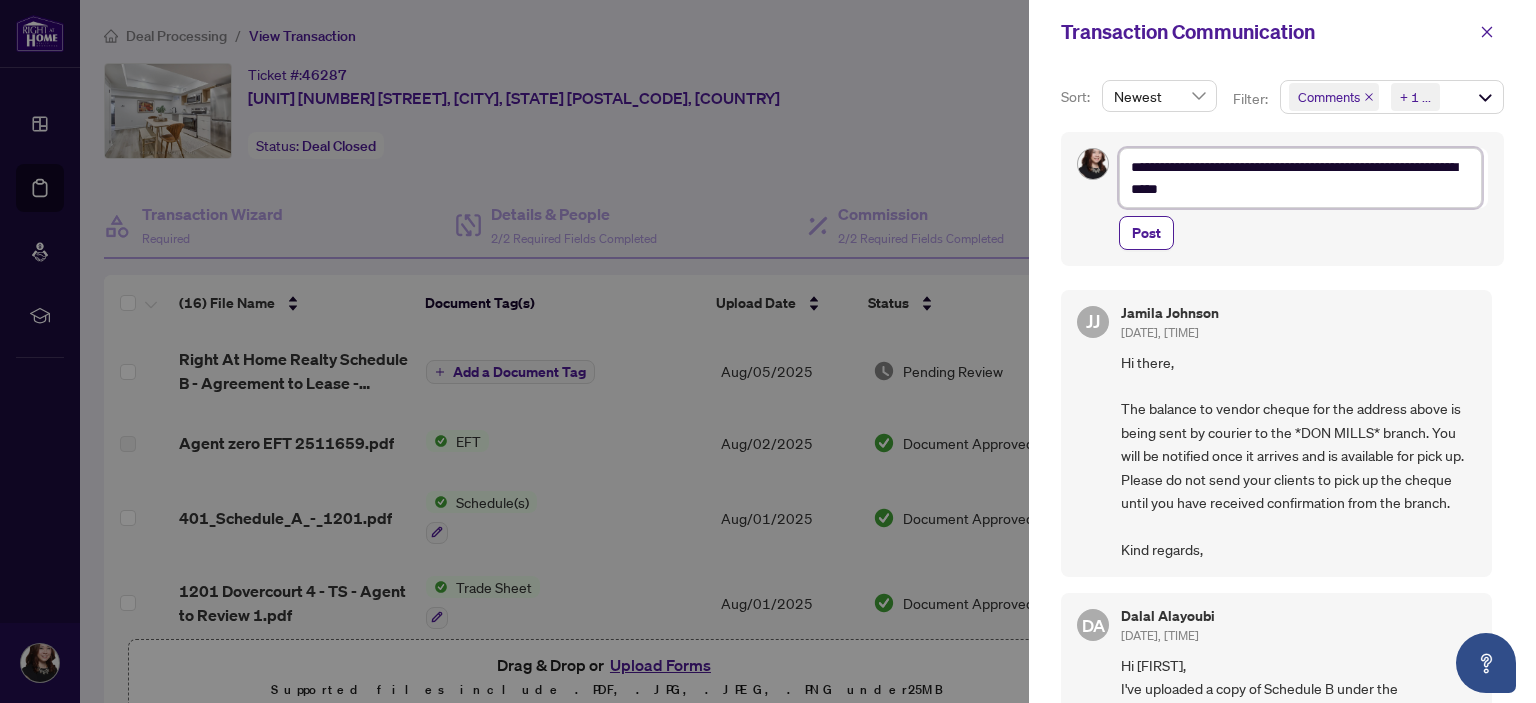 type on "**********" 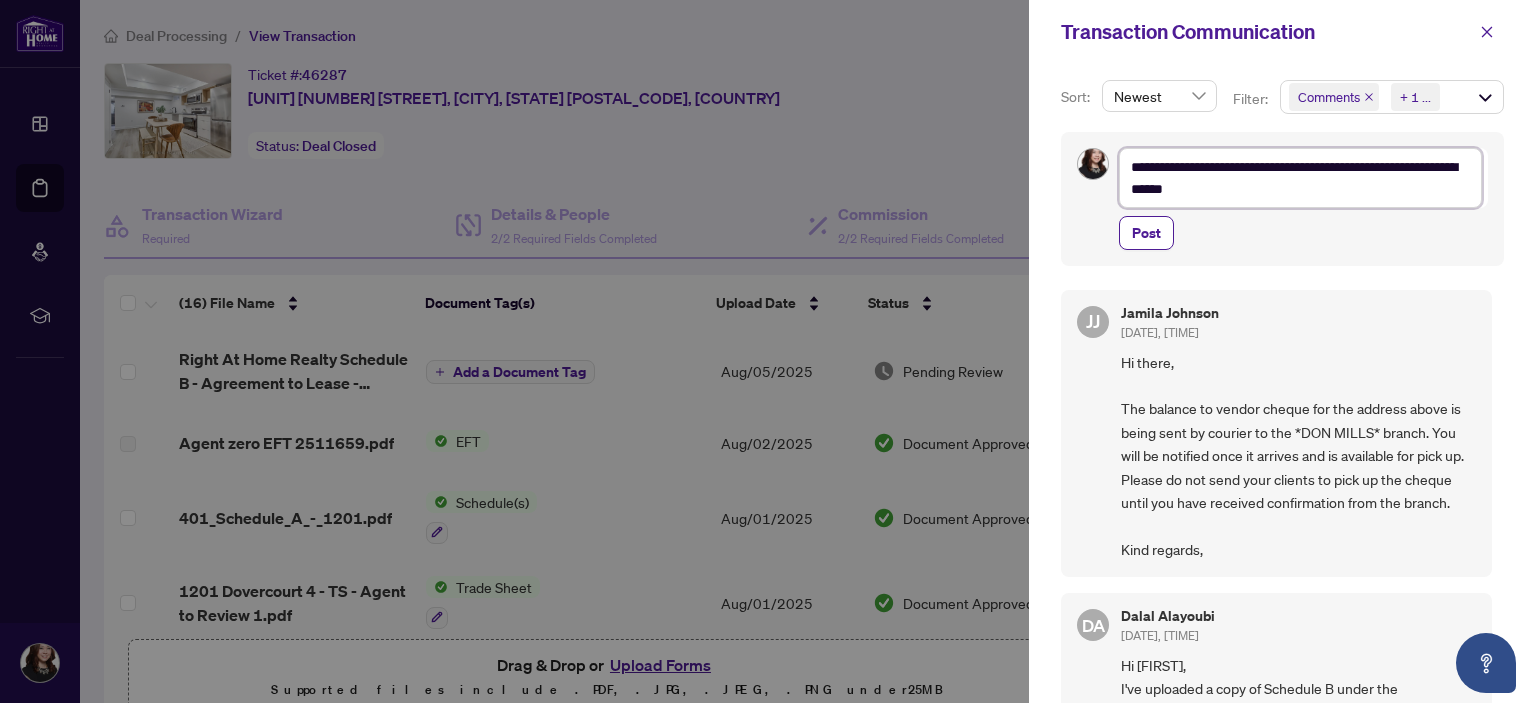 type on "**********" 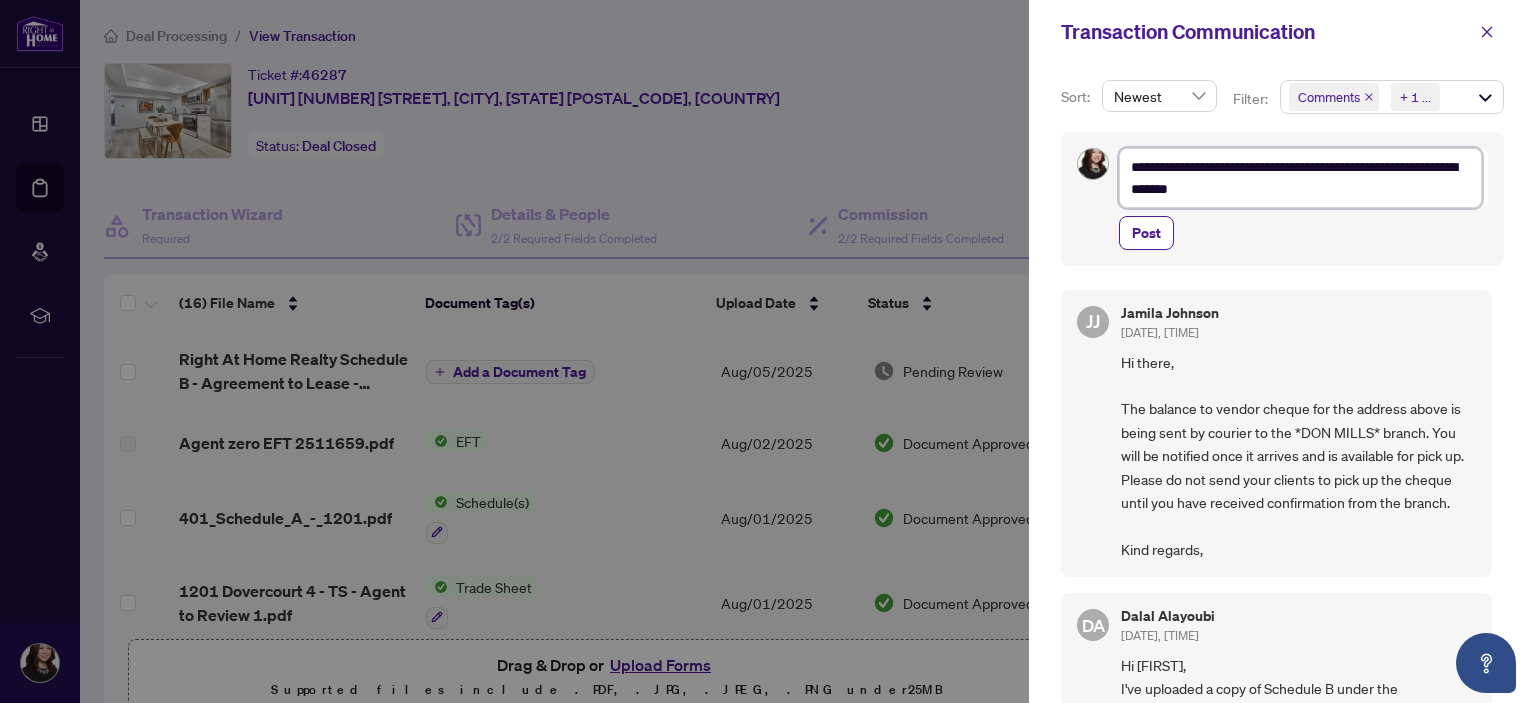 type on "**********" 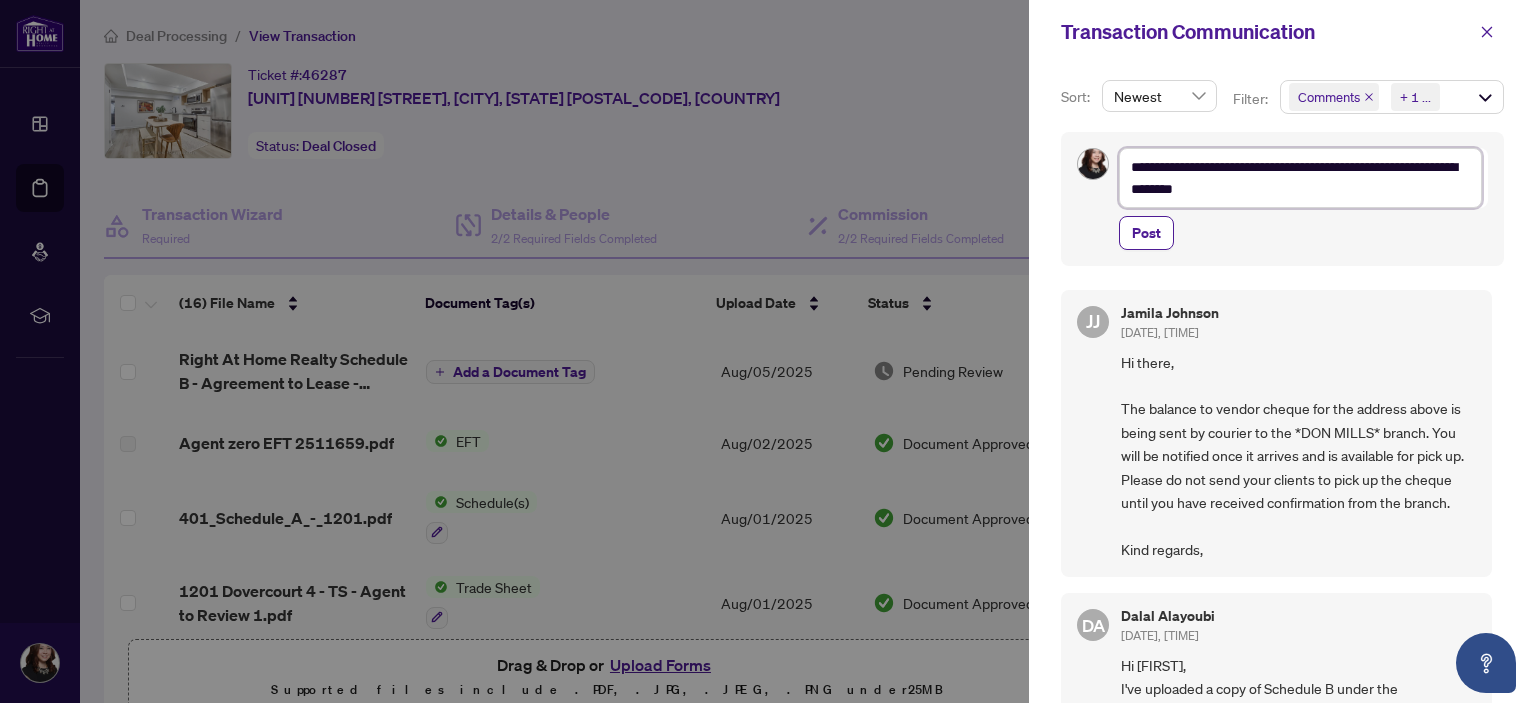 type on "**********" 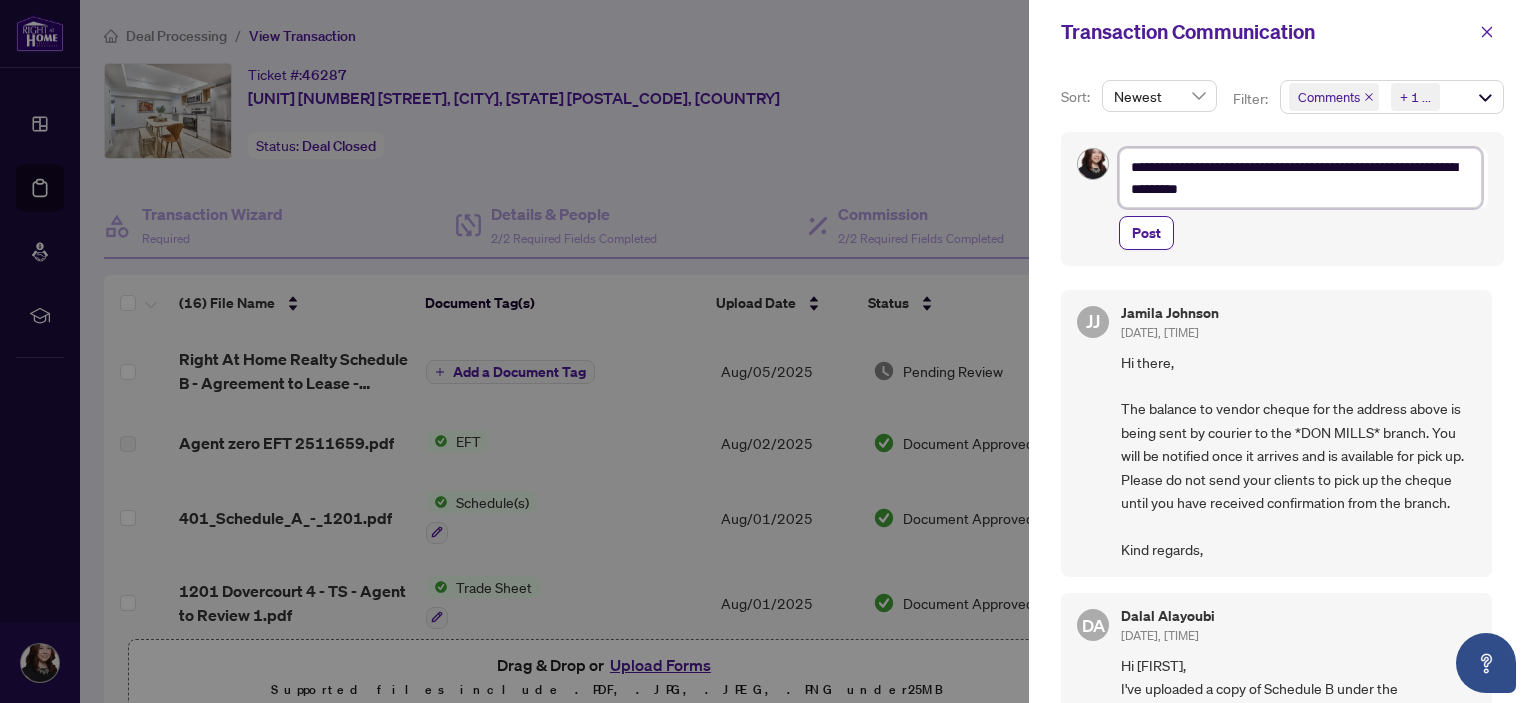 type on "**********" 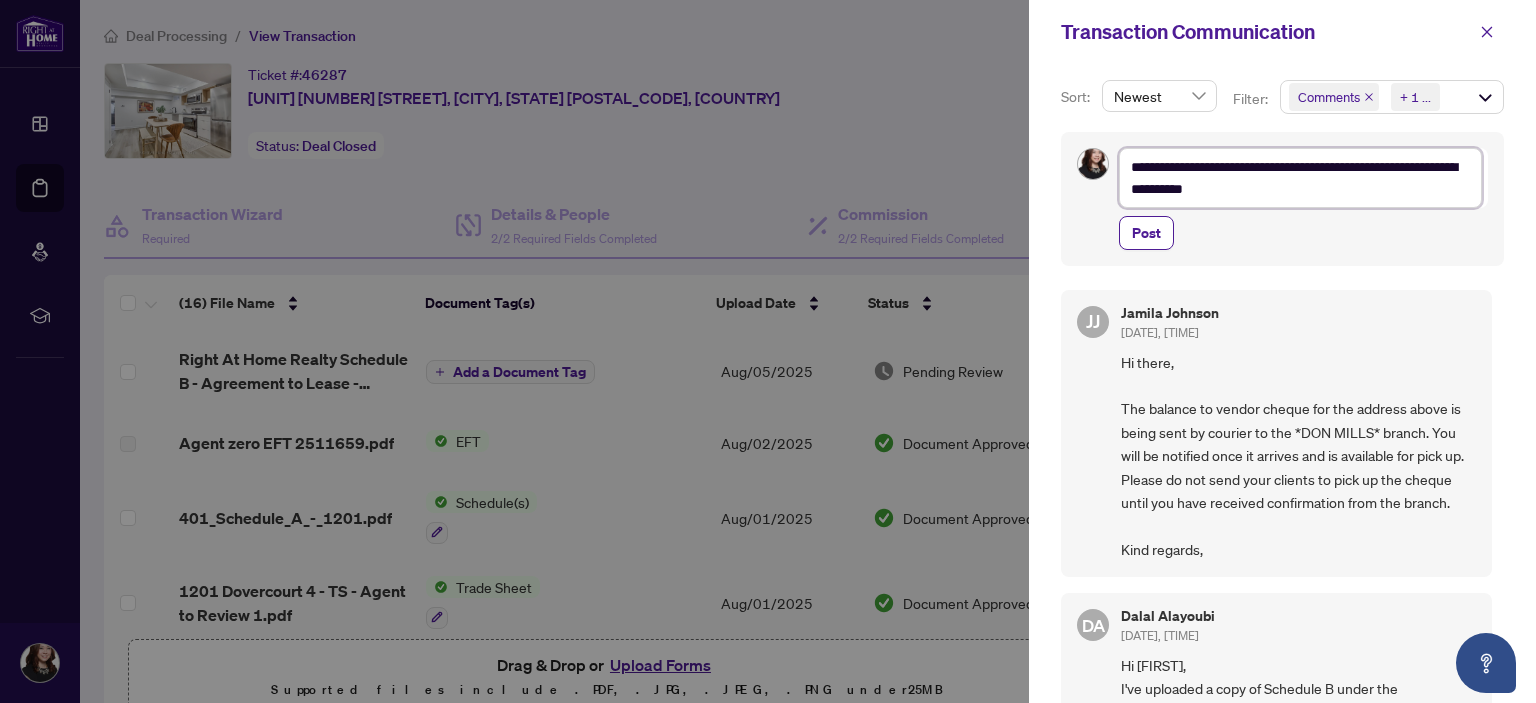 type on "**********" 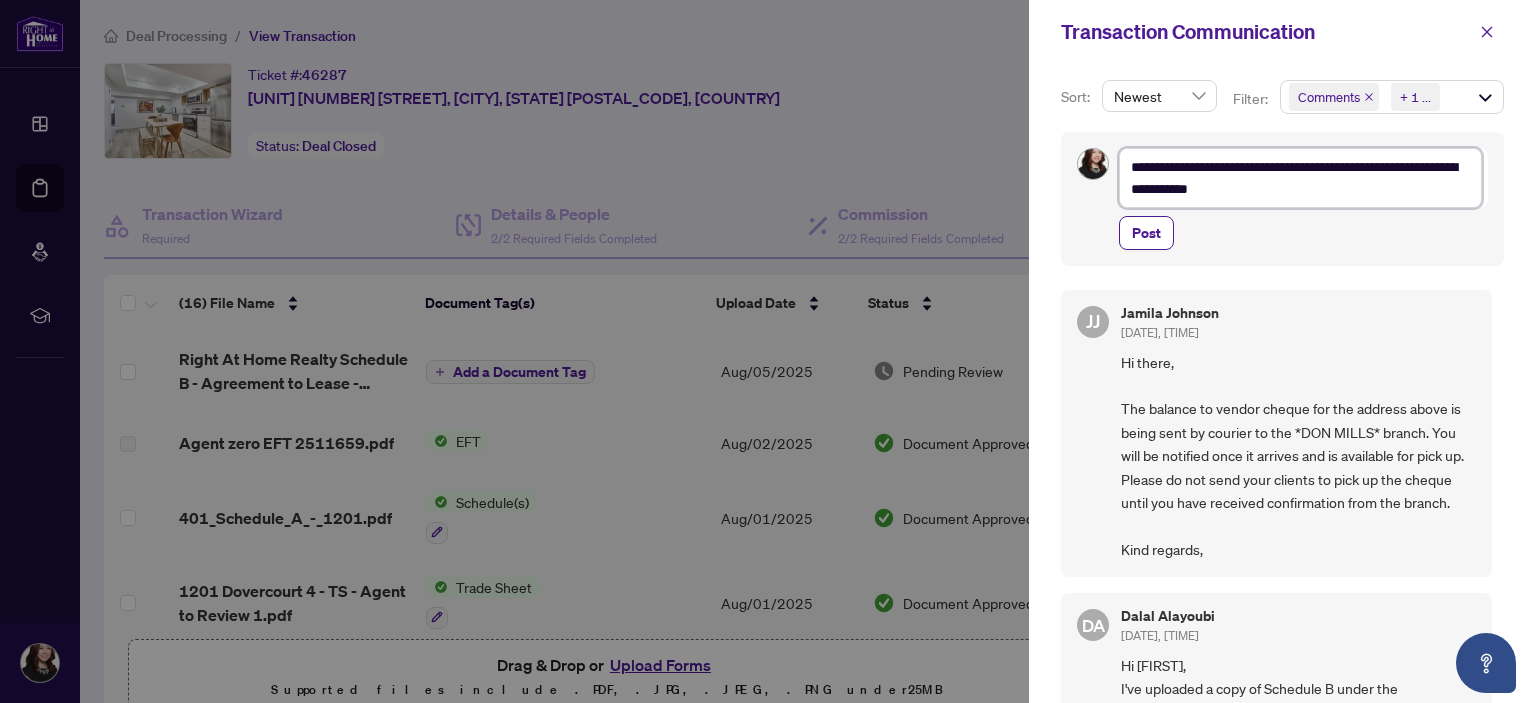 type on "**********" 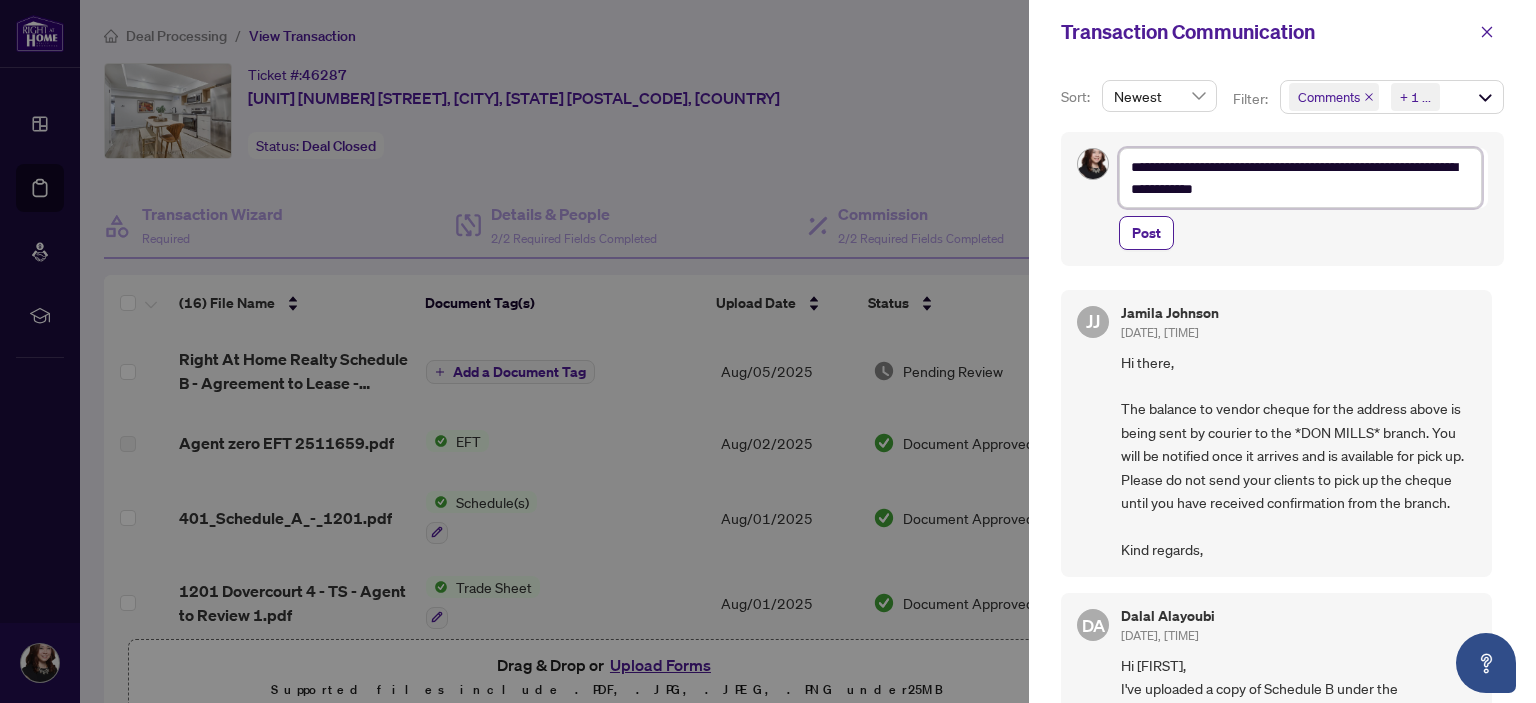 type on "**********" 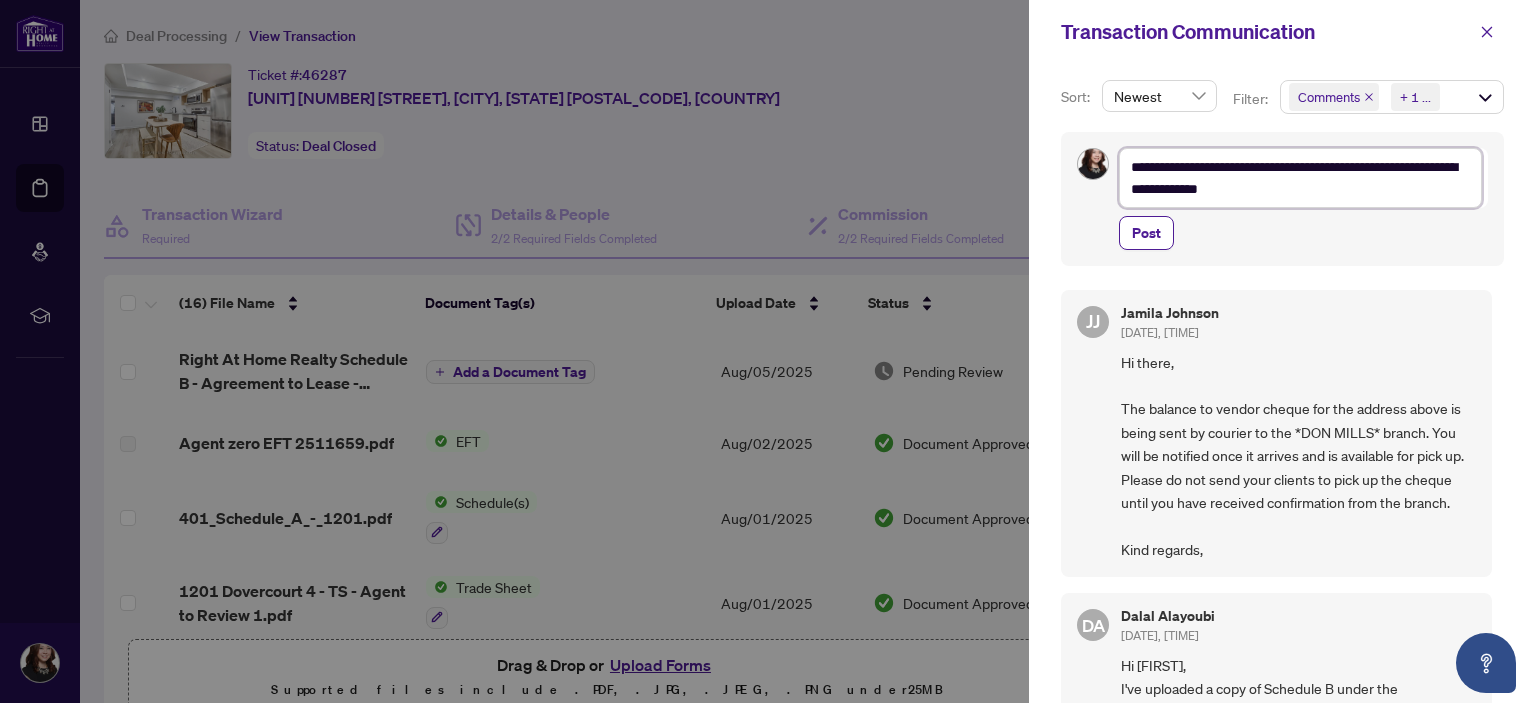 type on "**********" 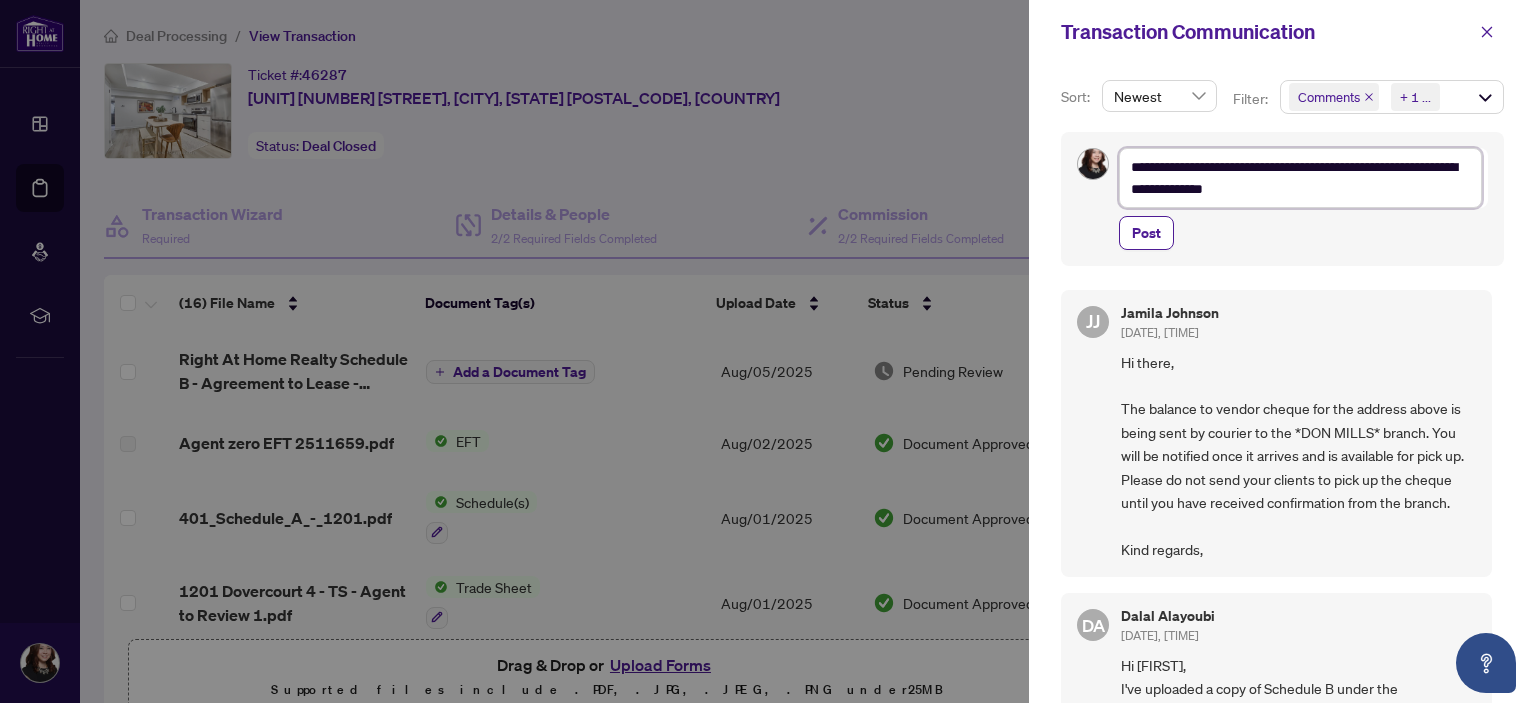 type on "**********" 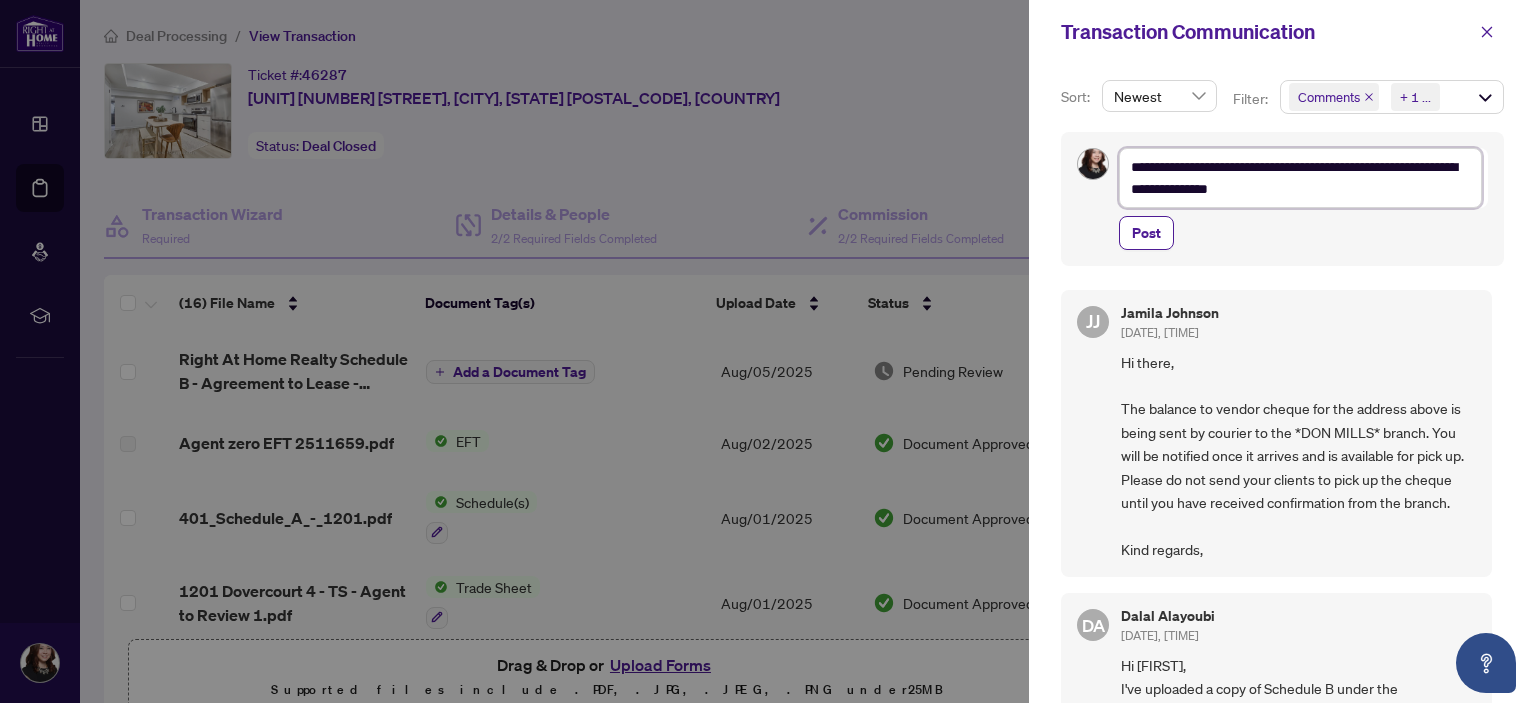 type on "**********" 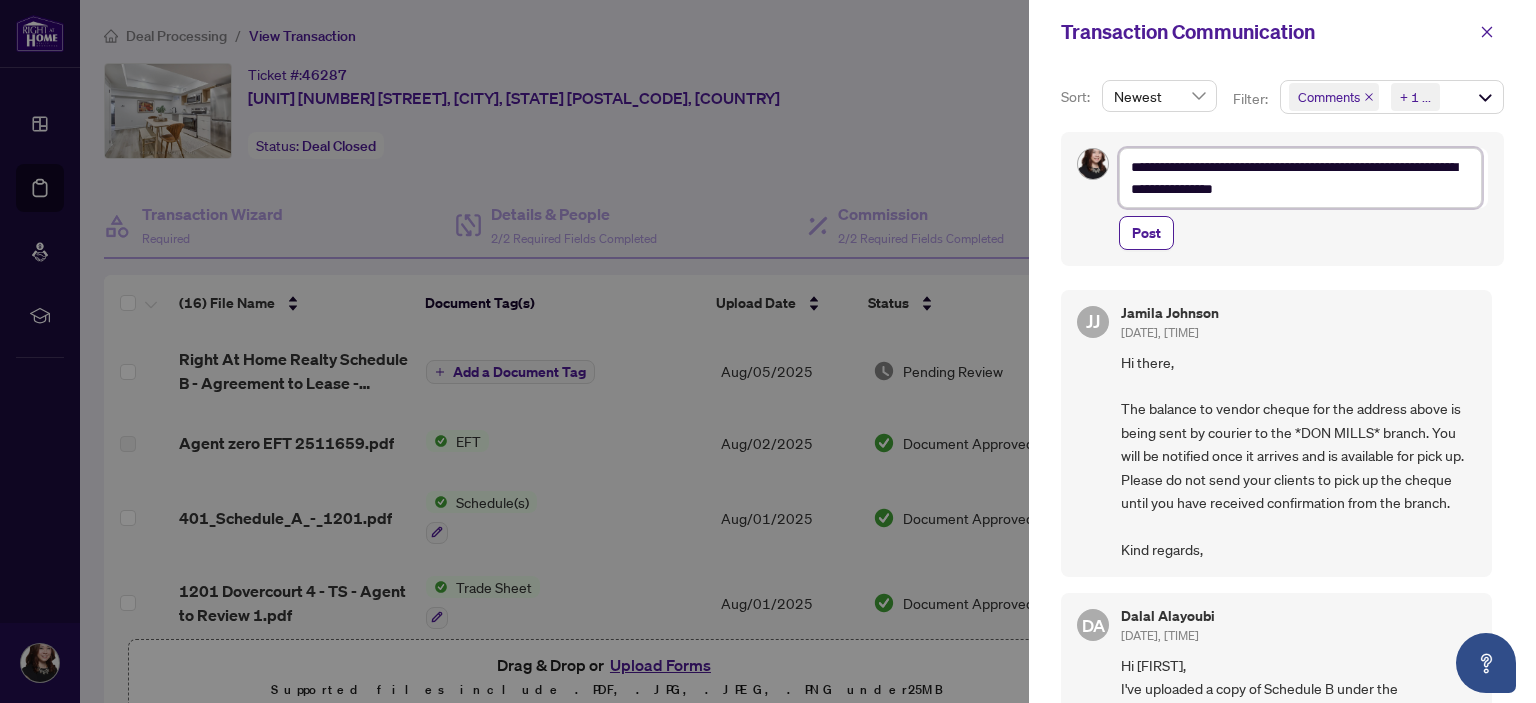 type on "**********" 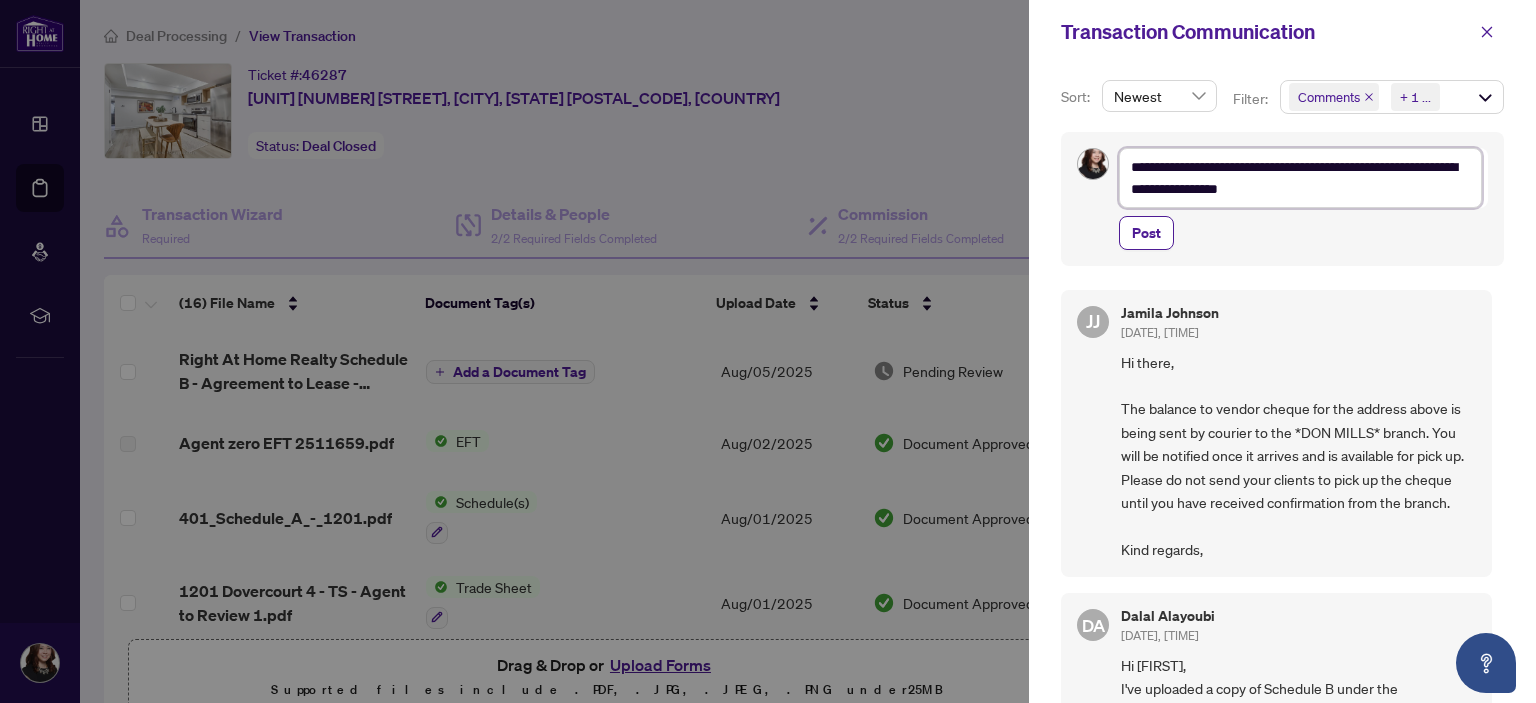 type on "**********" 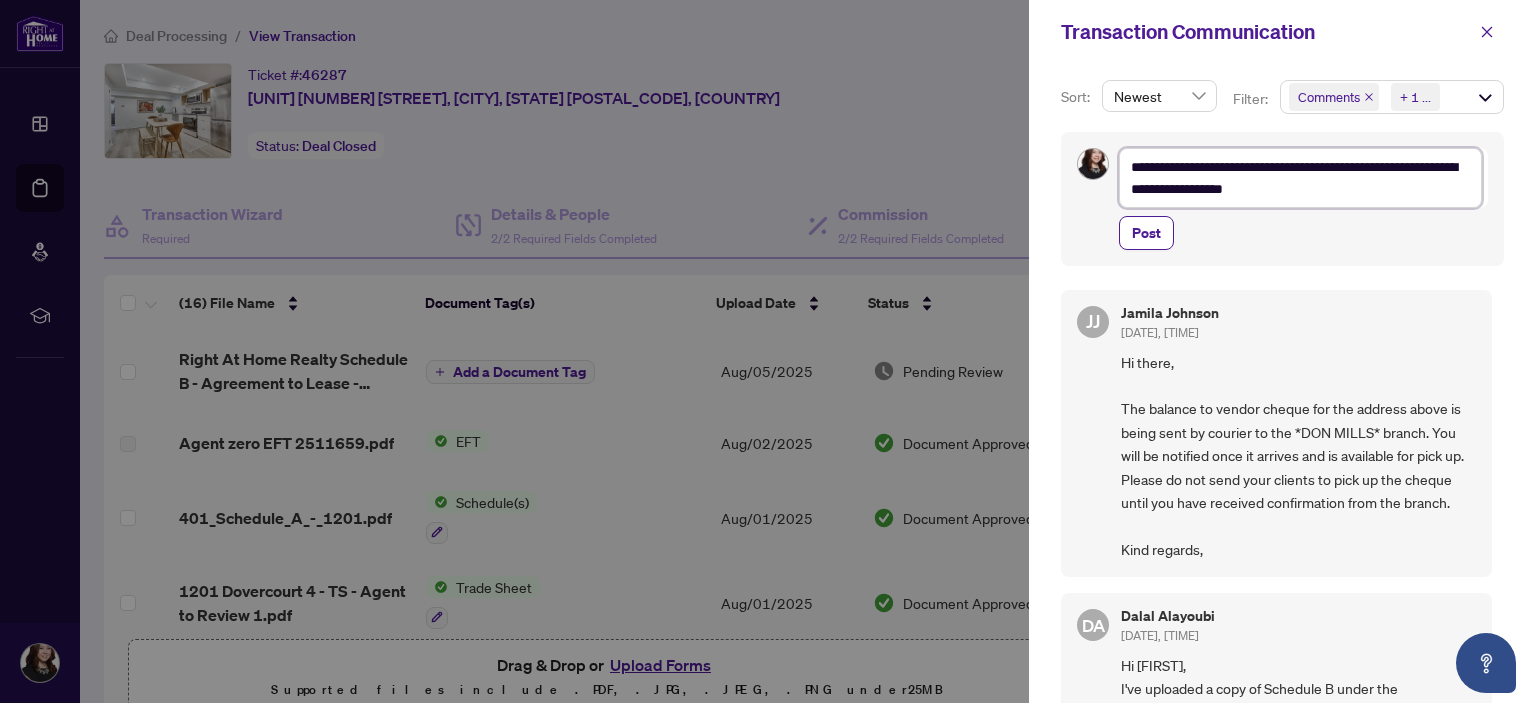 type on "**********" 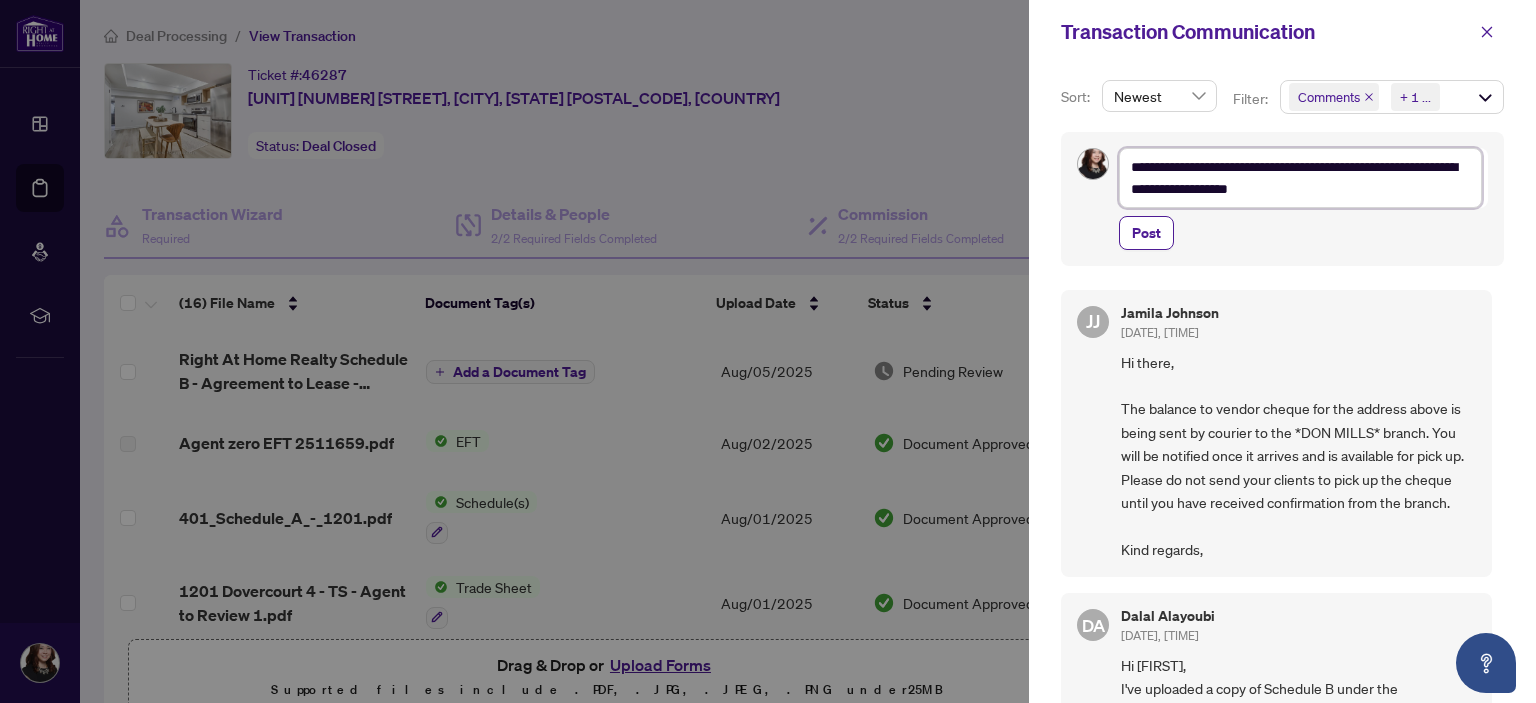 type on "**********" 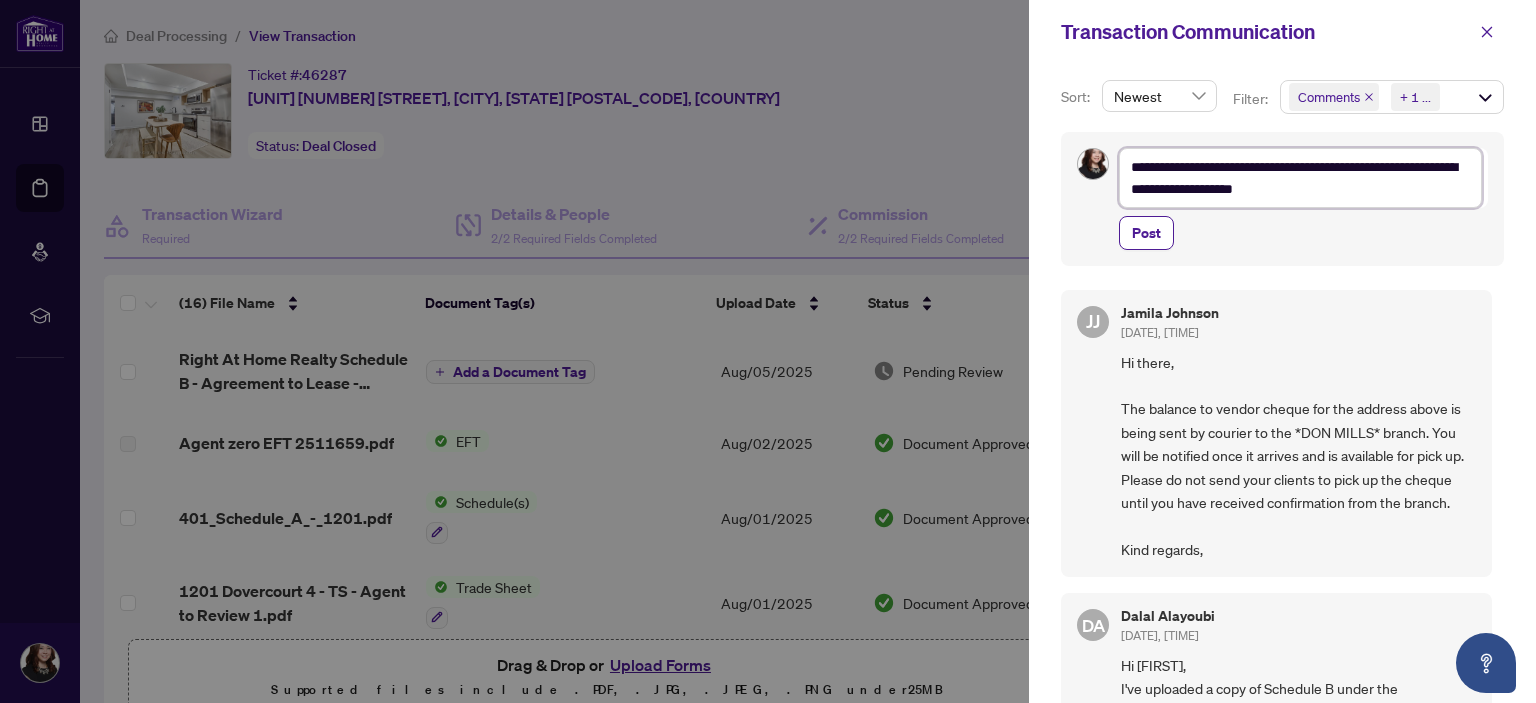 type on "**********" 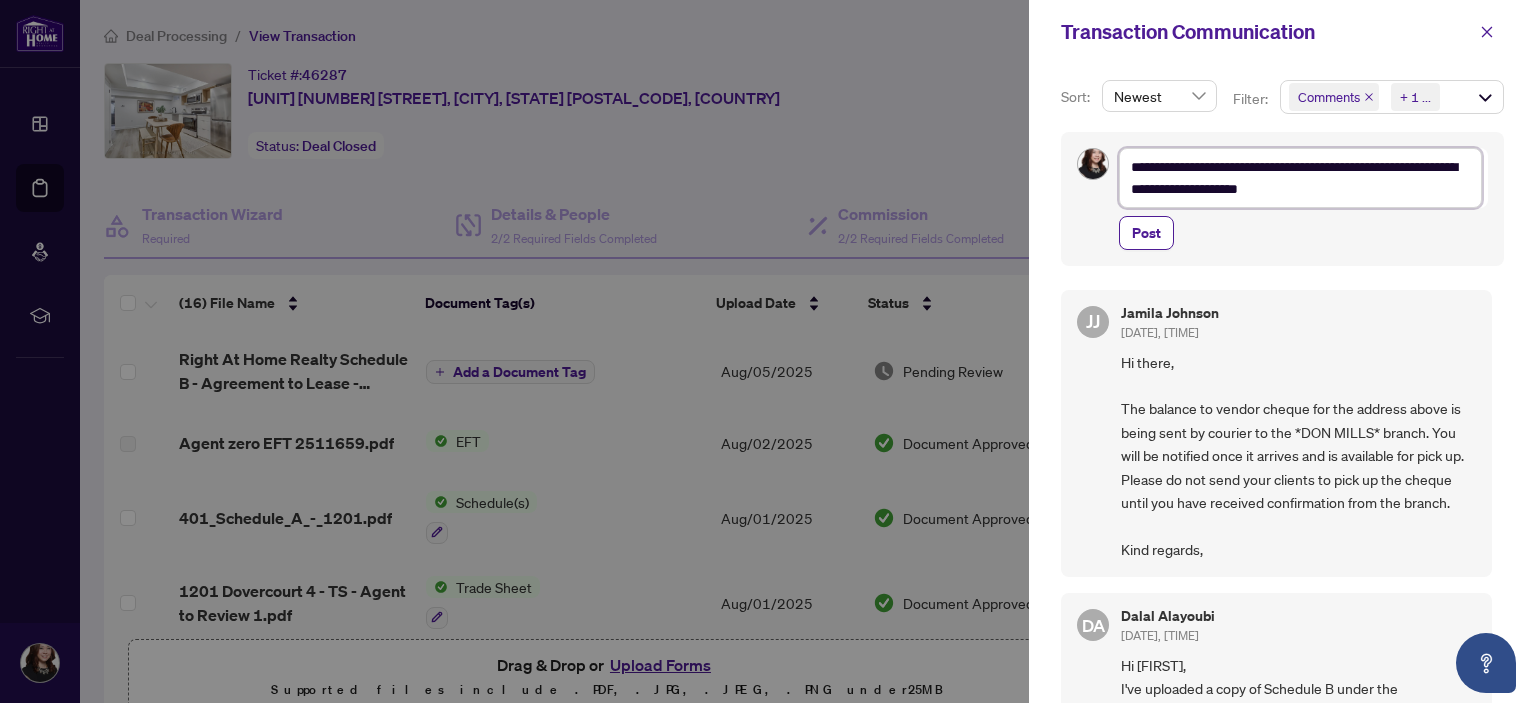 type on "**********" 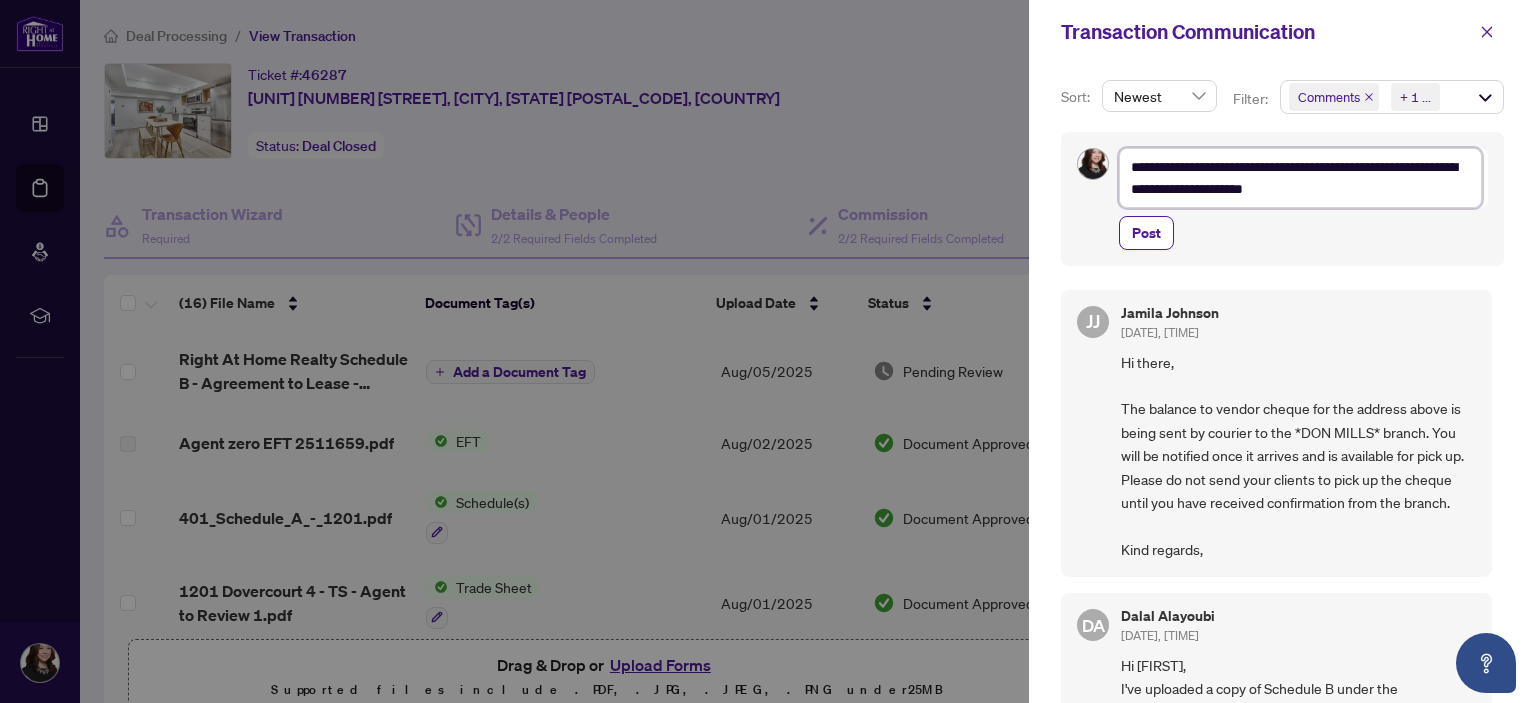 type on "**********" 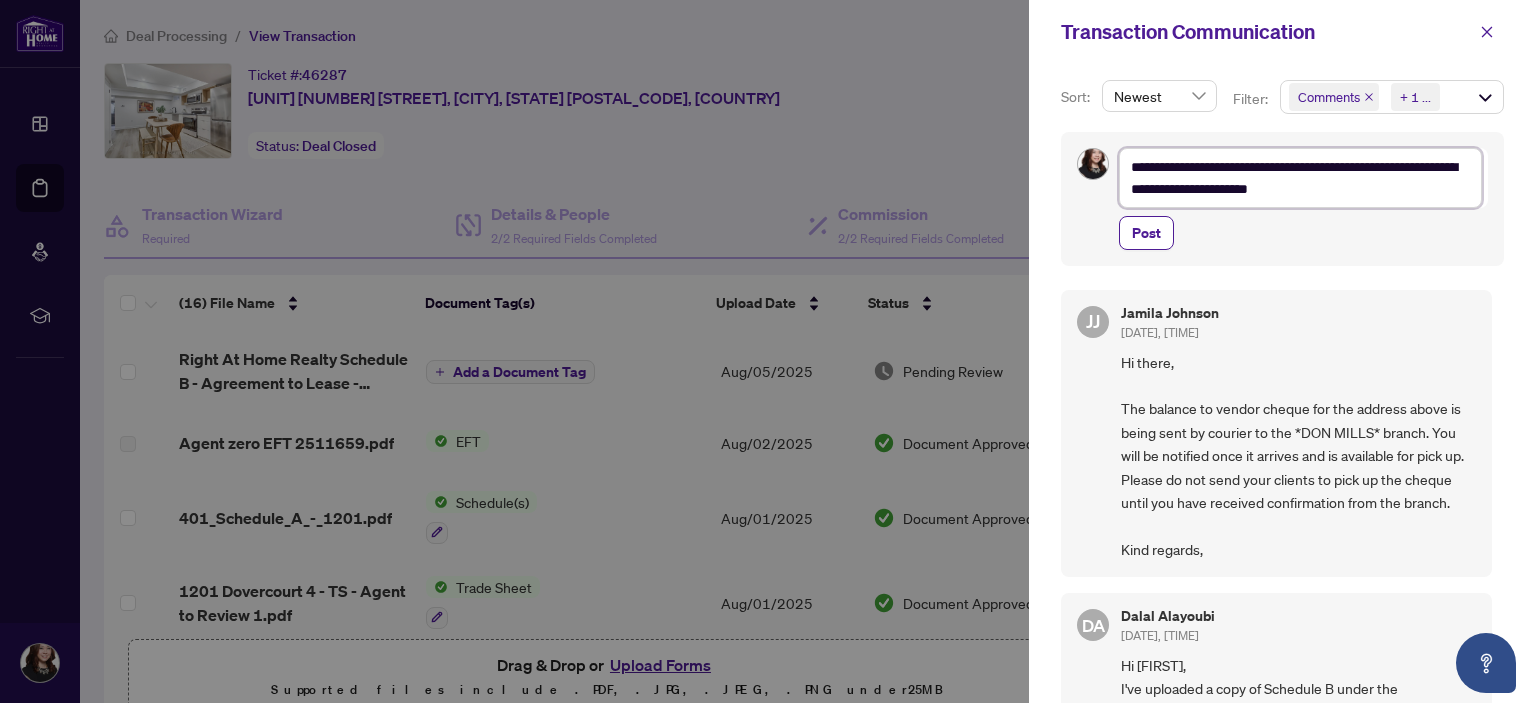 type on "**********" 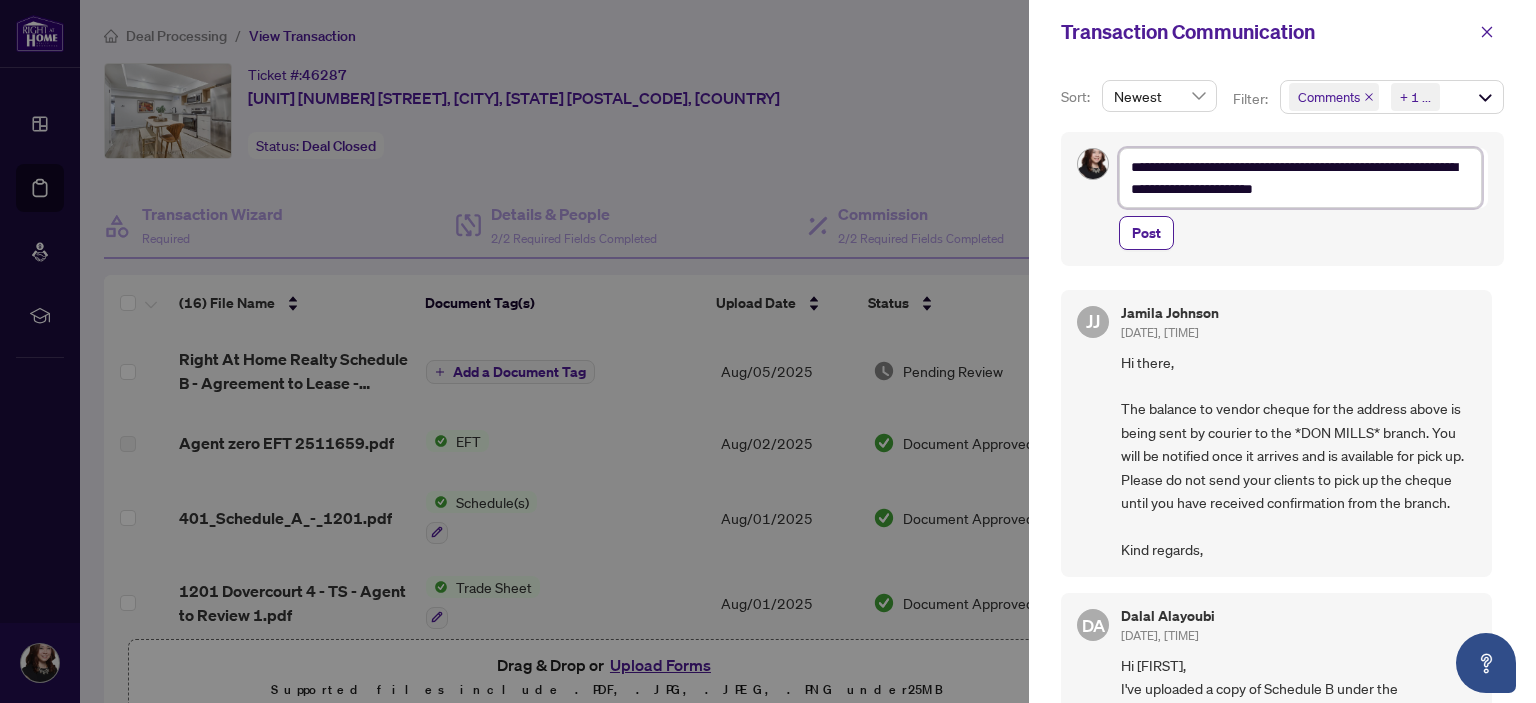 type on "**********" 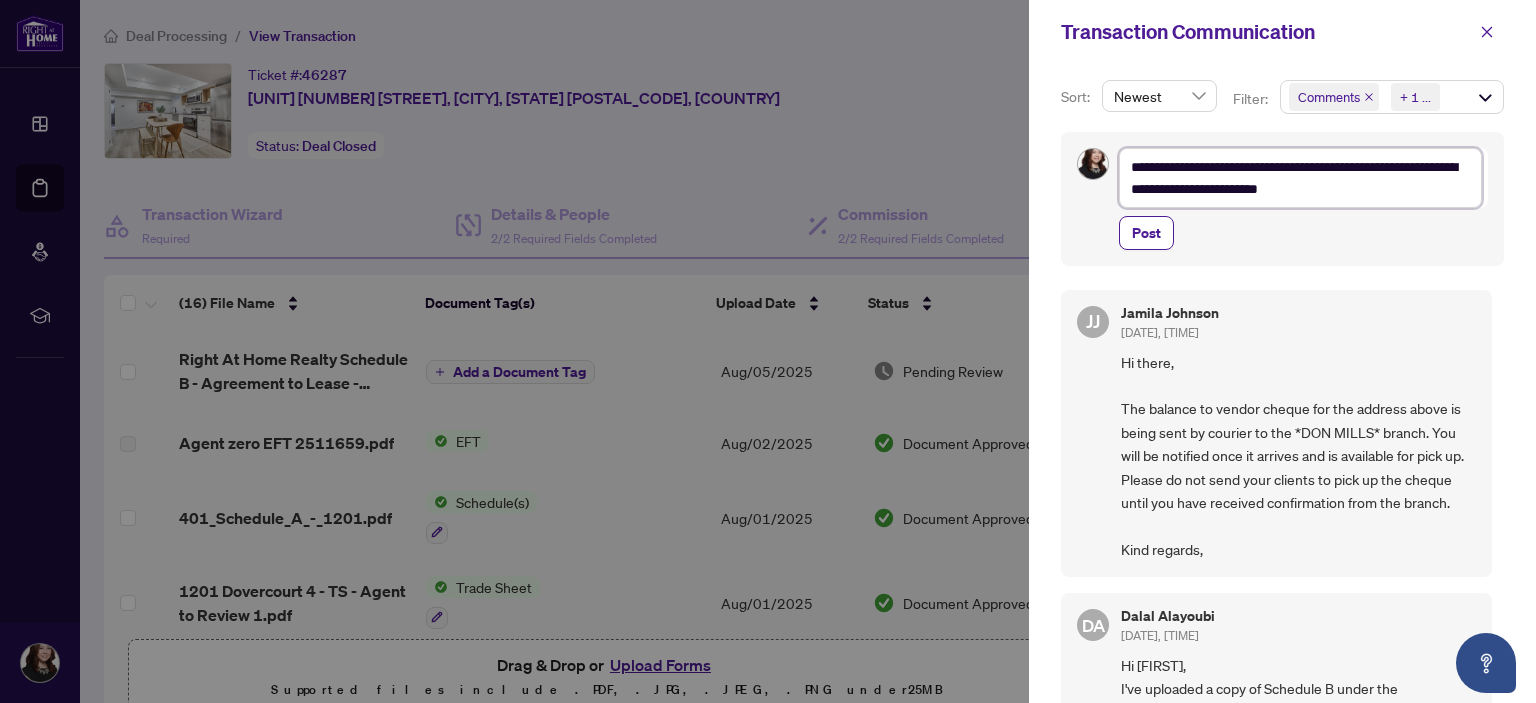 type on "**********" 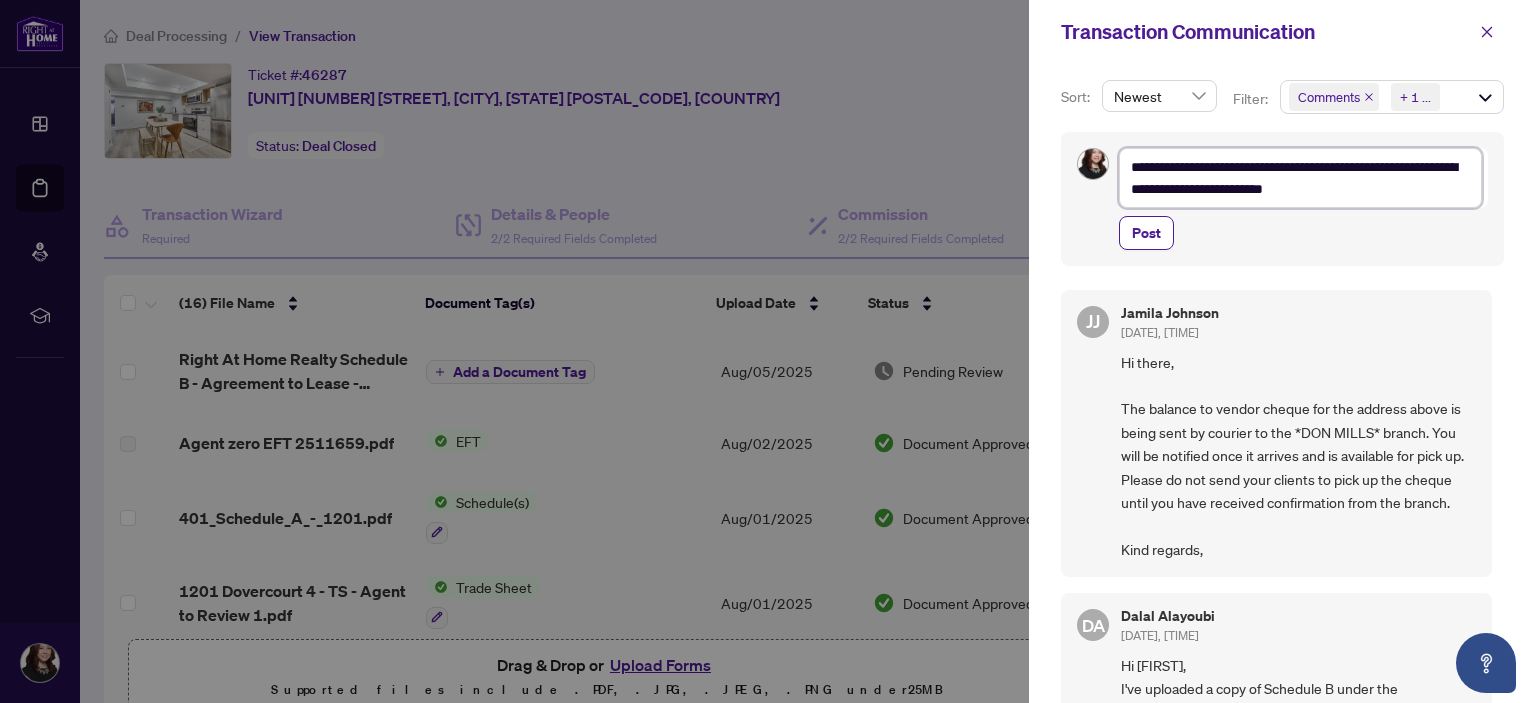 type on "**********" 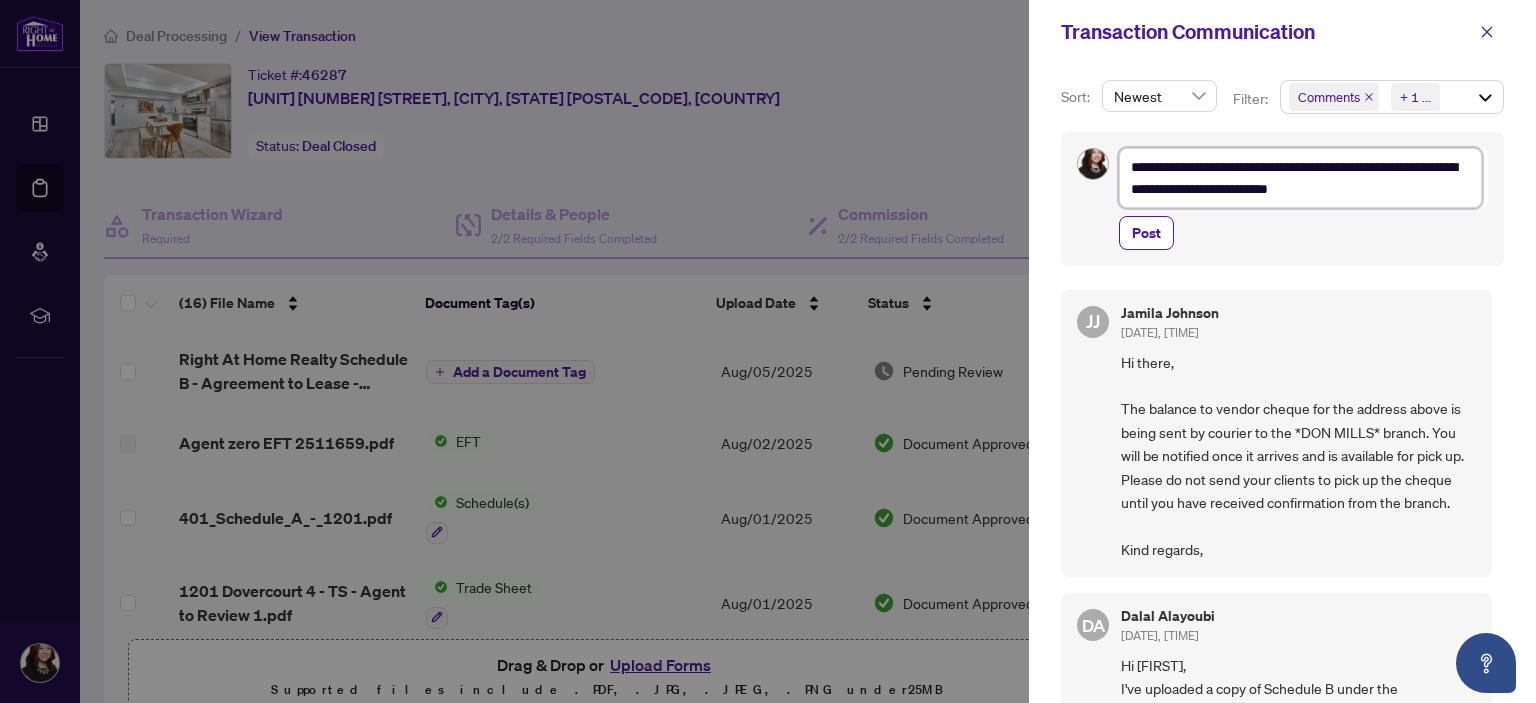 type 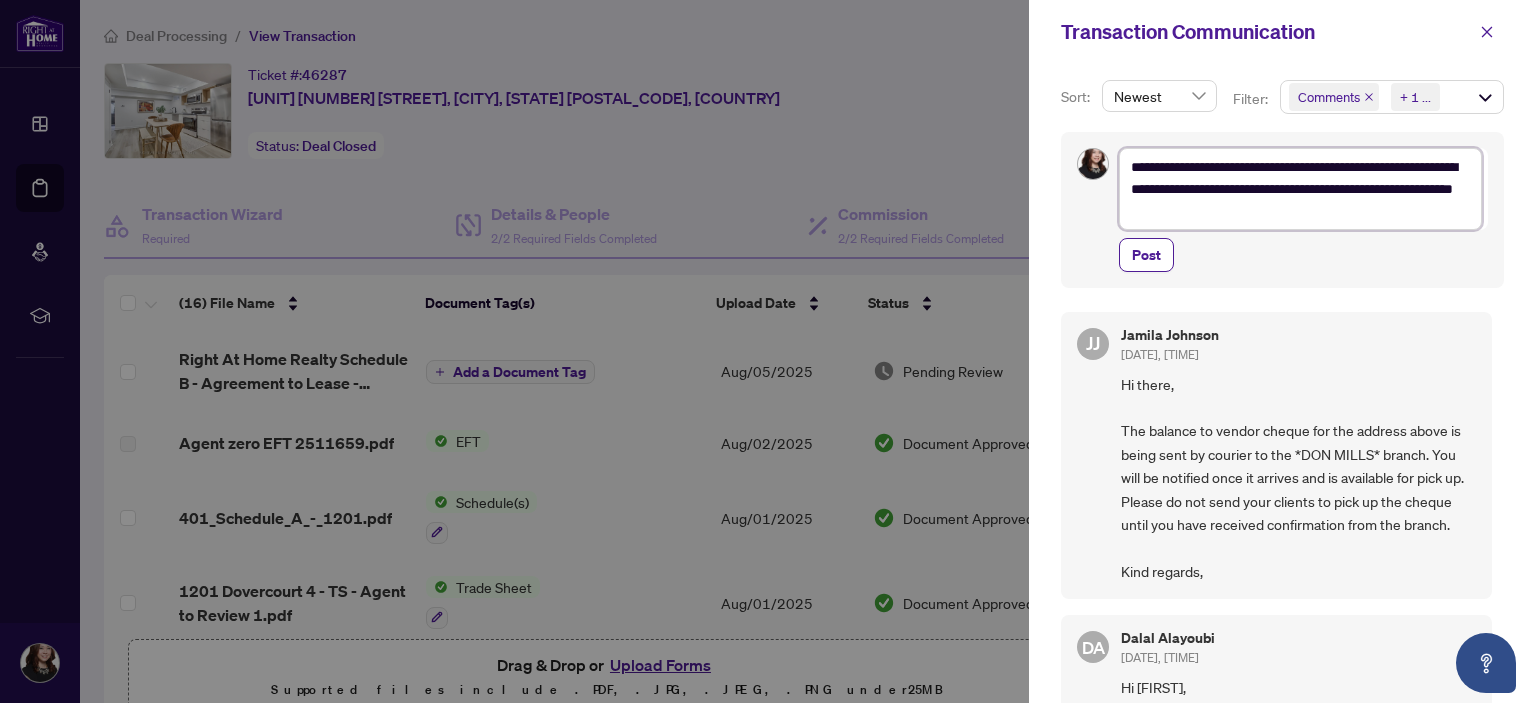 click on "**********" at bounding box center [1300, 189] 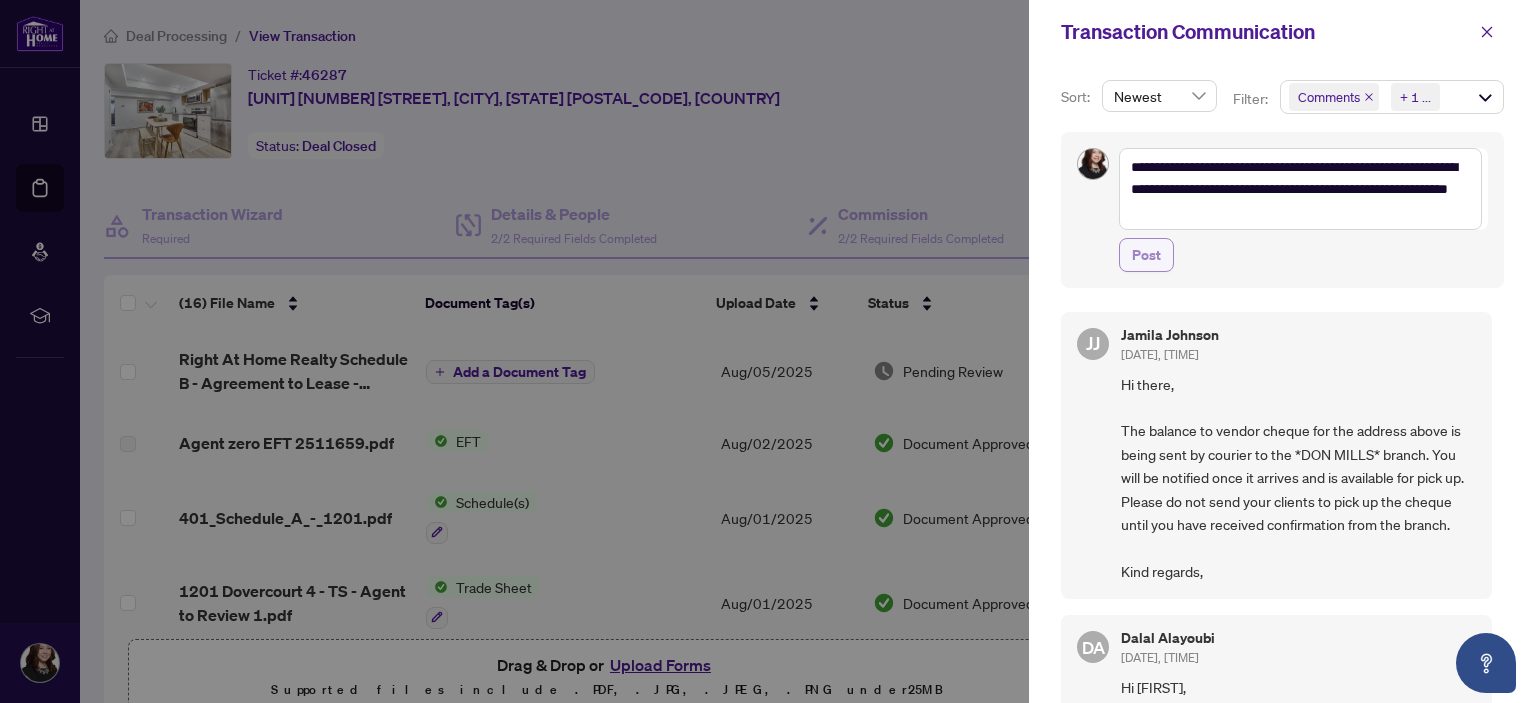 click on "Post" at bounding box center [1146, 255] 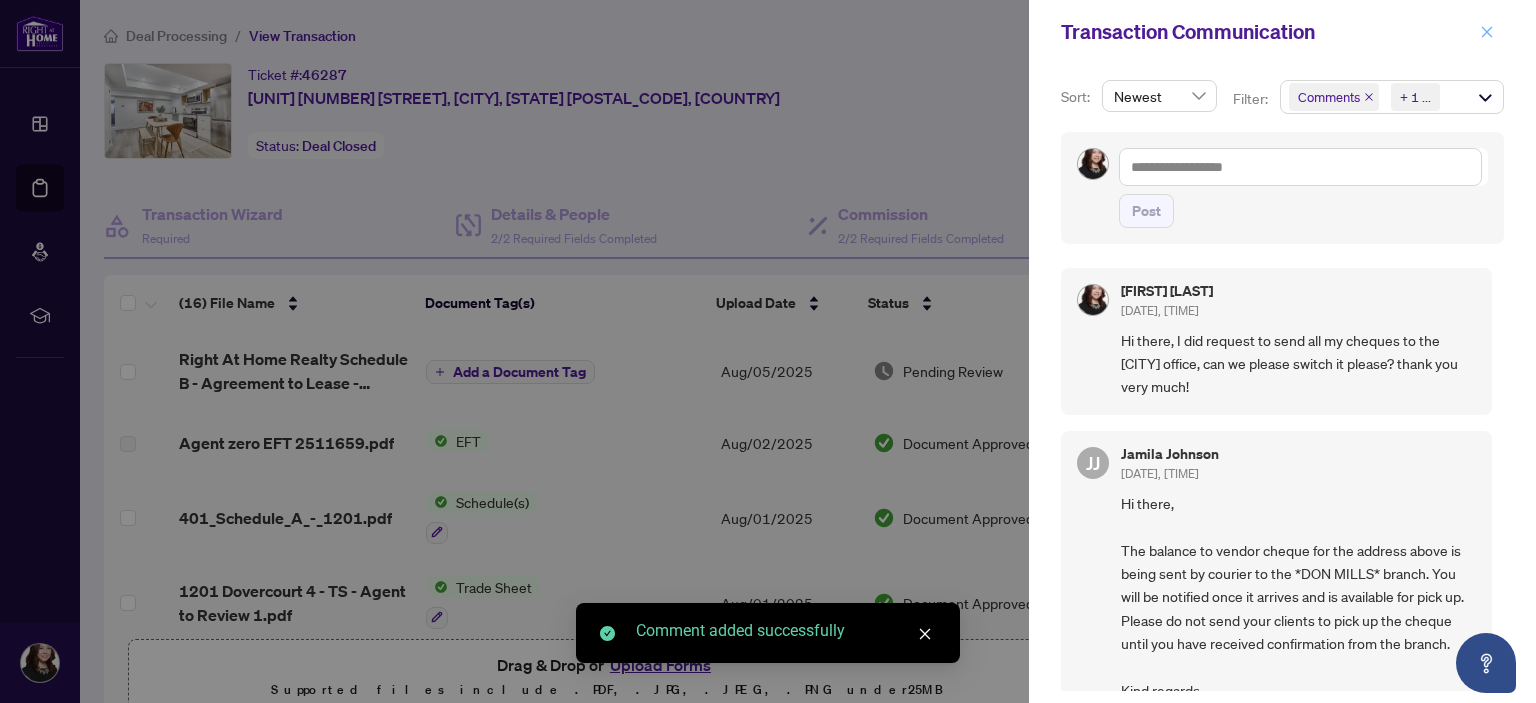 click at bounding box center [1487, 32] 